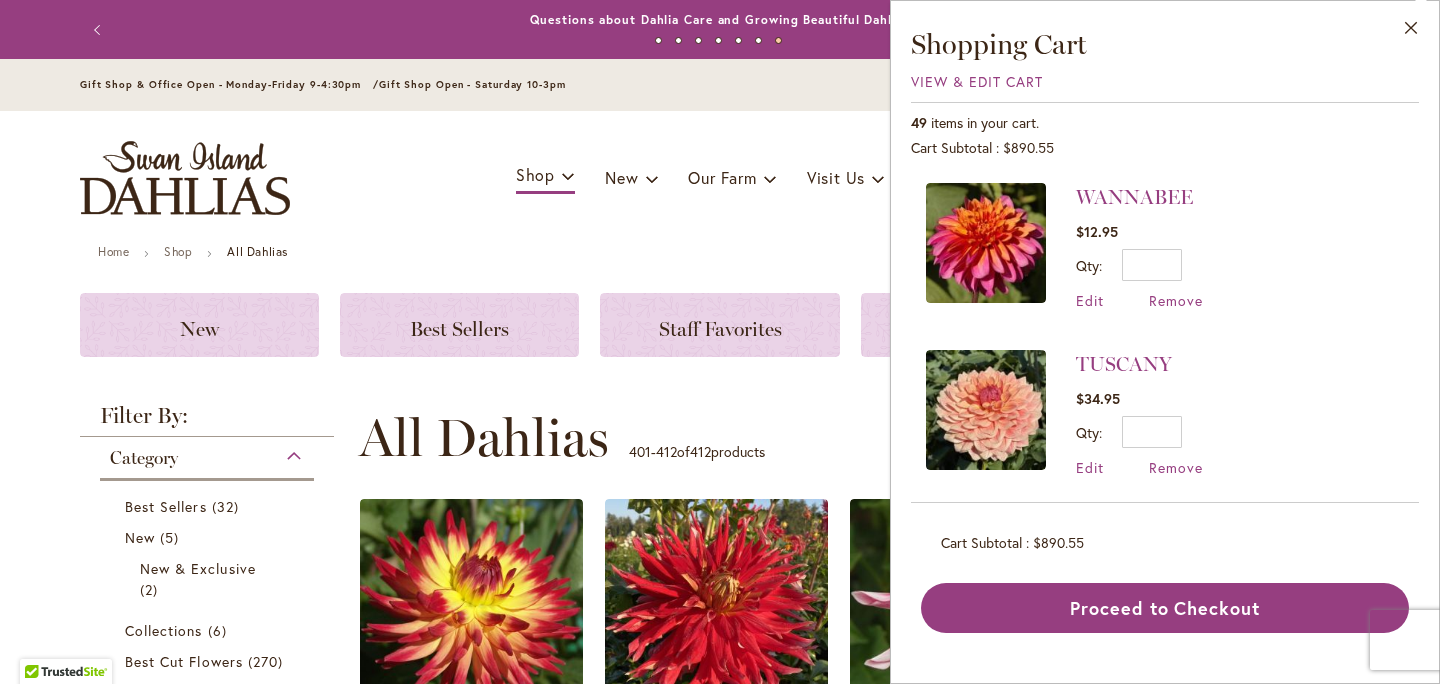 scroll, scrollTop: 0, scrollLeft: 0, axis: both 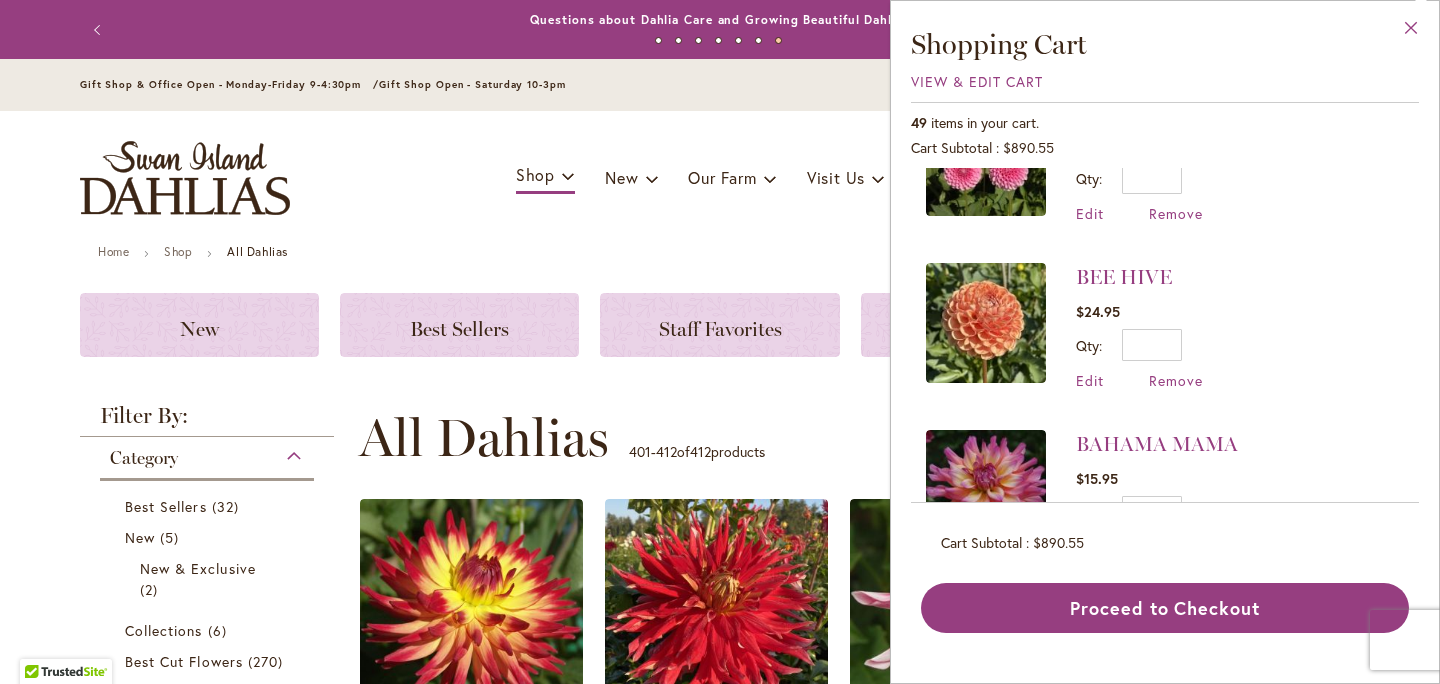 click on "Close" at bounding box center [1411, 32] 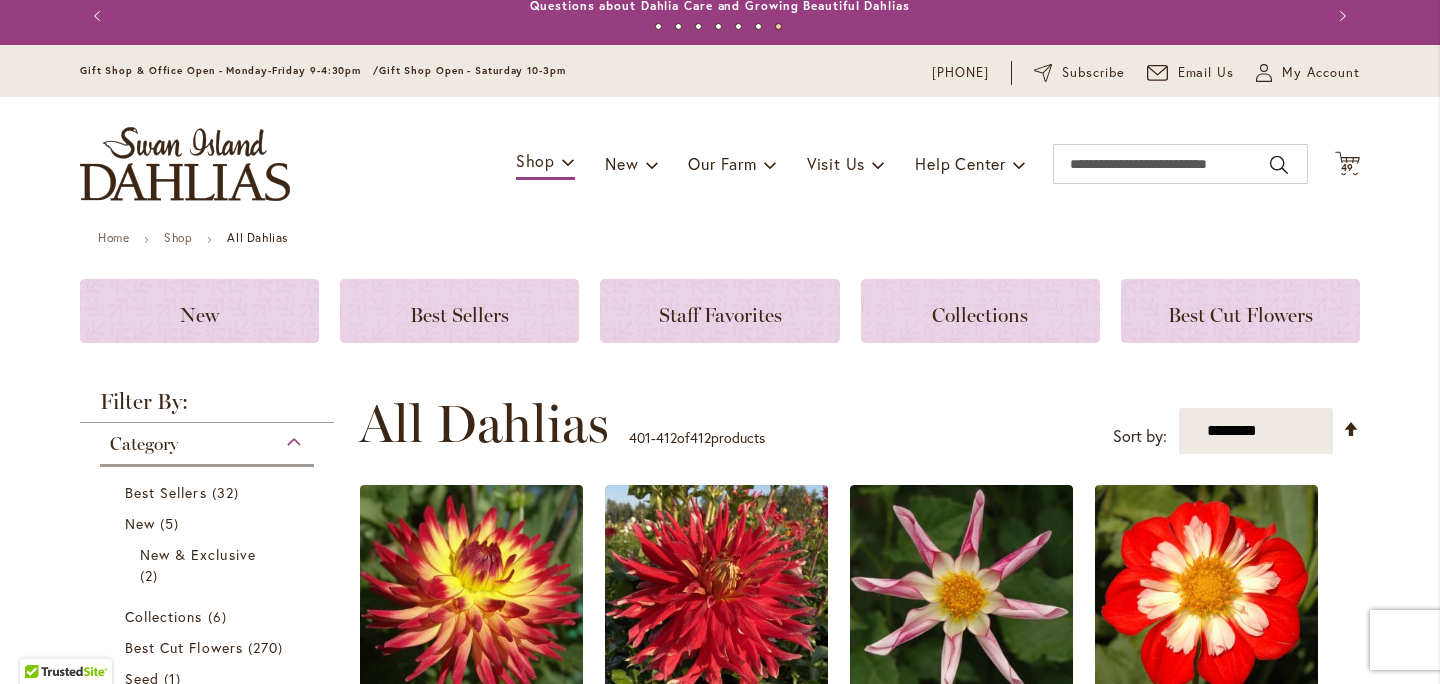 scroll, scrollTop: 13, scrollLeft: 0, axis: vertical 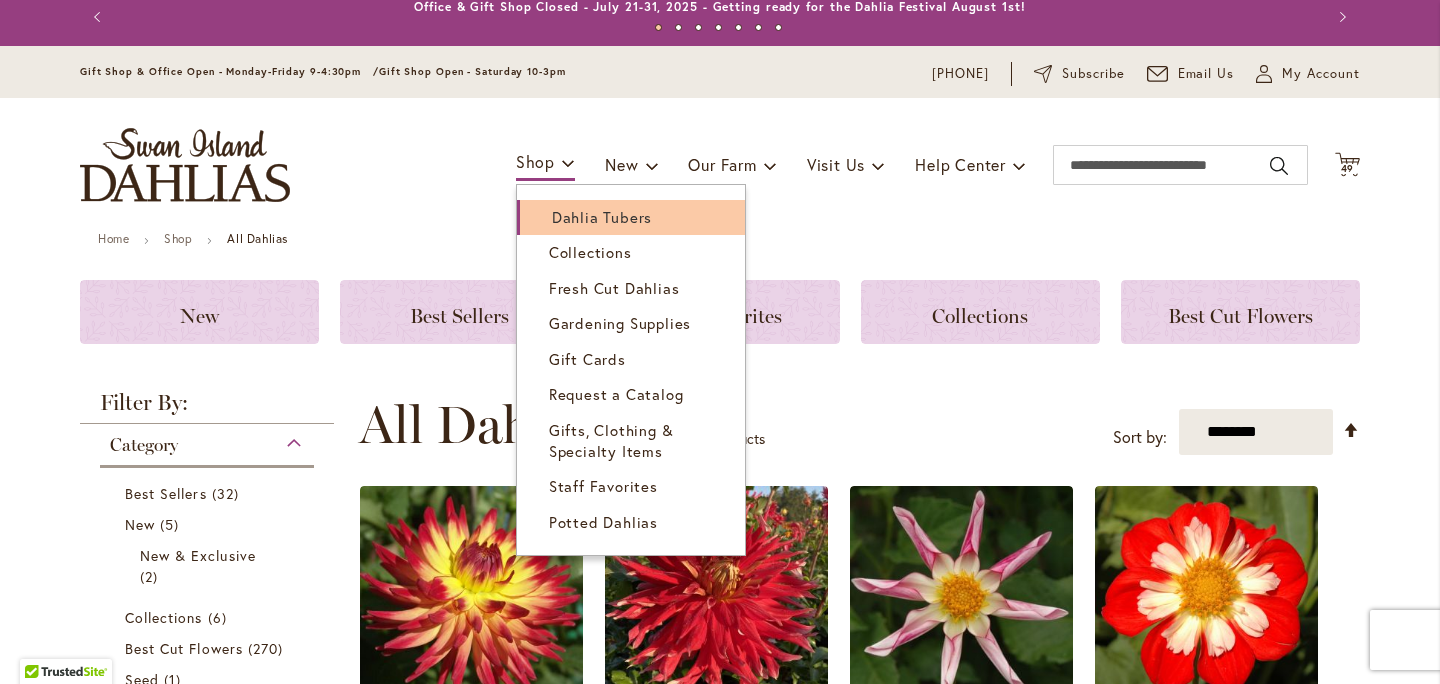 click on "Dahlia Tubers" at bounding box center [631, 217] 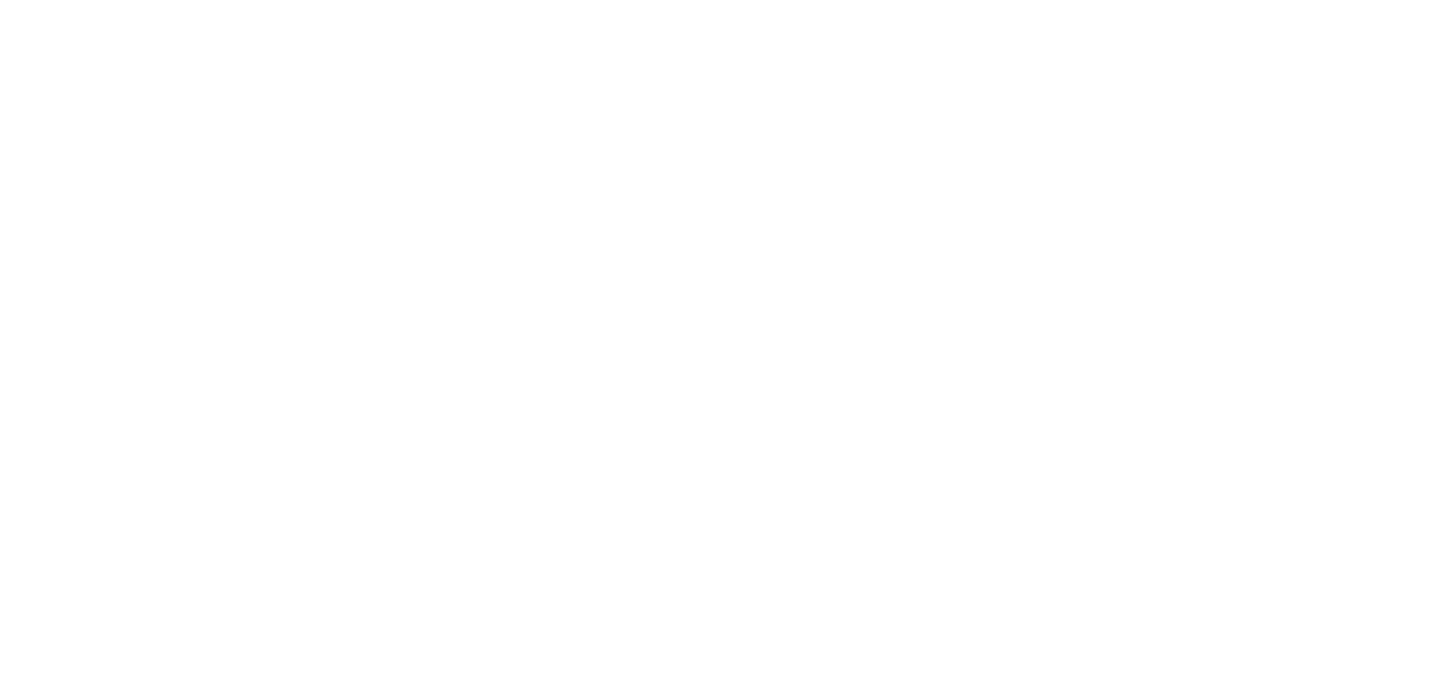scroll, scrollTop: 0, scrollLeft: 0, axis: both 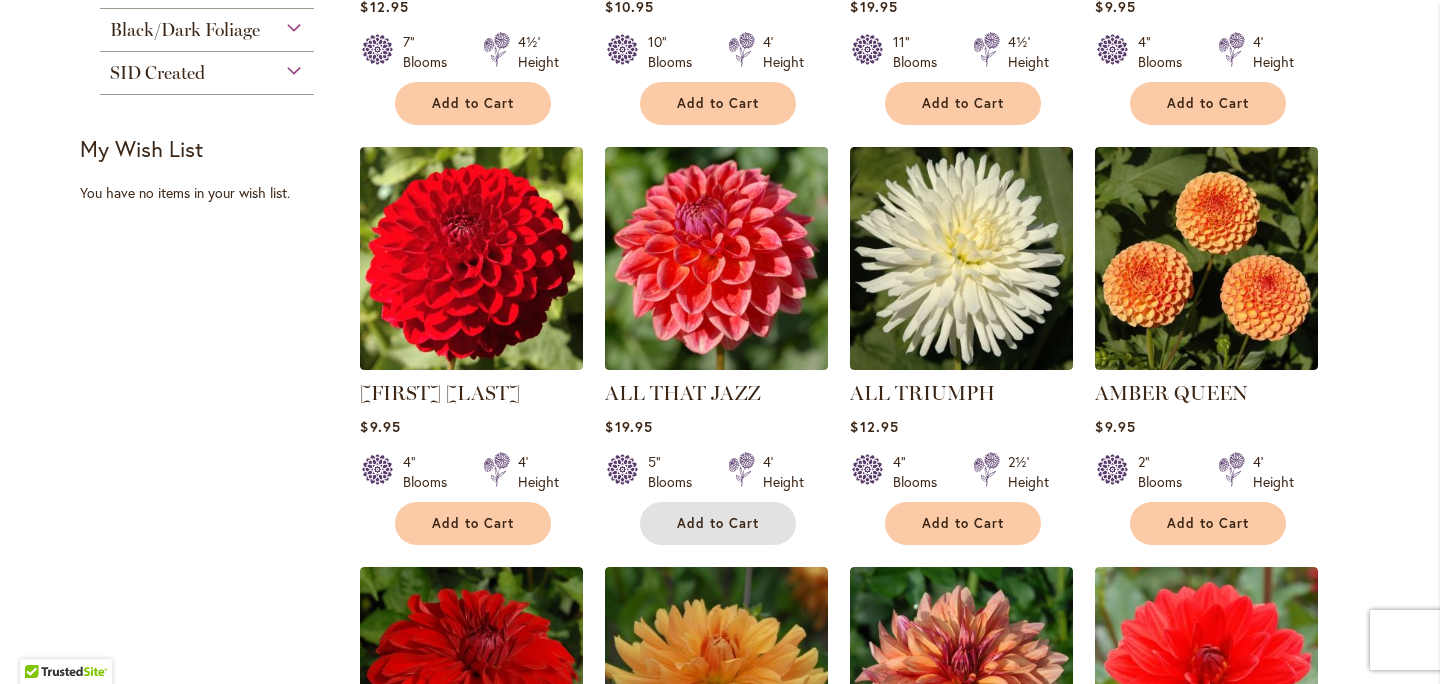 click on "Add to Cart" at bounding box center [718, 523] 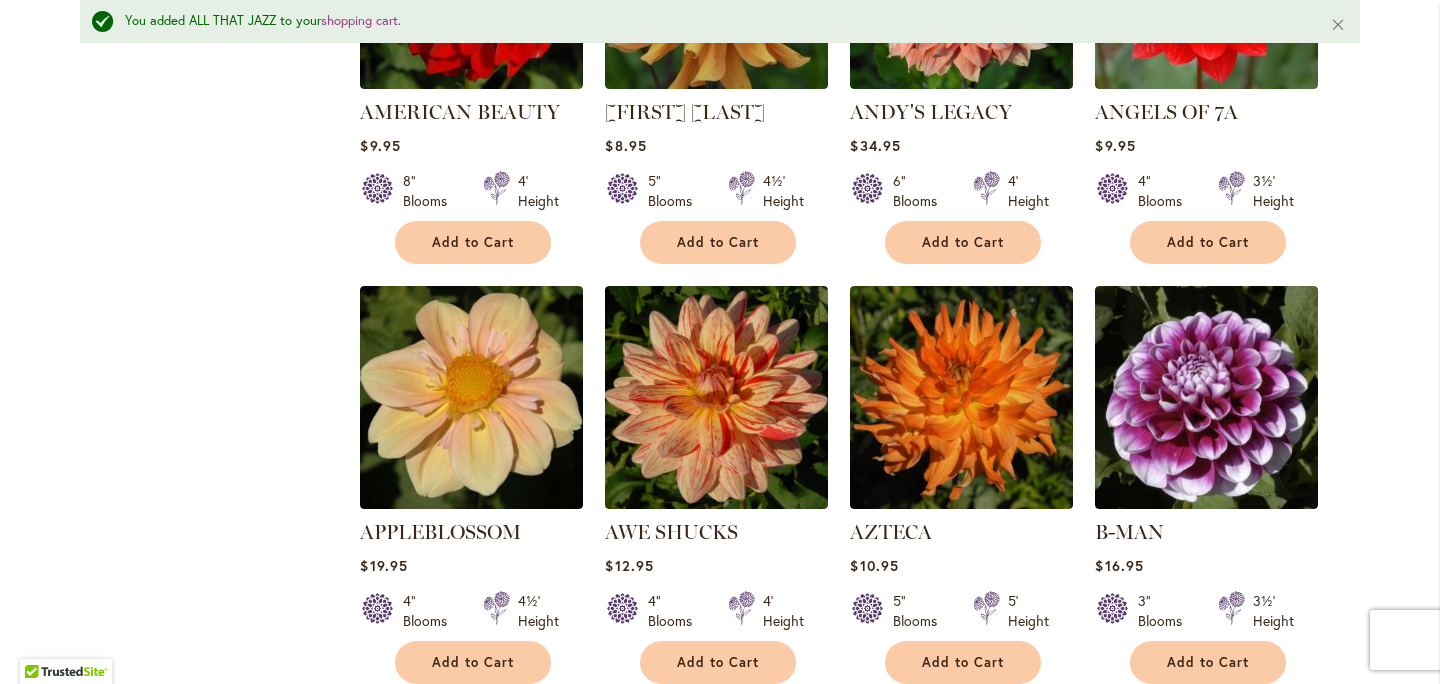 scroll, scrollTop: 1770, scrollLeft: 0, axis: vertical 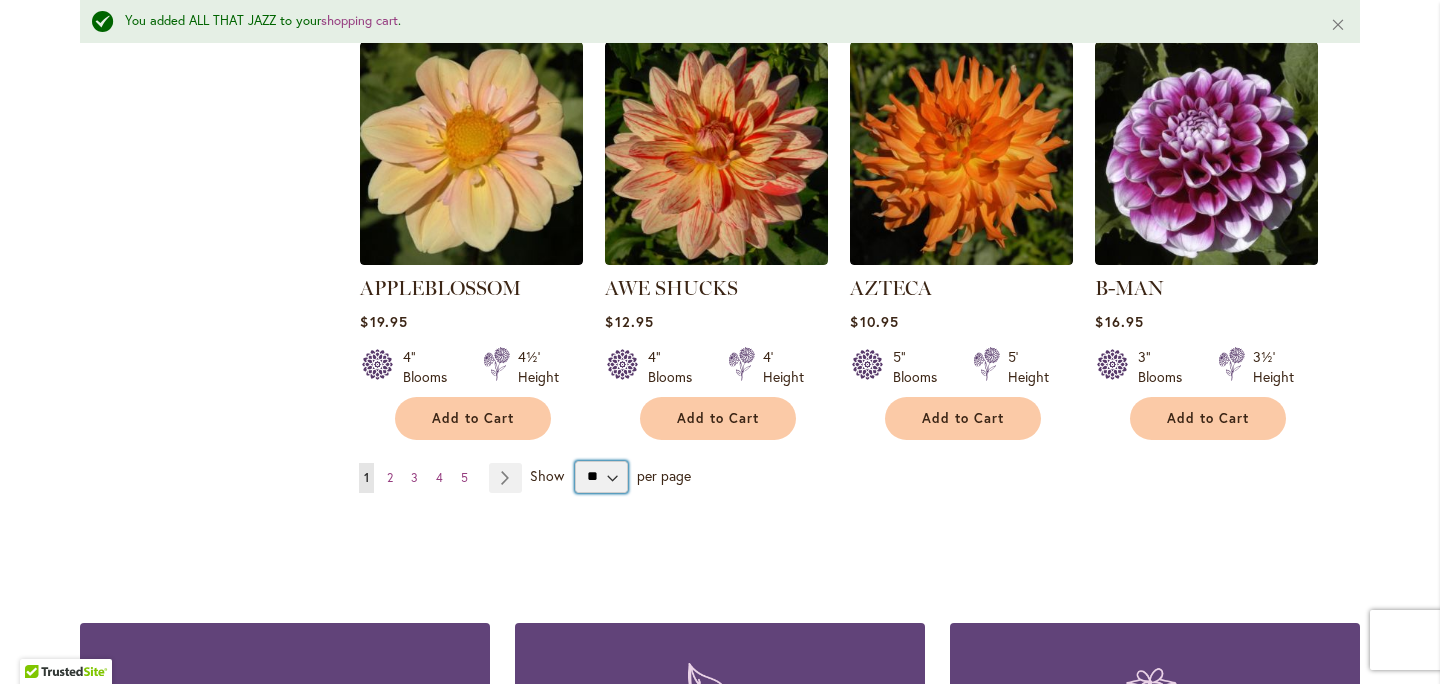 click on "**
**
**
**" at bounding box center [601, 477] 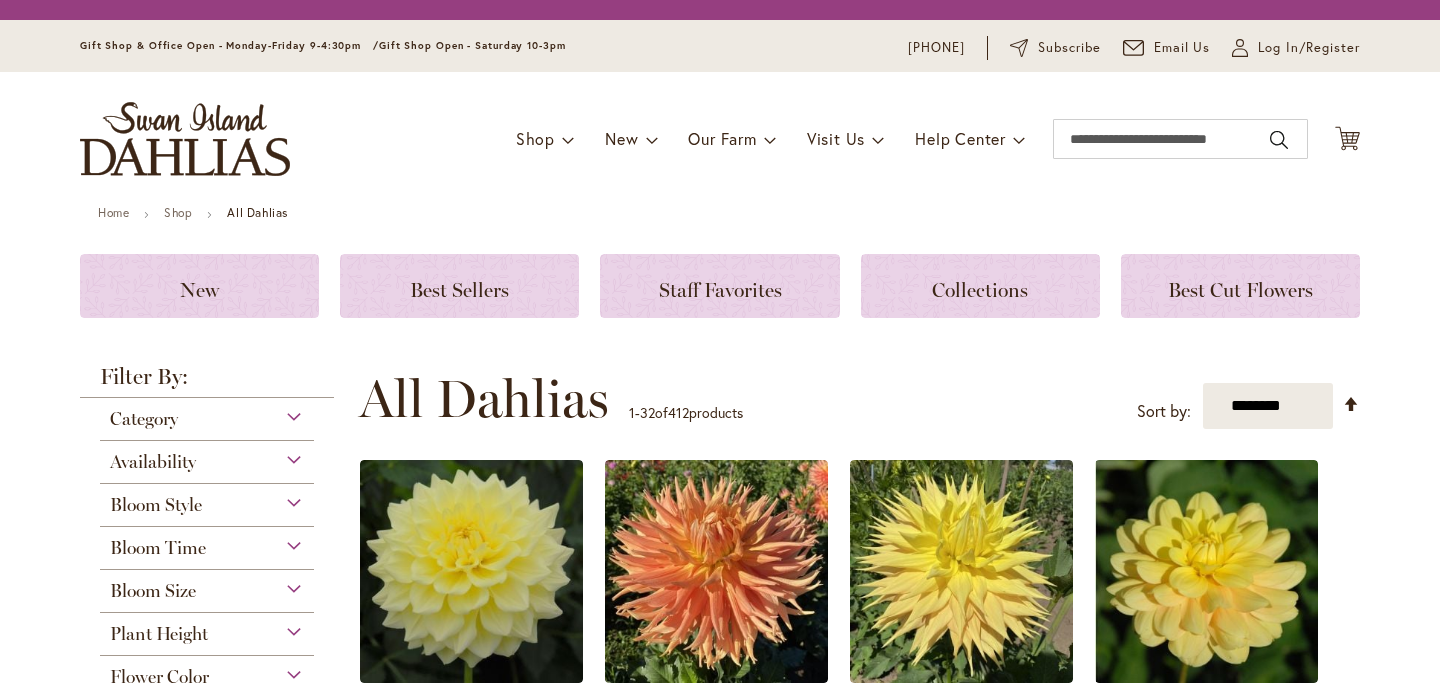 scroll, scrollTop: 0, scrollLeft: 0, axis: both 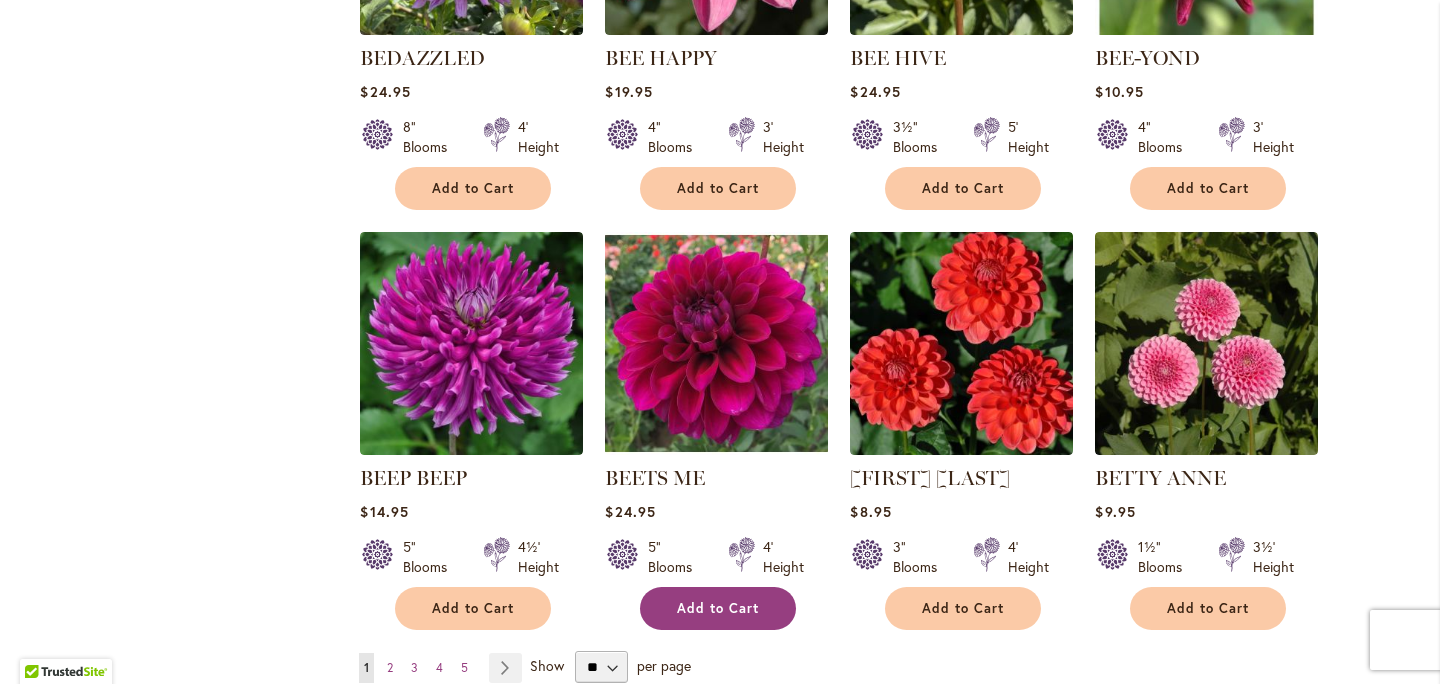 click on "Add to Cart" at bounding box center (718, 608) 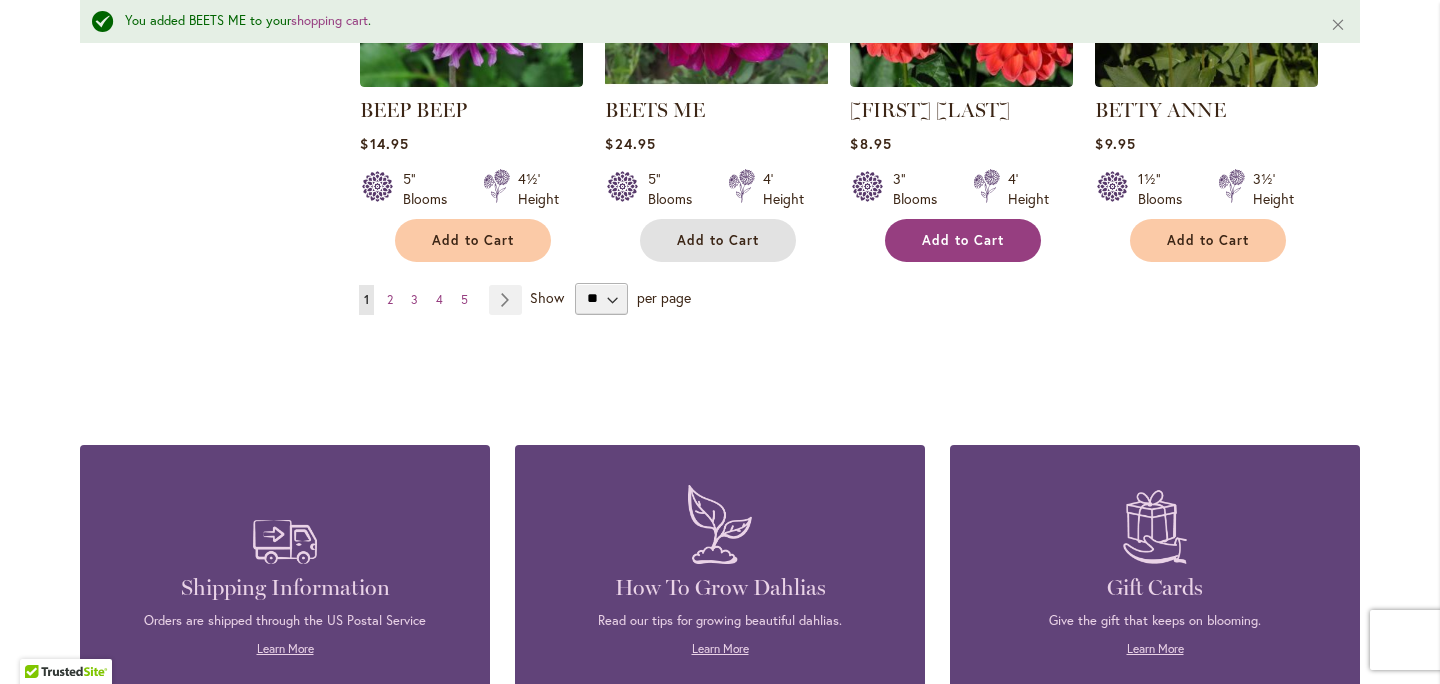 scroll, scrollTop: 3630, scrollLeft: 0, axis: vertical 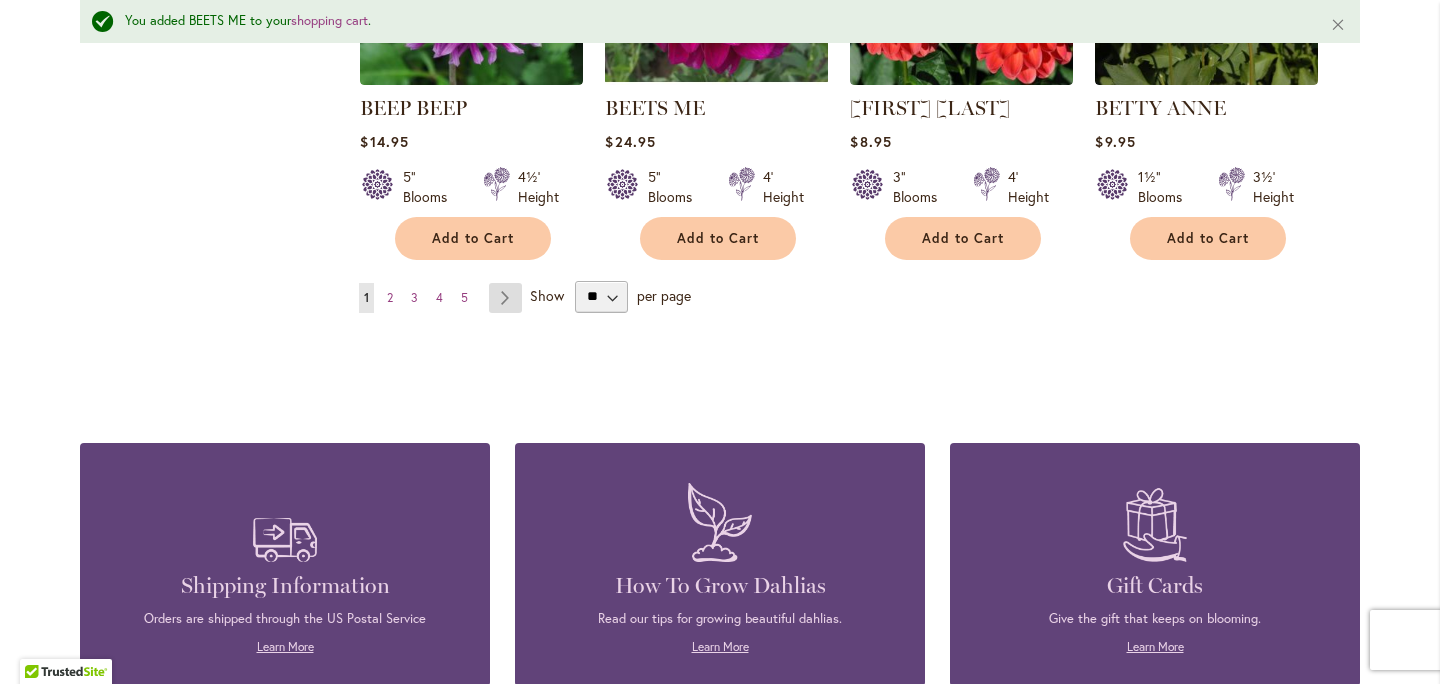 click on "Page
Next" at bounding box center [505, 298] 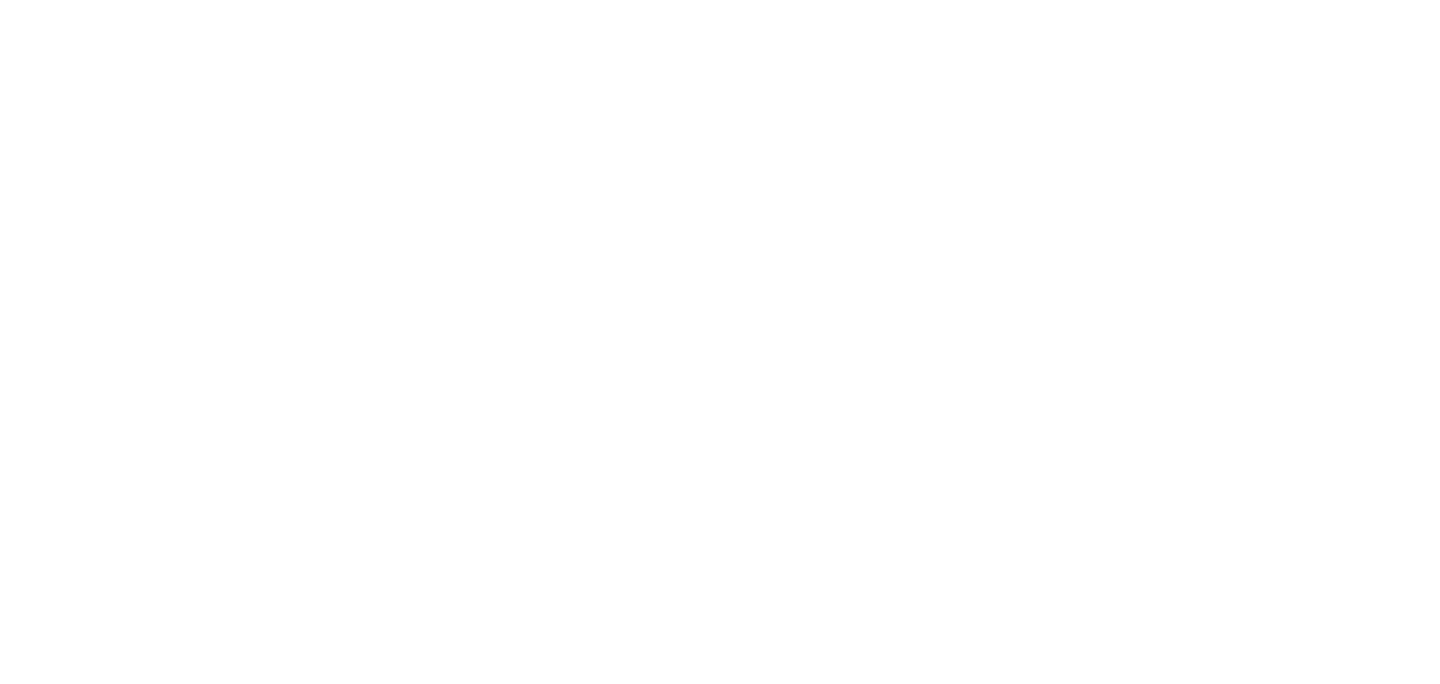 scroll, scrollTop: 0, scrollLeft: 0, axis: both 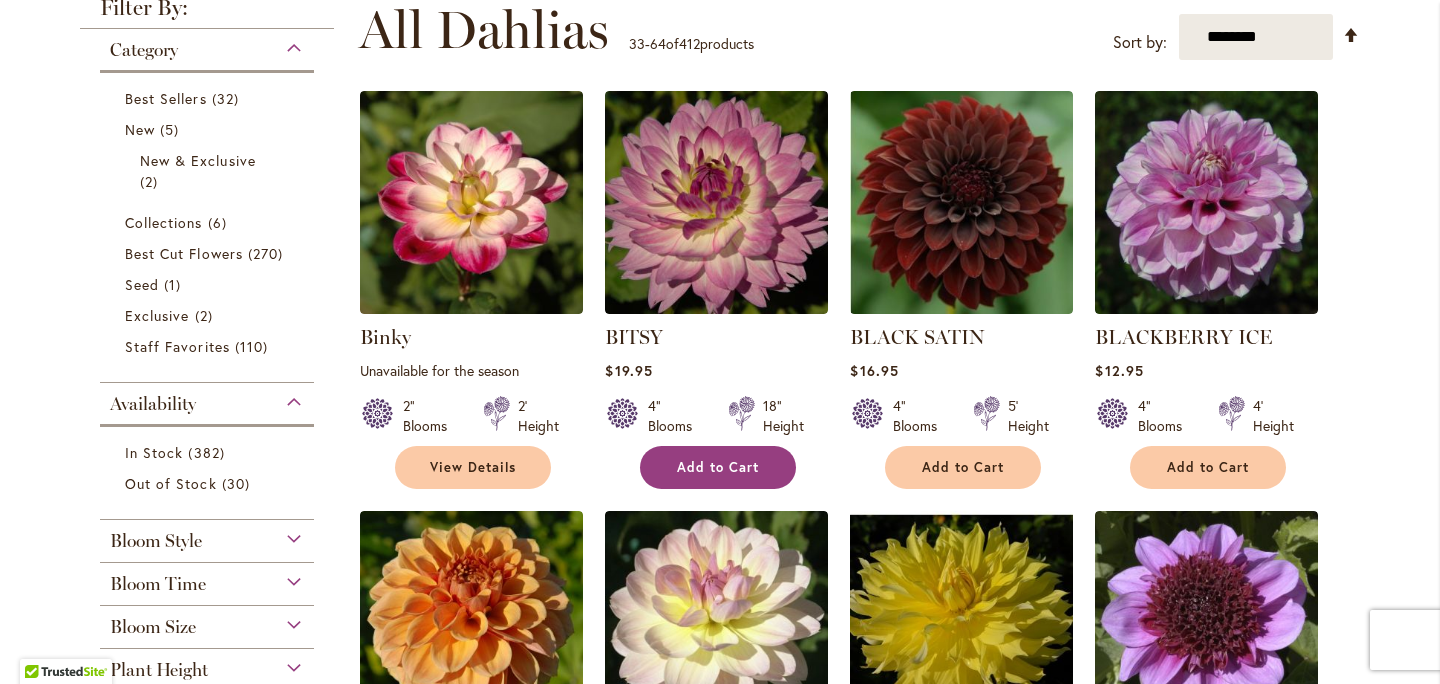 click on "Add to Cart" at bounding box center [718, 467] 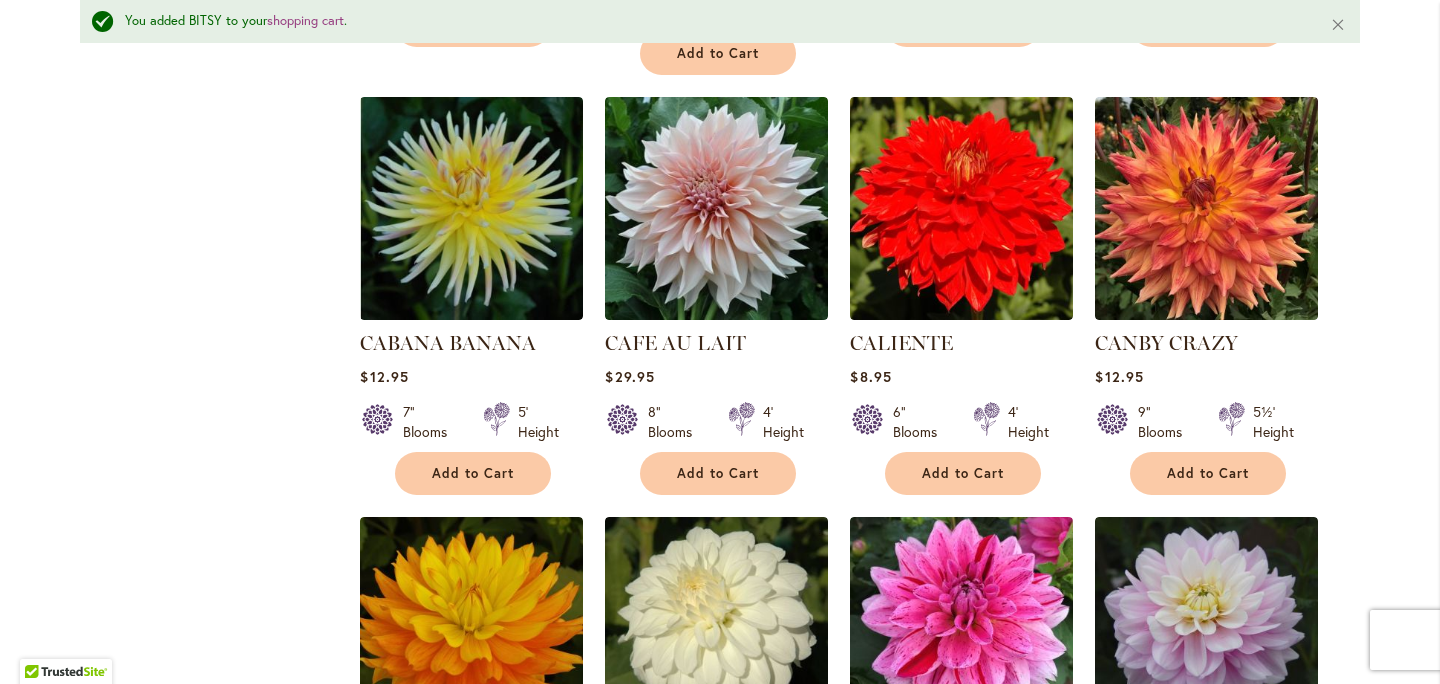 scroll, scrollTop: 3002, scrollLeft: 0, axis: vertical 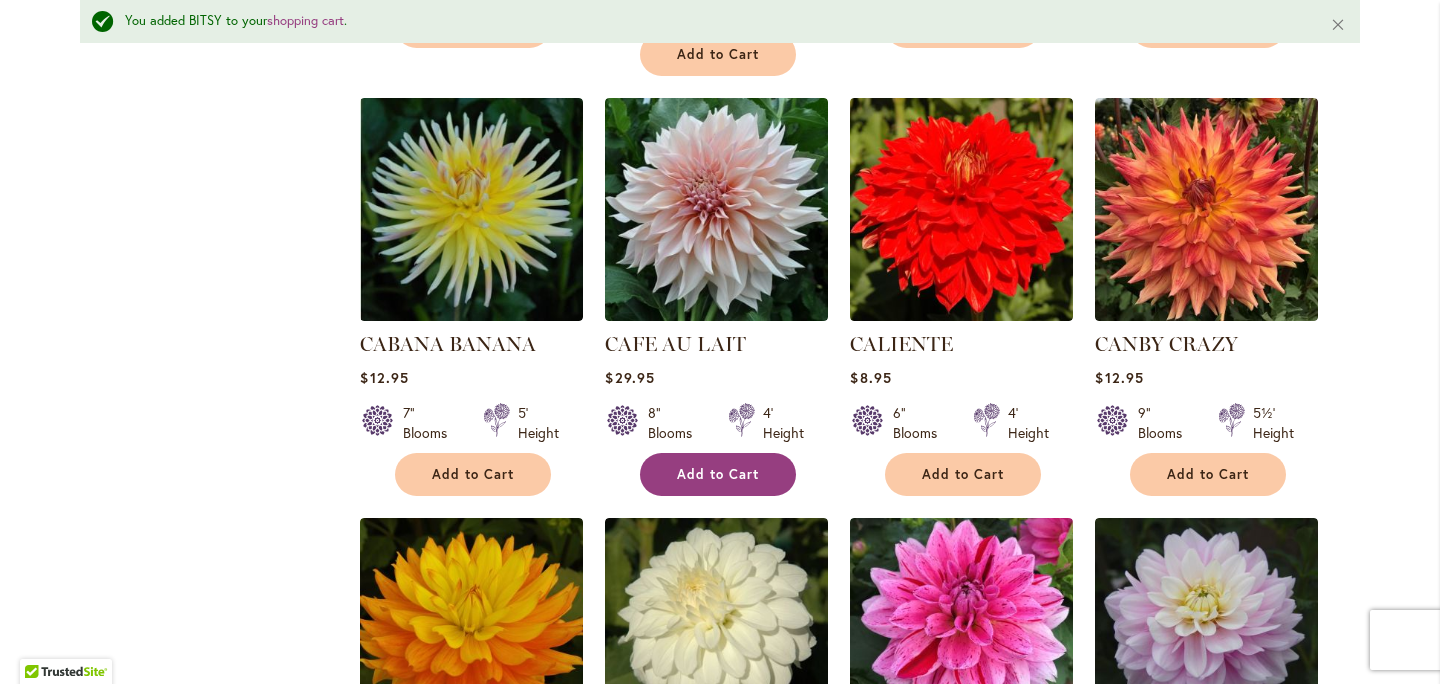 click on "Add to Cart" at bounding box center [718, 474] 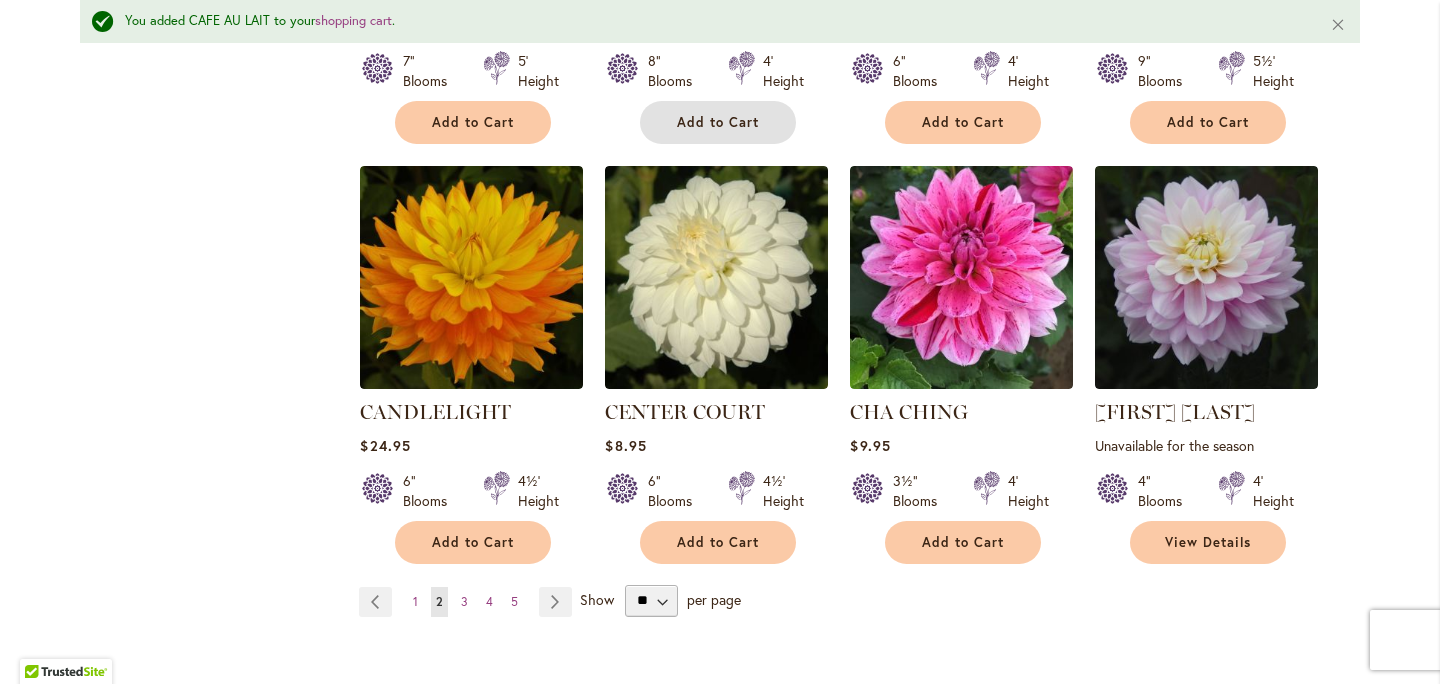 scroll, scrollTop: 3353, scrollLeft: 0, axis: vertical 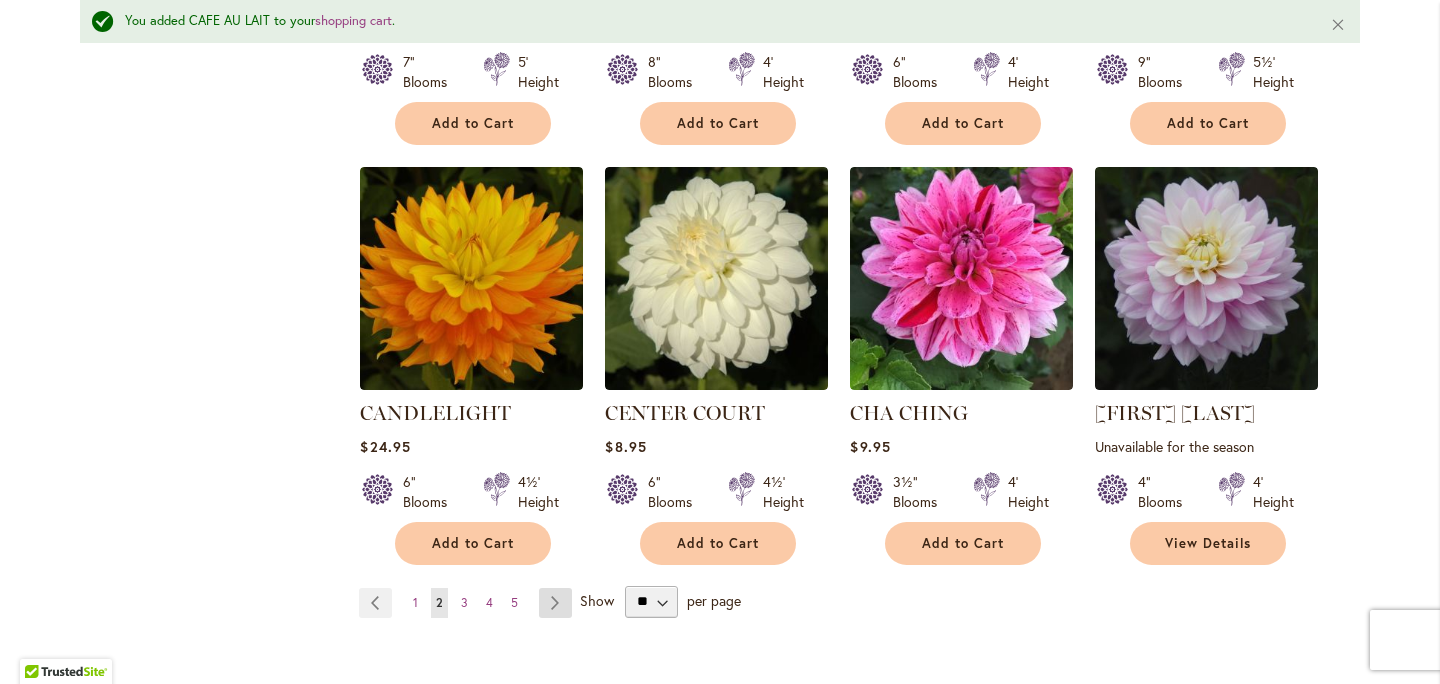click on "Page
Next" at bounding box center (555, 603) 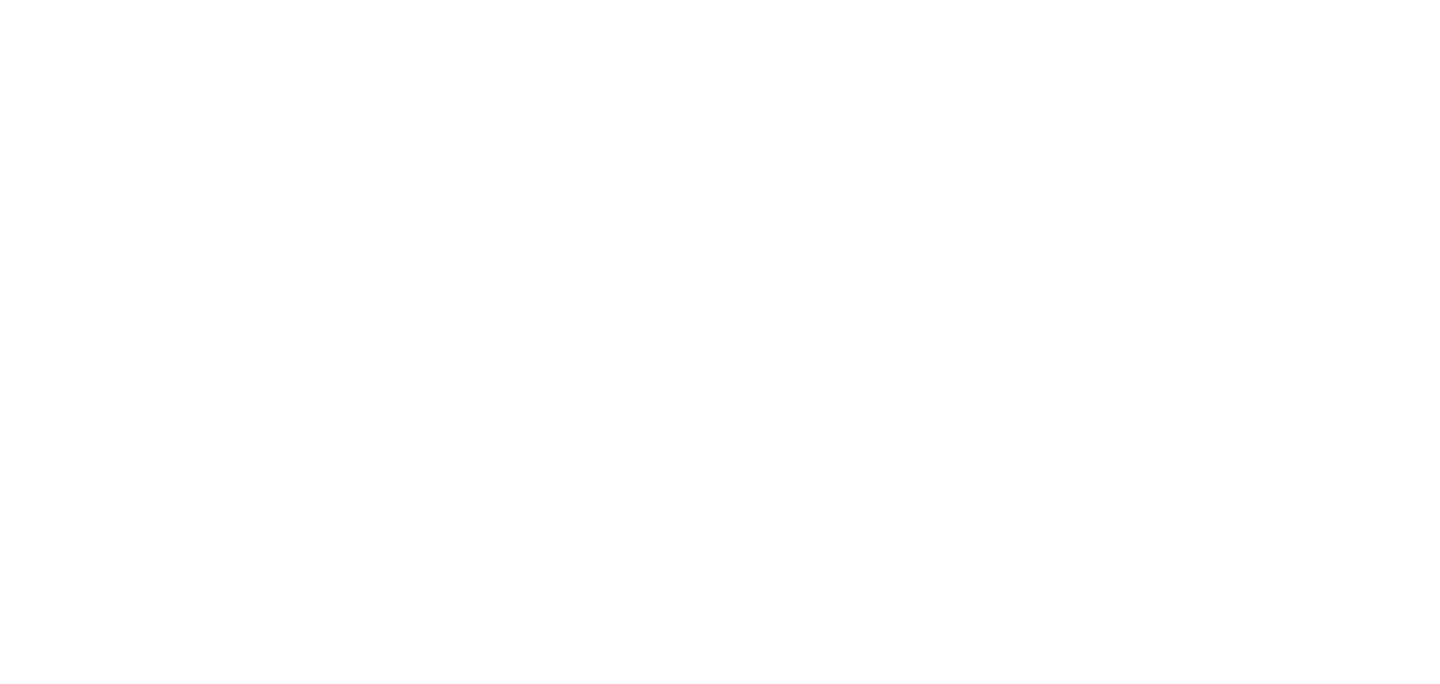 scroll, scrollTop: 0, scrollLeft: 0, axis: both 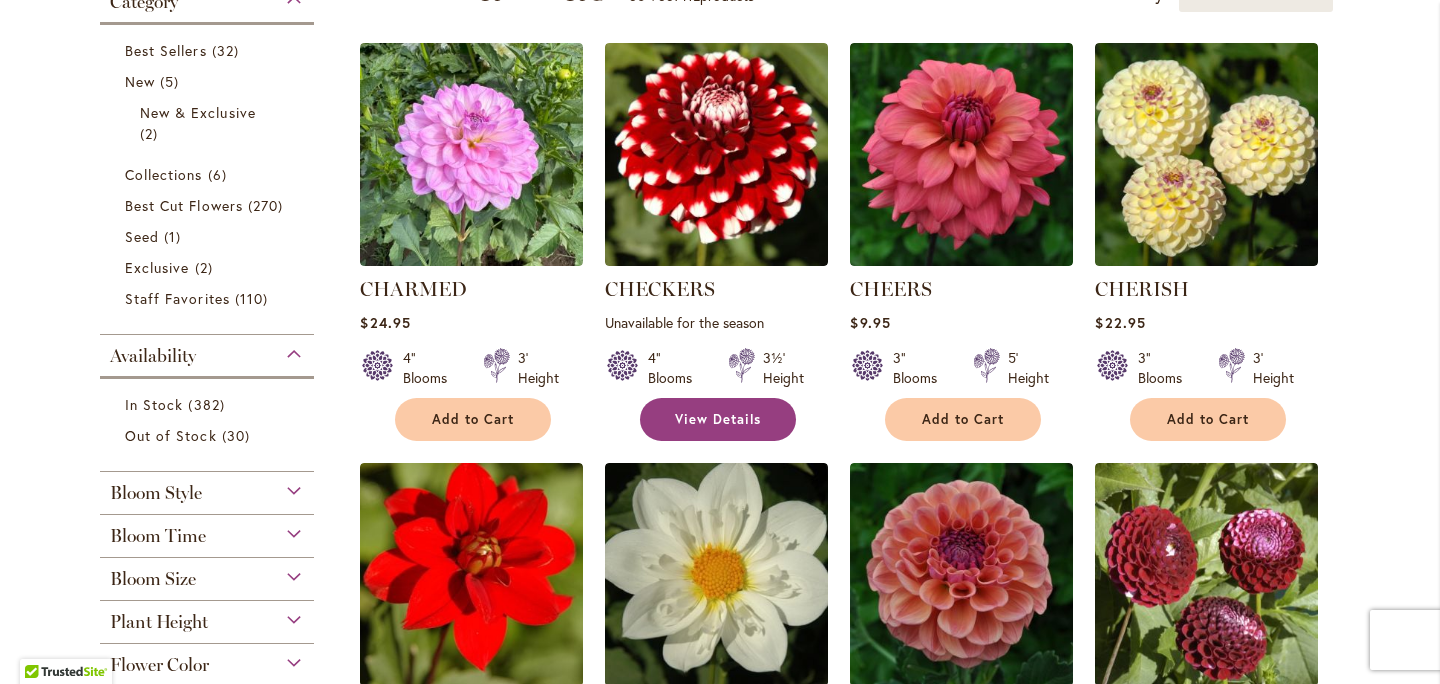 click on "View Details" at bounding box center (718, 419) 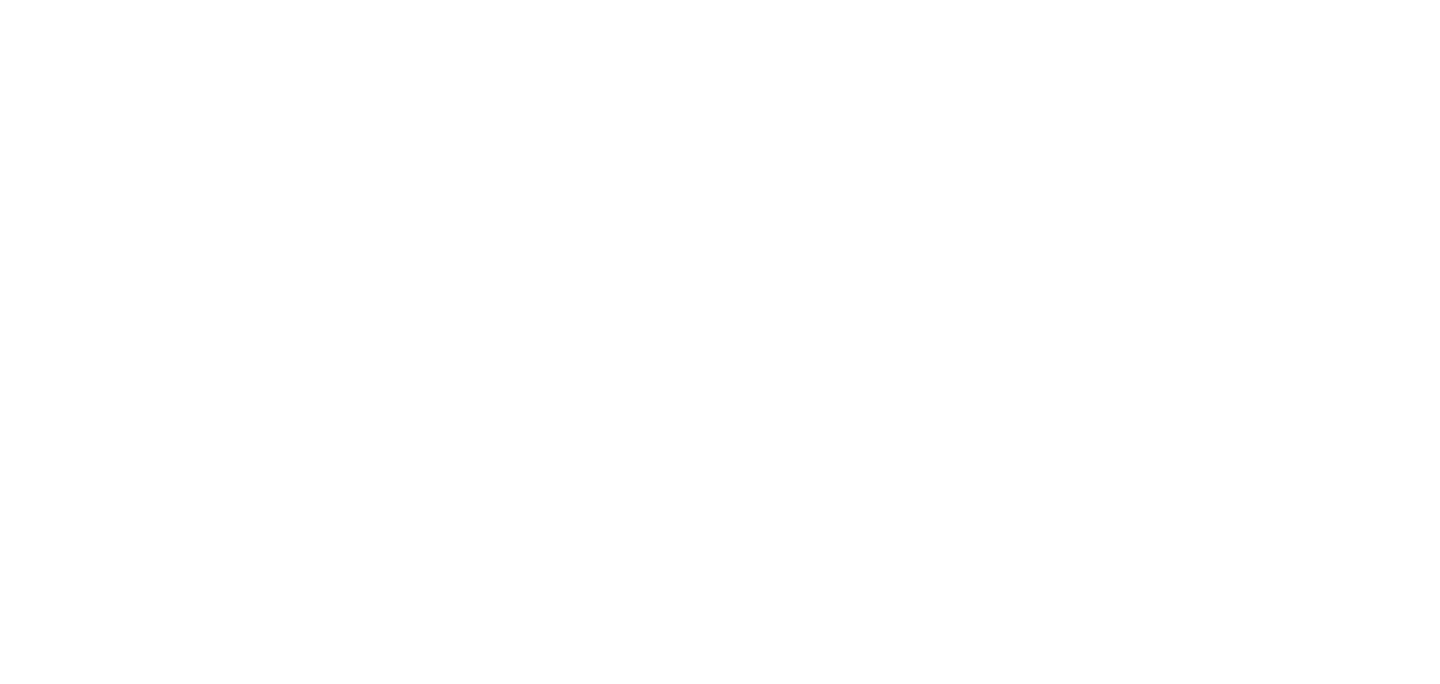 scroll, scrollTop: 0, scrollLeft: 0, axis: both 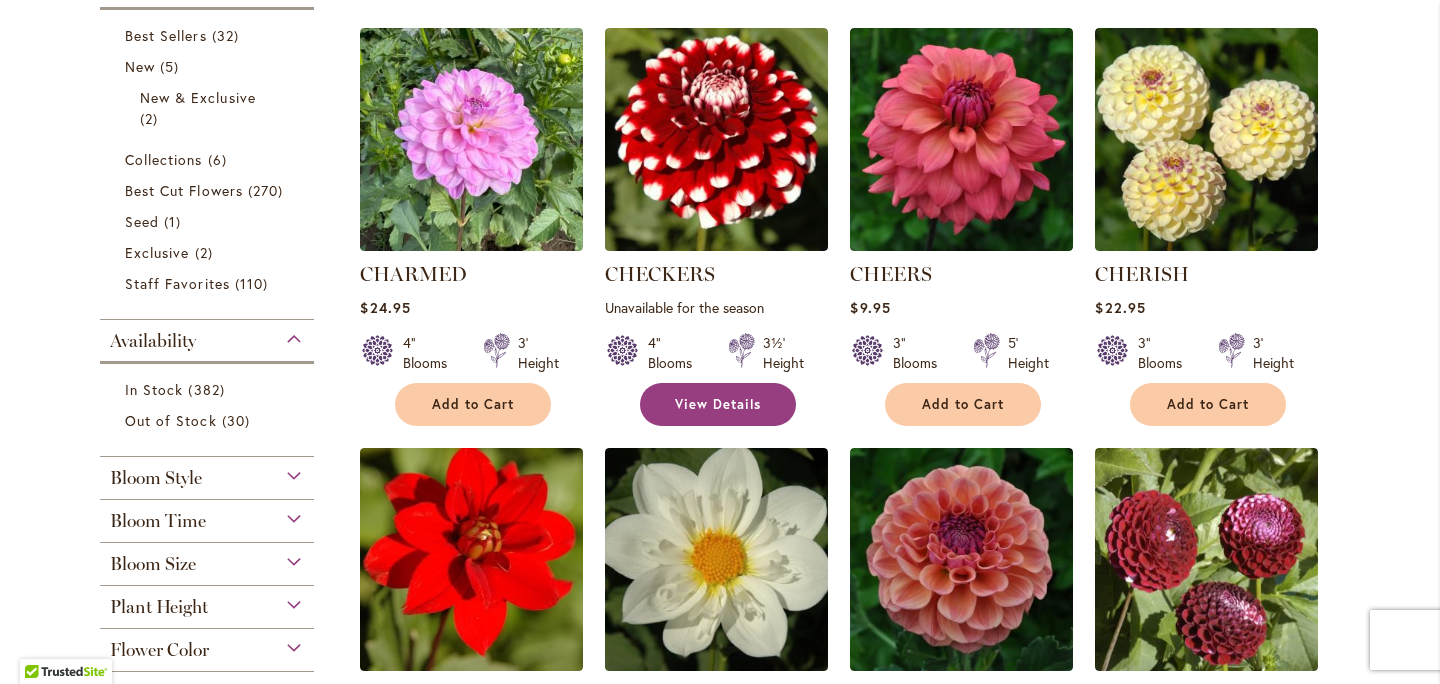 click on "View Details" at bounding box center (718, 404) 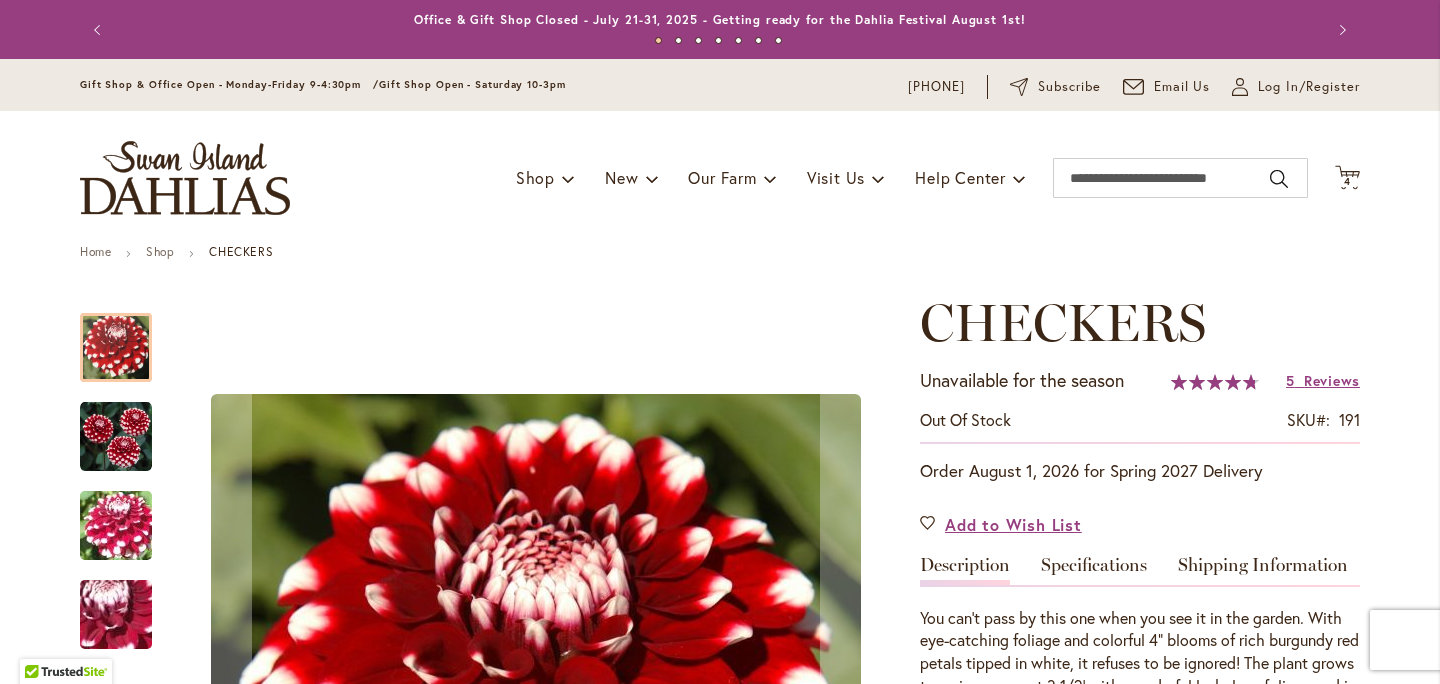 scroll, scrollTop: 0, scrollLeft: 0, axis: both 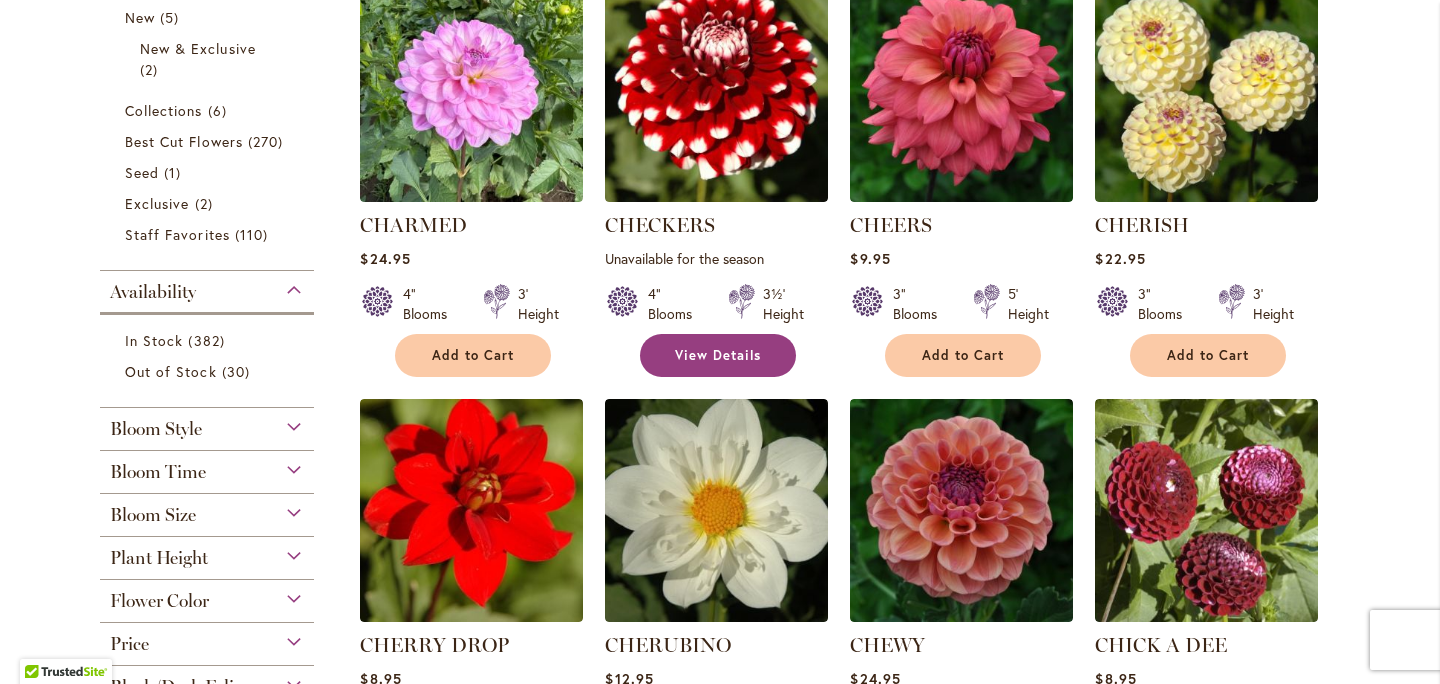click on "View Details" at bounding box center [718, 355] 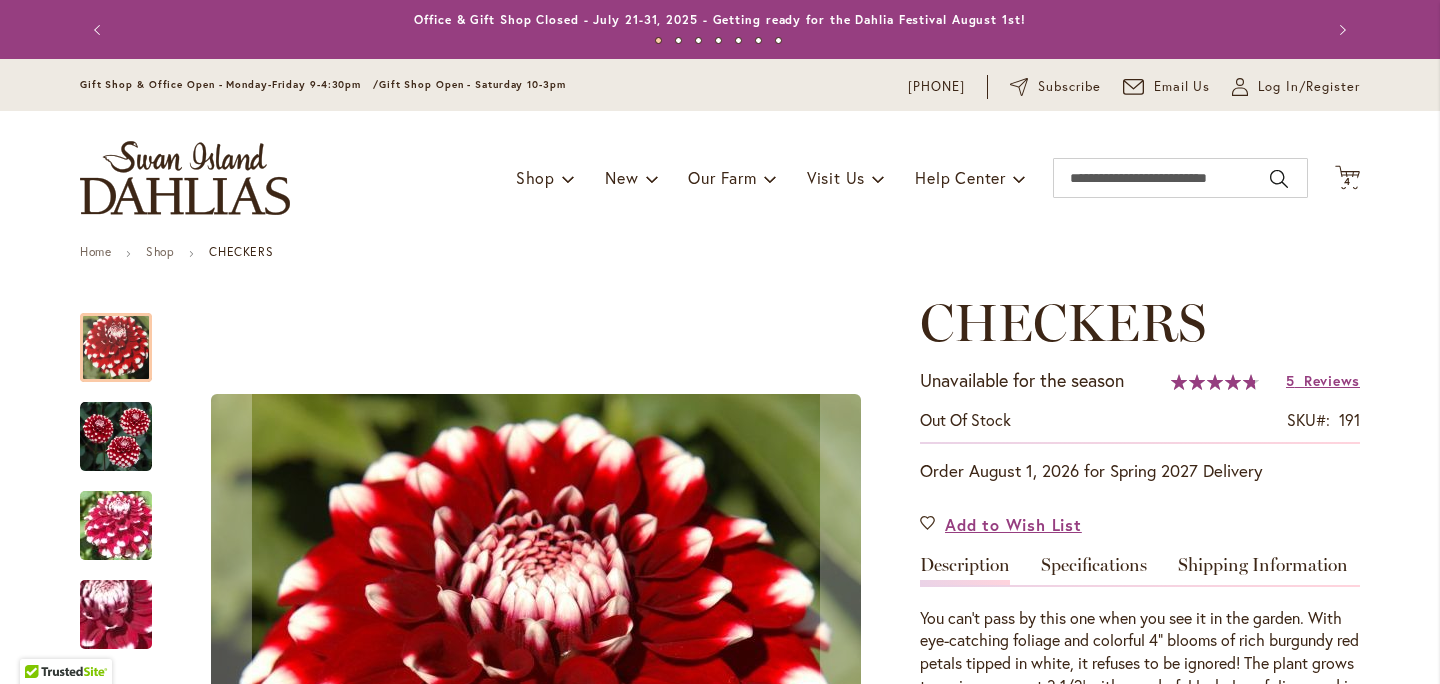 scroll, scrollTop: 0, scrollLeft: 0, axis: both 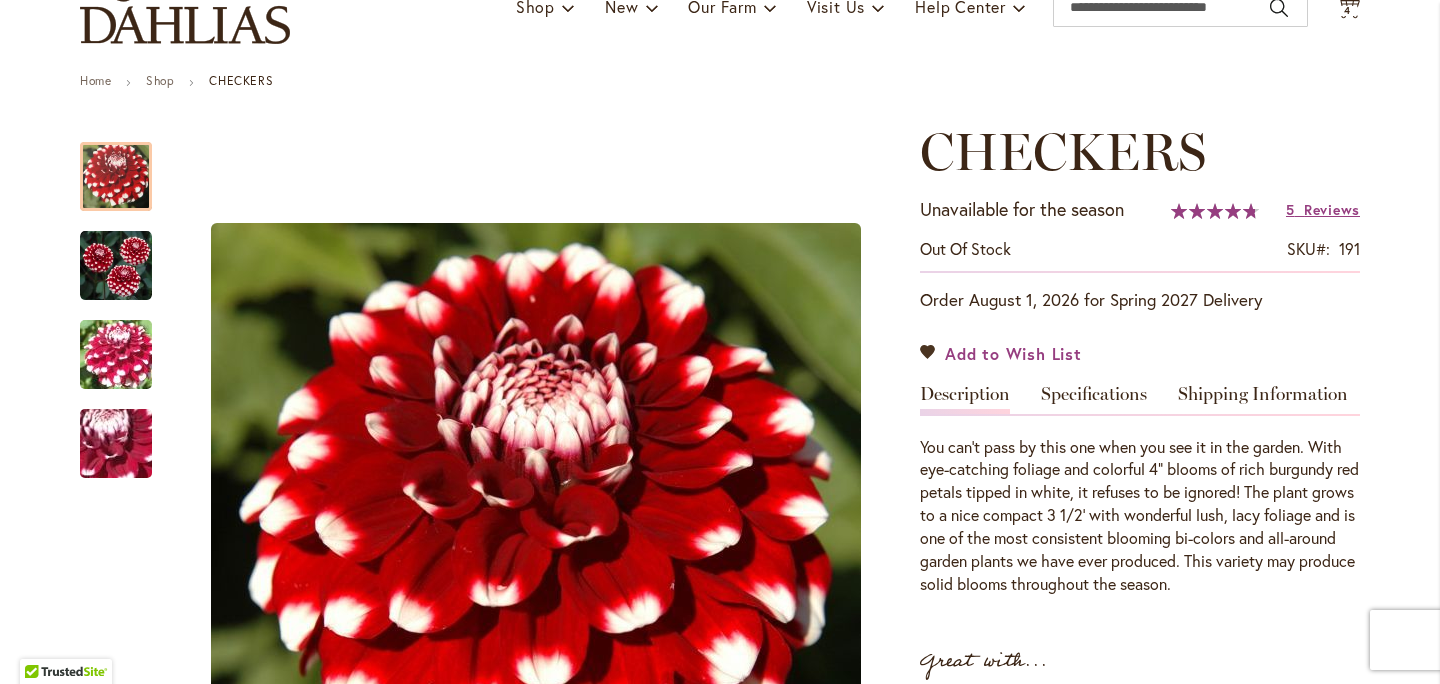 click on "Add to Wish List" at bounding box center (1013, 353) 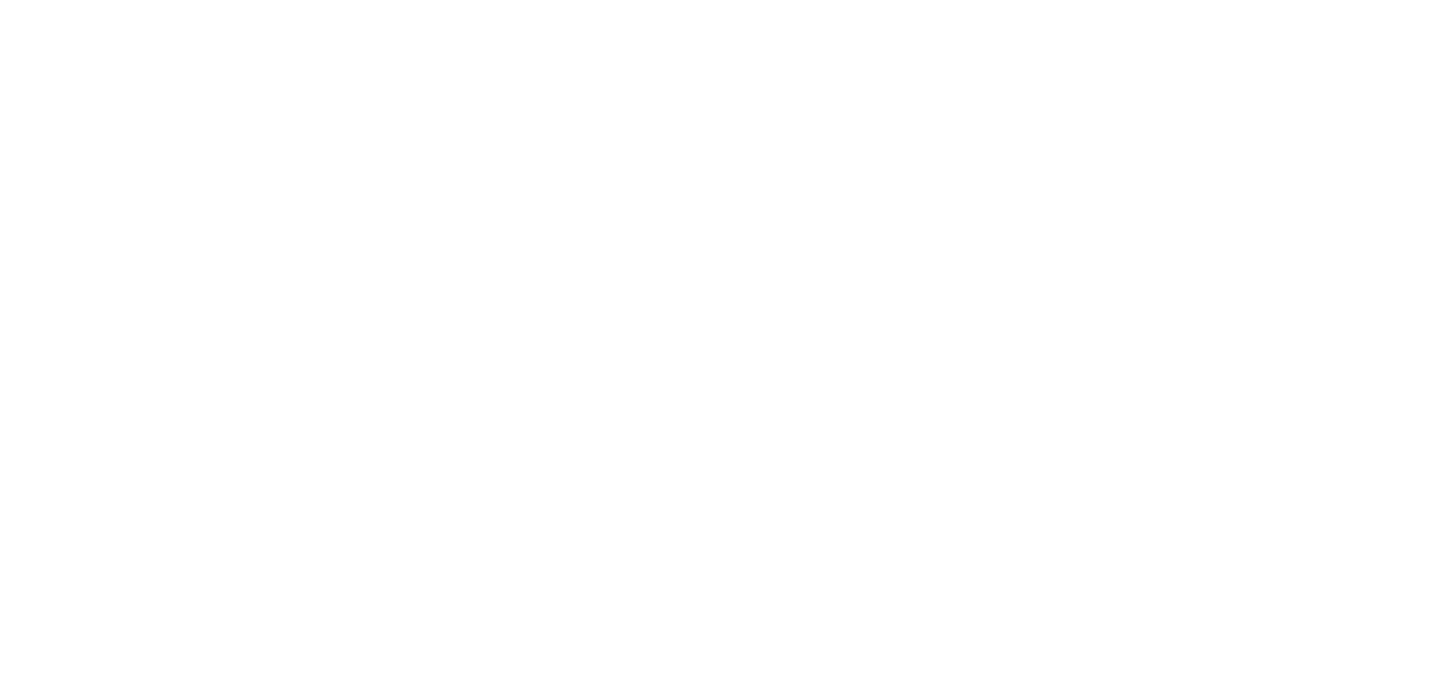 scroll, scrollTop: 0, scrollLeft: 0, axis: both 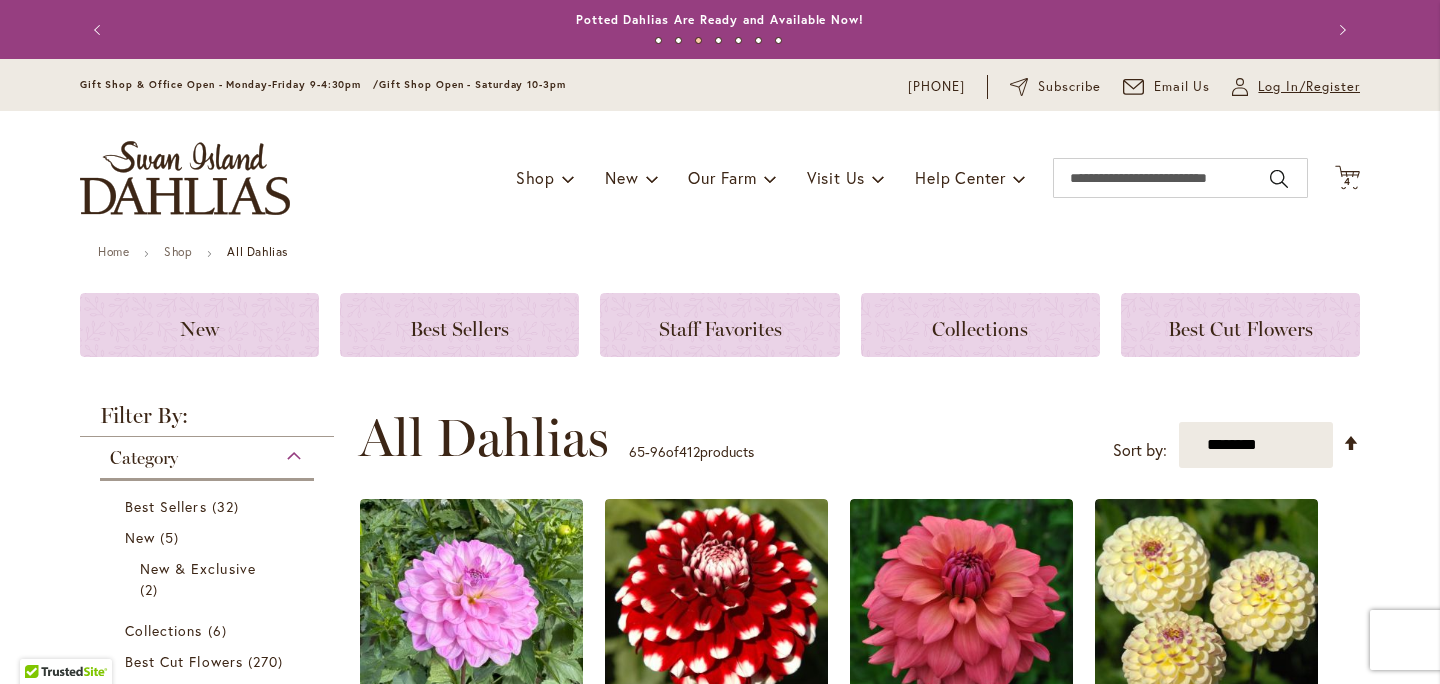 click on "Log In/Register" at bounding box center (1309, 87) 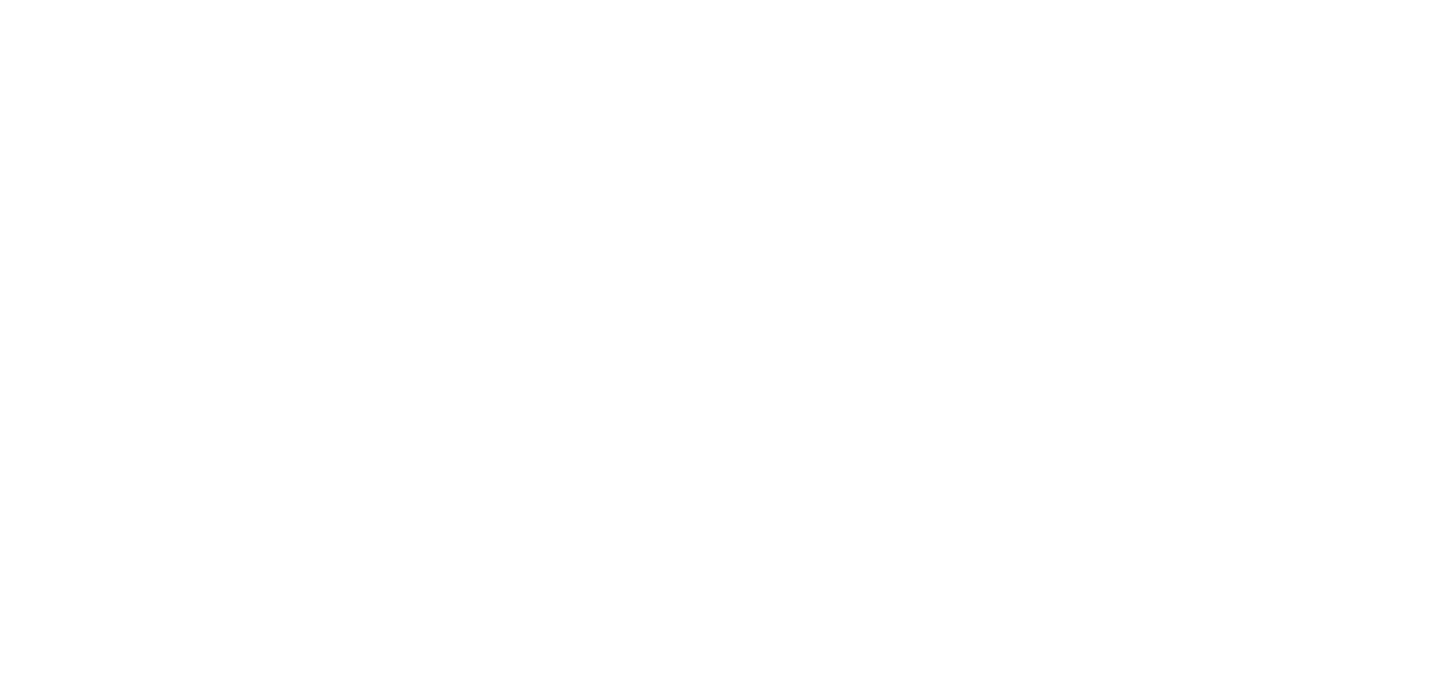 scroll, scrollTop: 0, scrollLeft: 0, axis: both 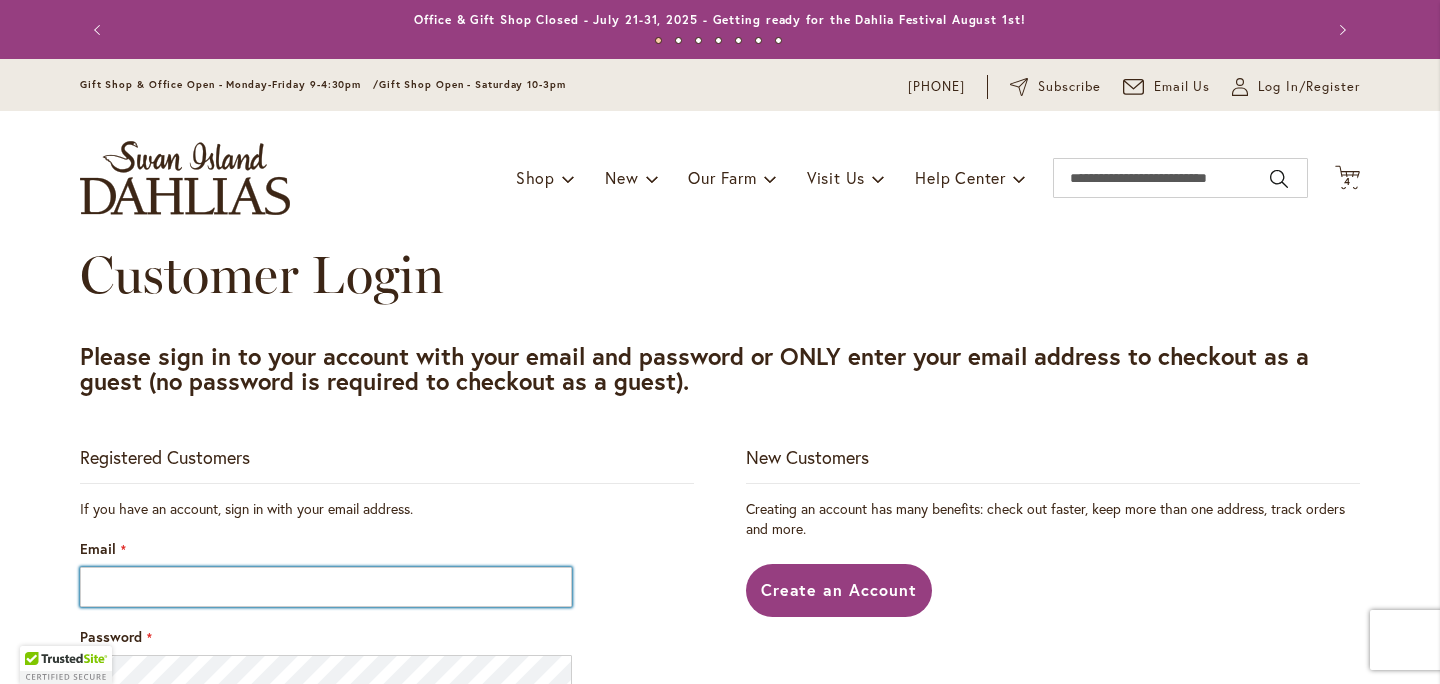 click on "Email" at bounding box center [326, 587] 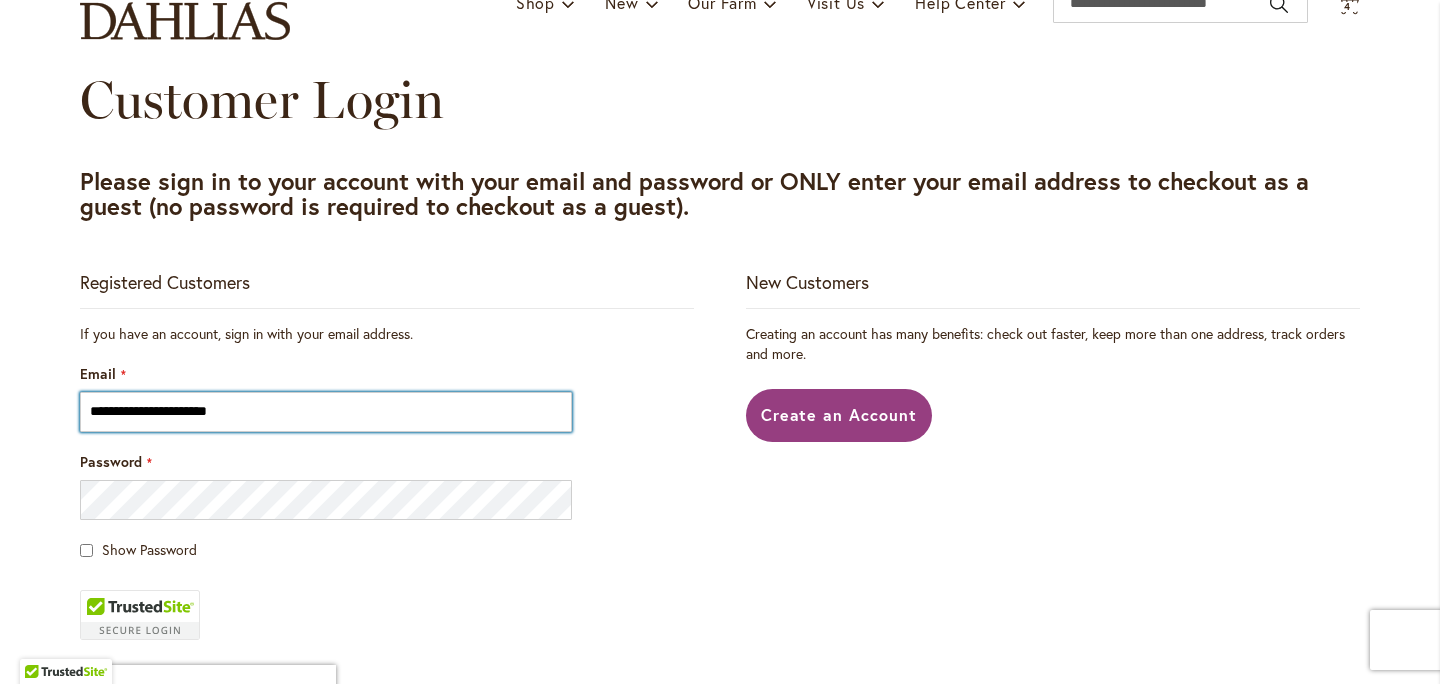 scroll, scrollTop: 179, scrollLeft: 0, axis: vertical 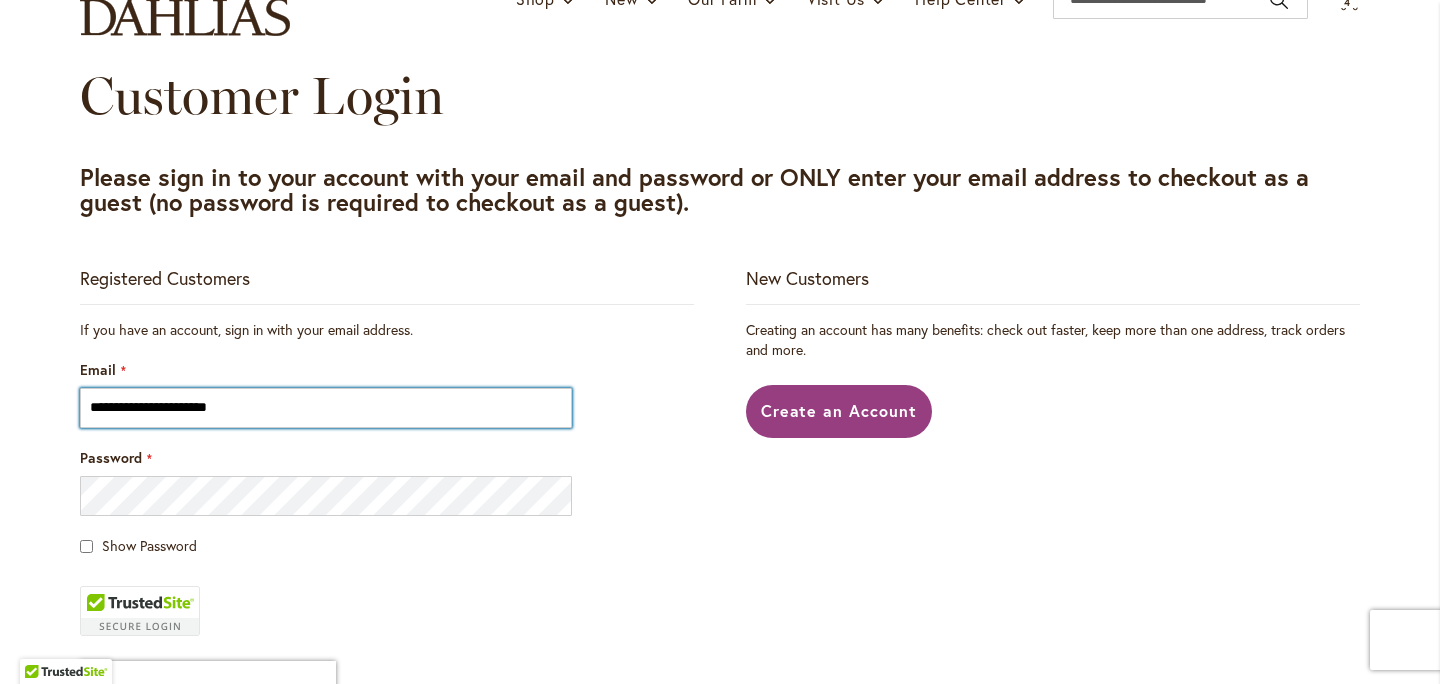 type on "**********" 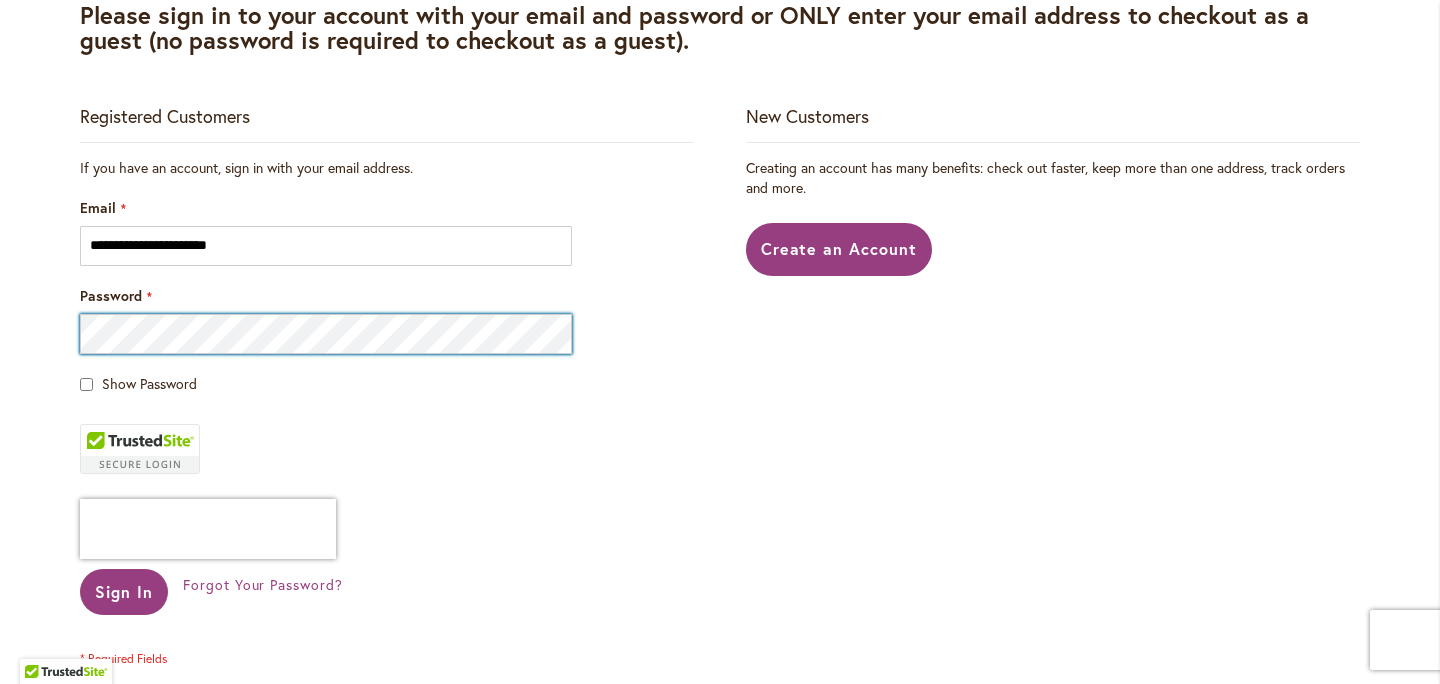 scroll, scrollTop: 484, scrollLeft: 0, axis: vertical 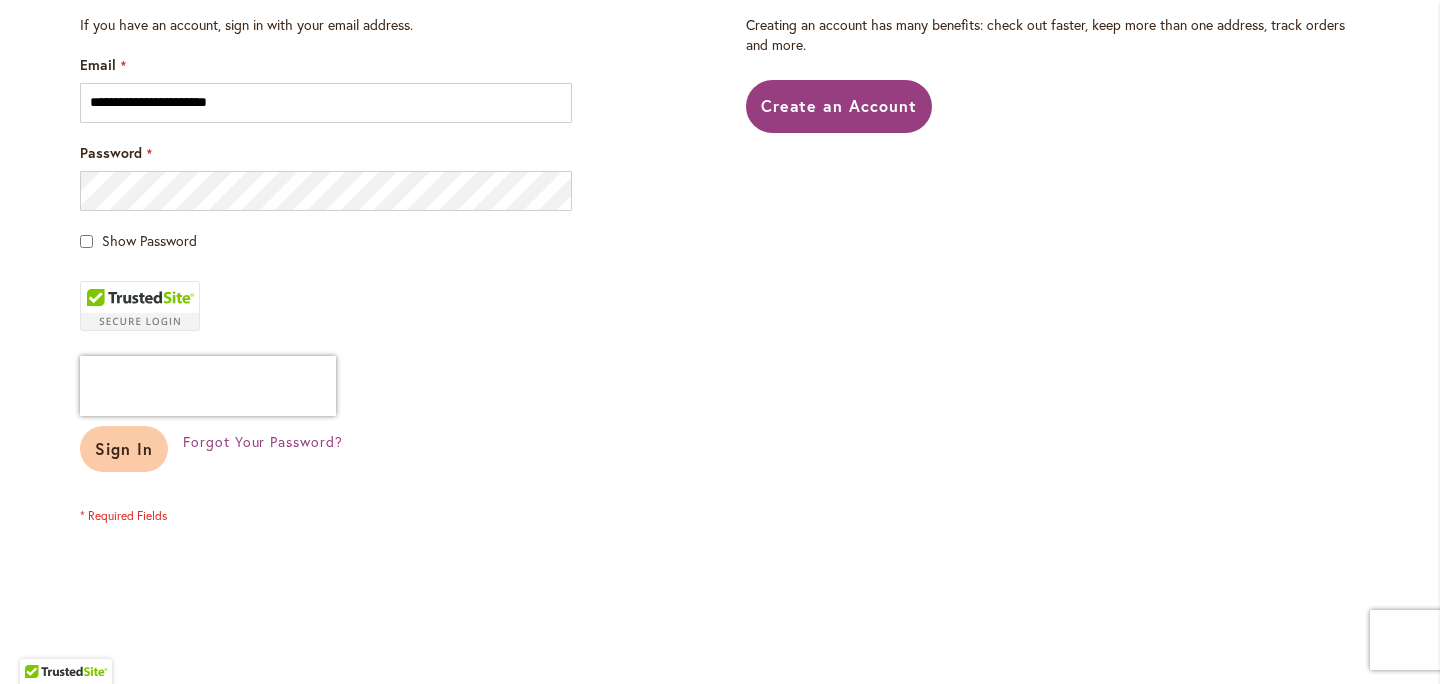 click on "Sign In" at bounding box center (124, 448) 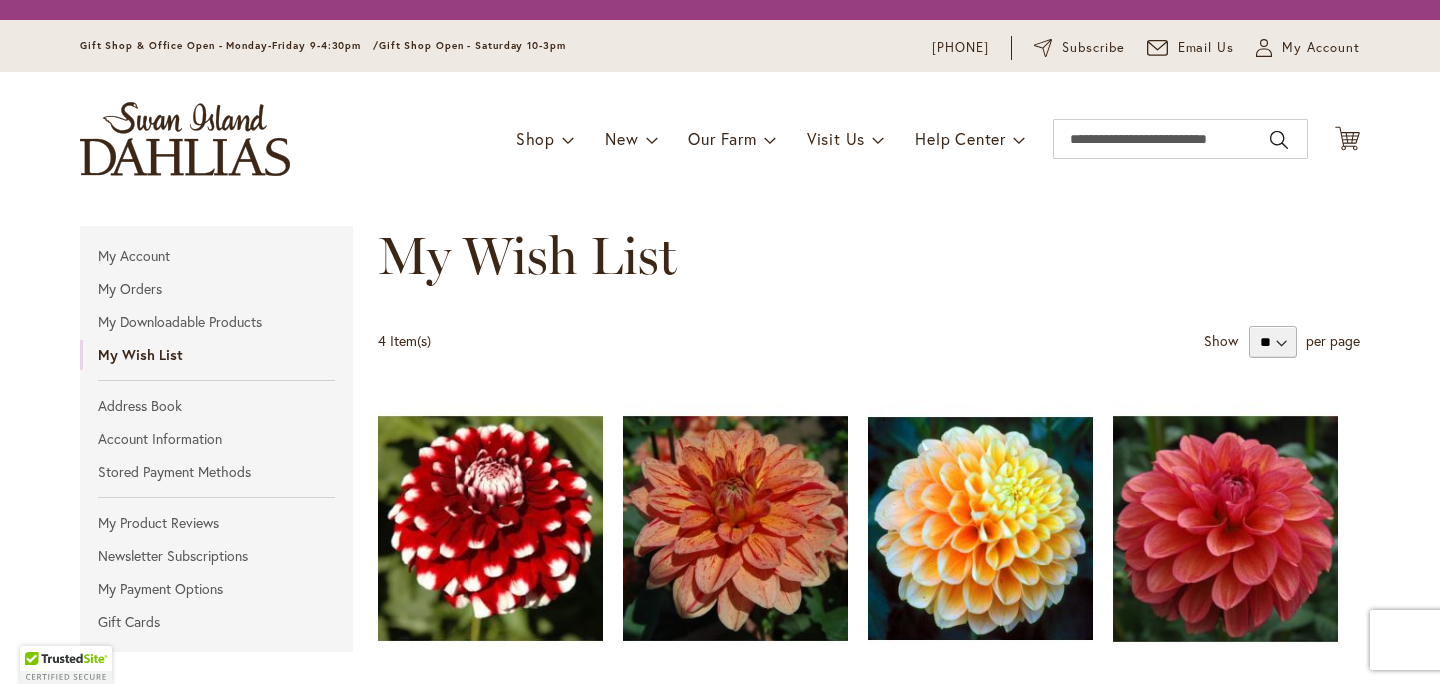 scroll, scrollTop: 0, scrollLeft: 0, axis: both 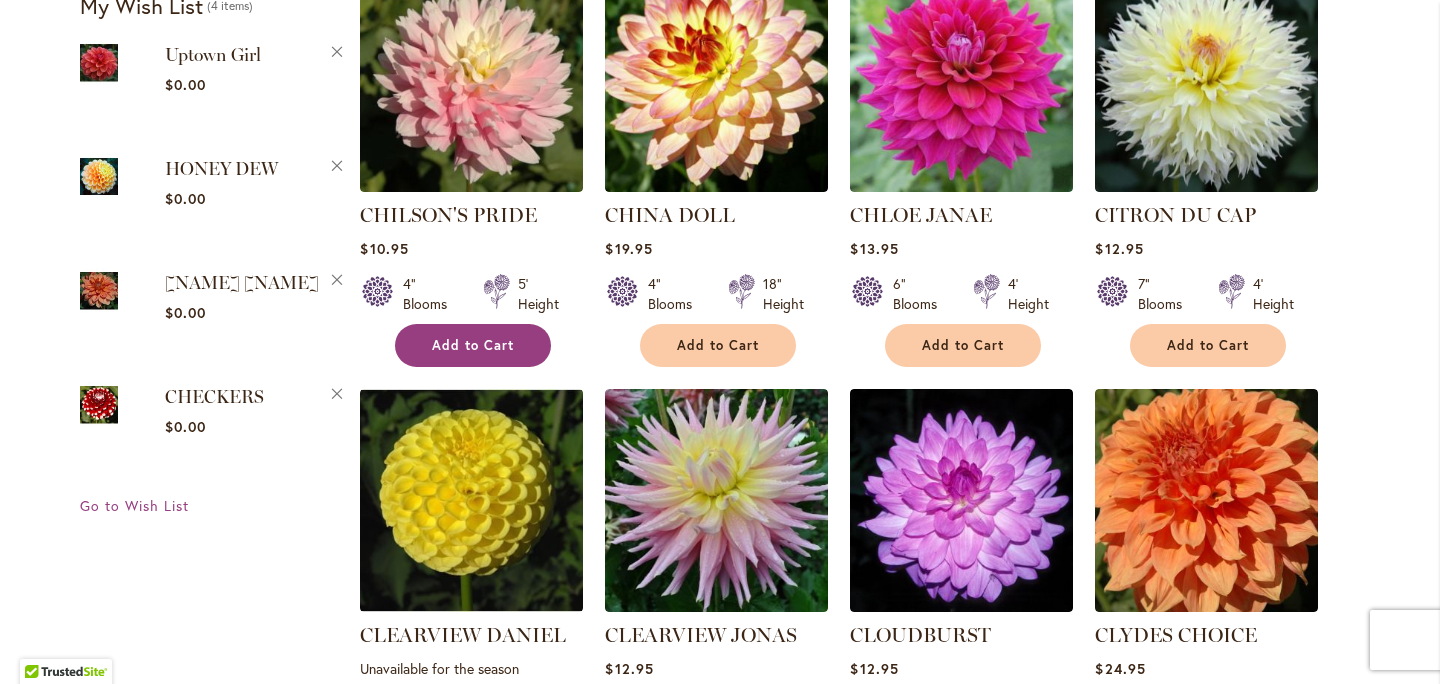 click on "Add to Cart" at bounding box center (473, 345) 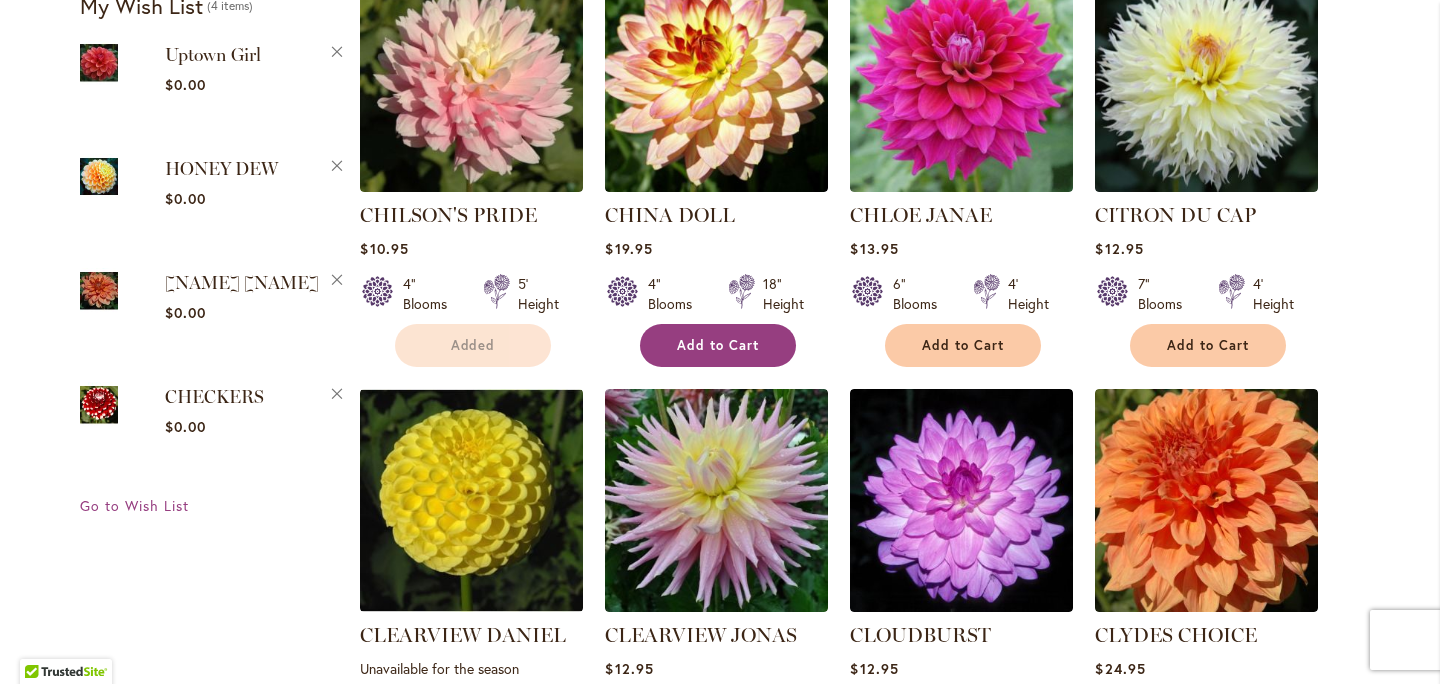 click on "Add to Cart" at bounding box center [718, 345] 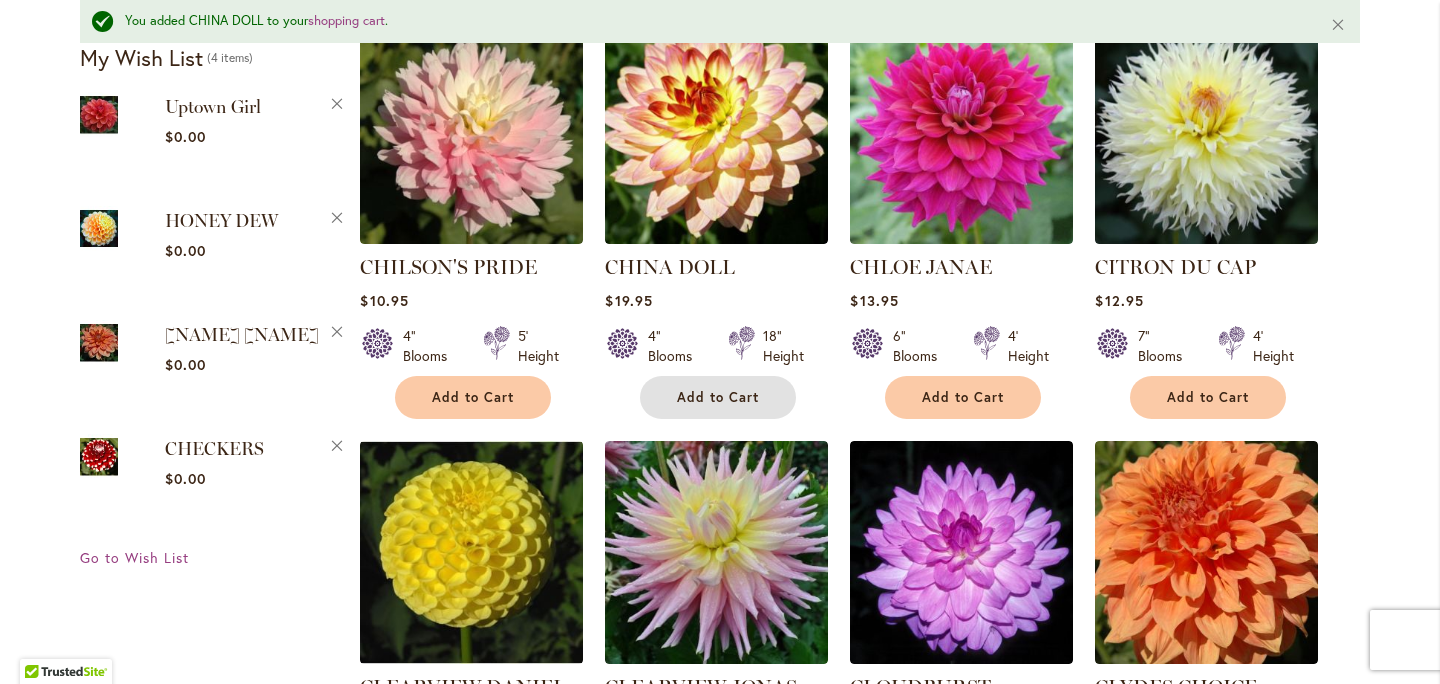 scroll, scrollTop: 1351, scrollLeft: 0, axis: vertical 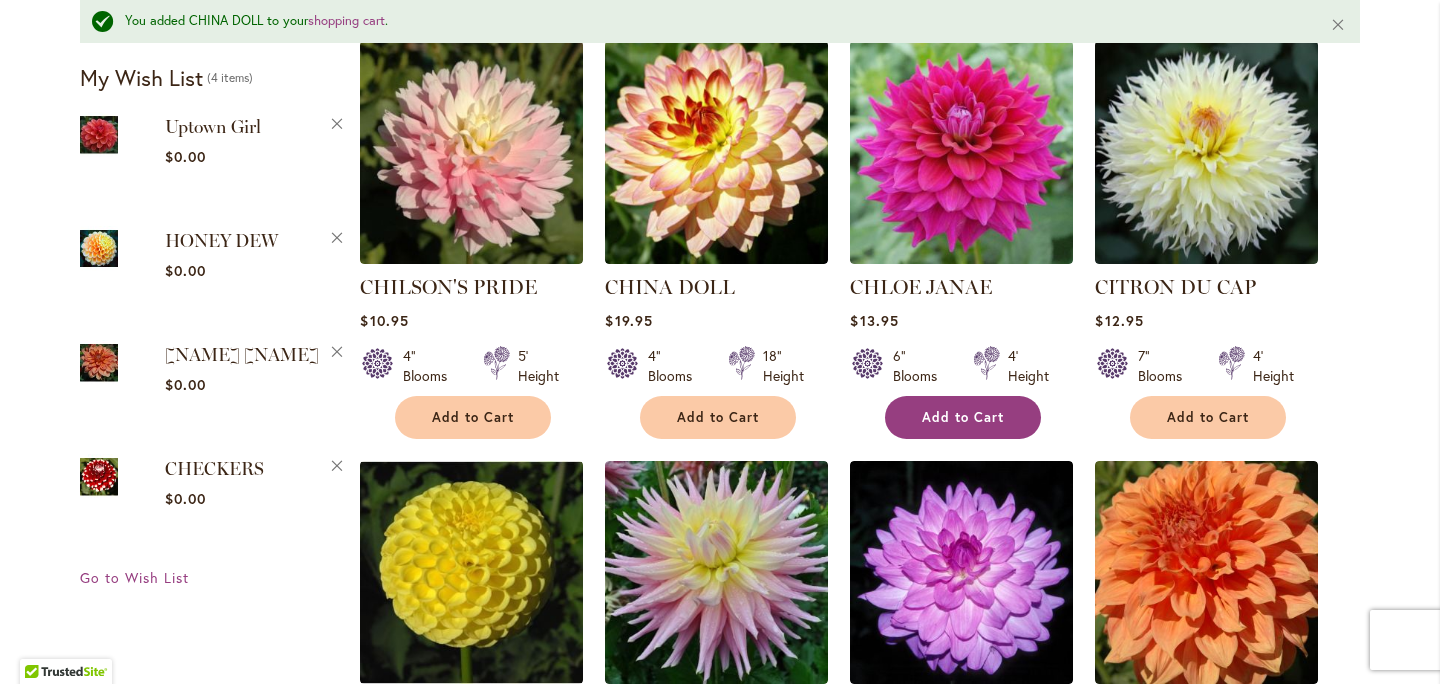 click on "Add to Cart" at bounding box center [963, 417] 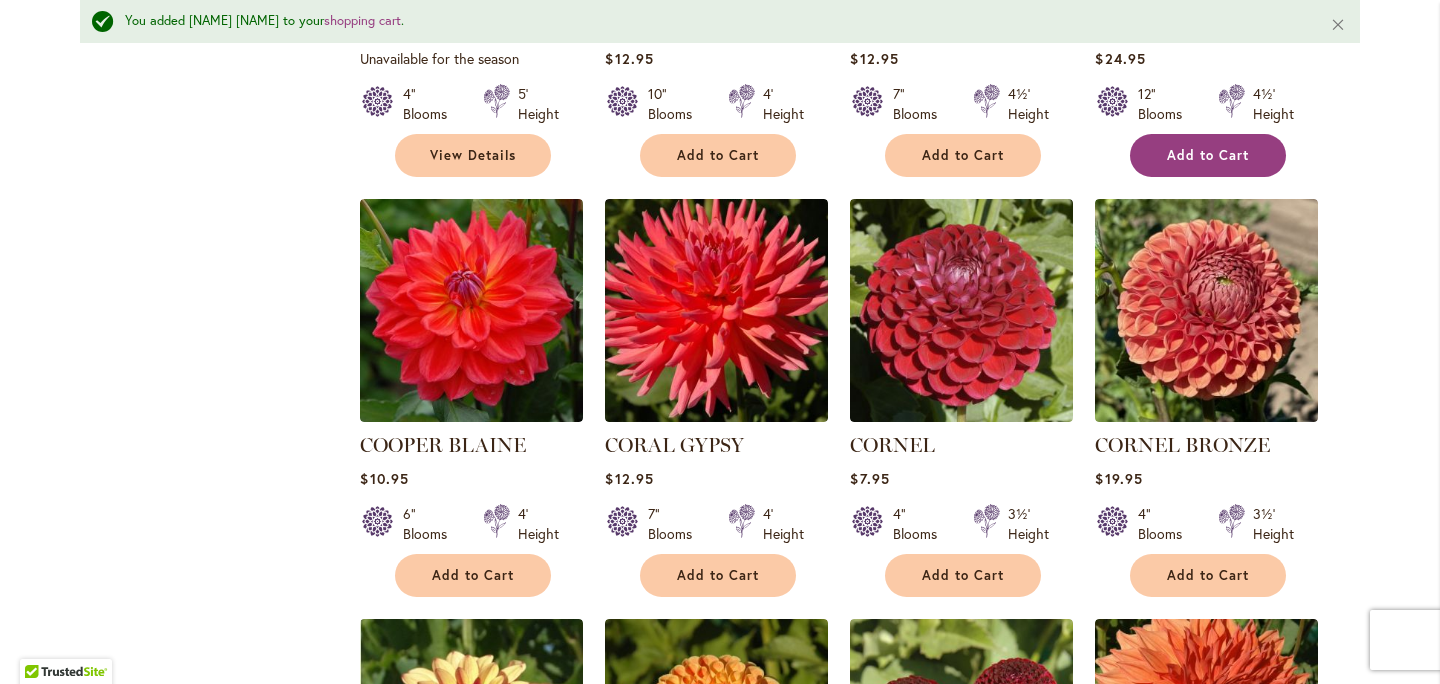 scroll, scrollTop: 2043, scrollLeft: 0, axis: vertical 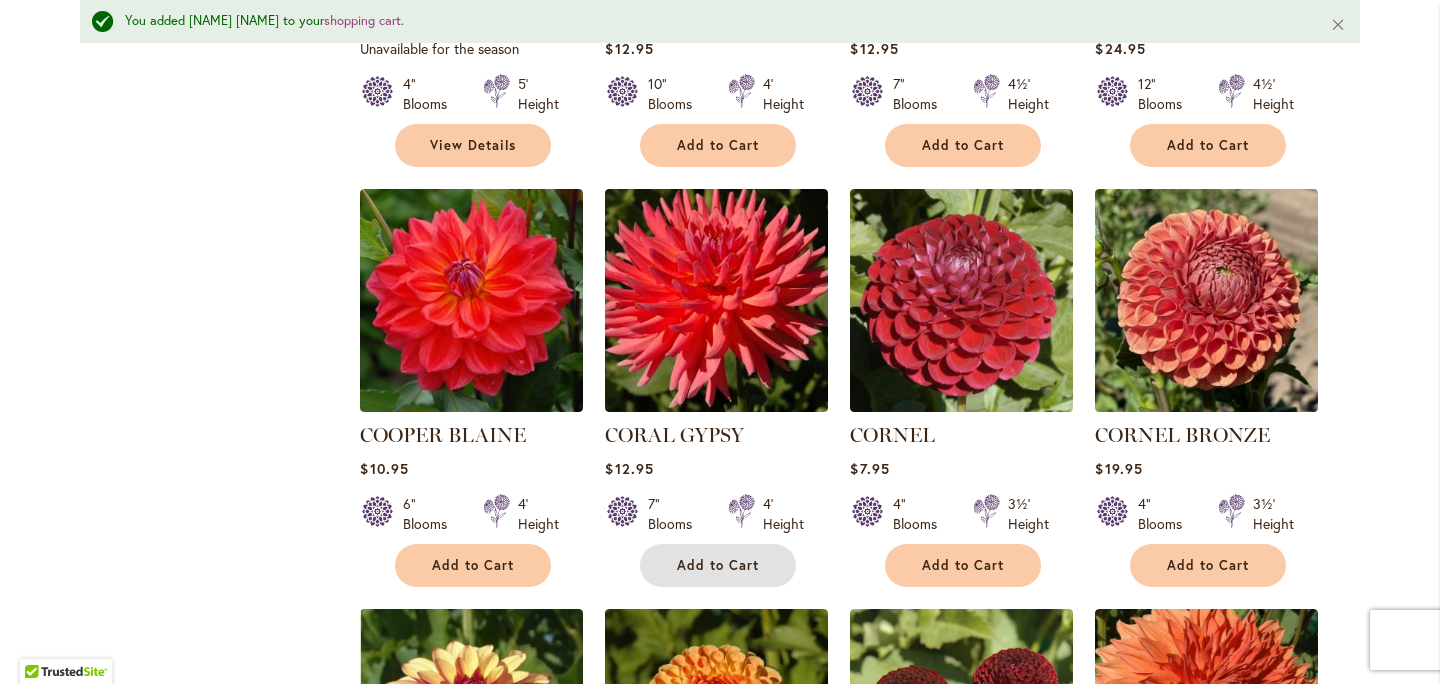 click on "Add to Cart" at bounding box center (718, 565) 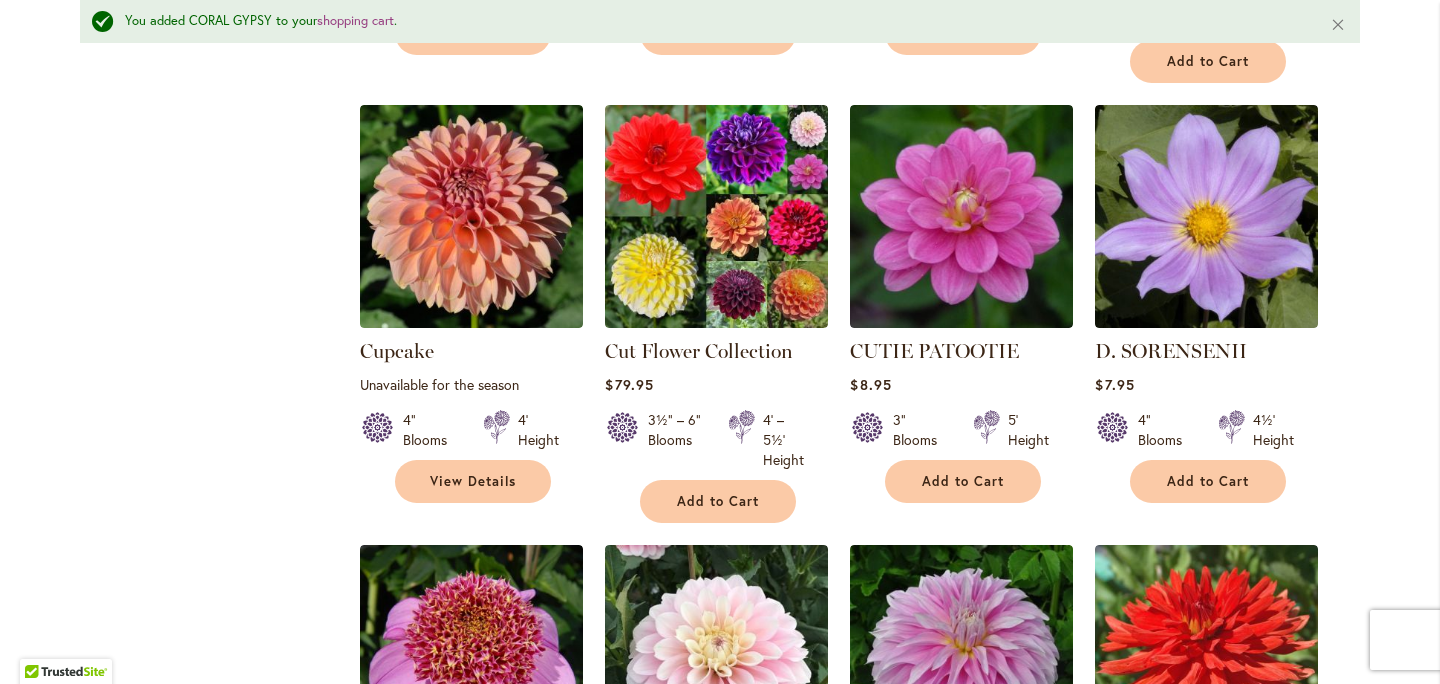 scroll, scrollTop: 3000, scrollLeft: 0, axis: vertical 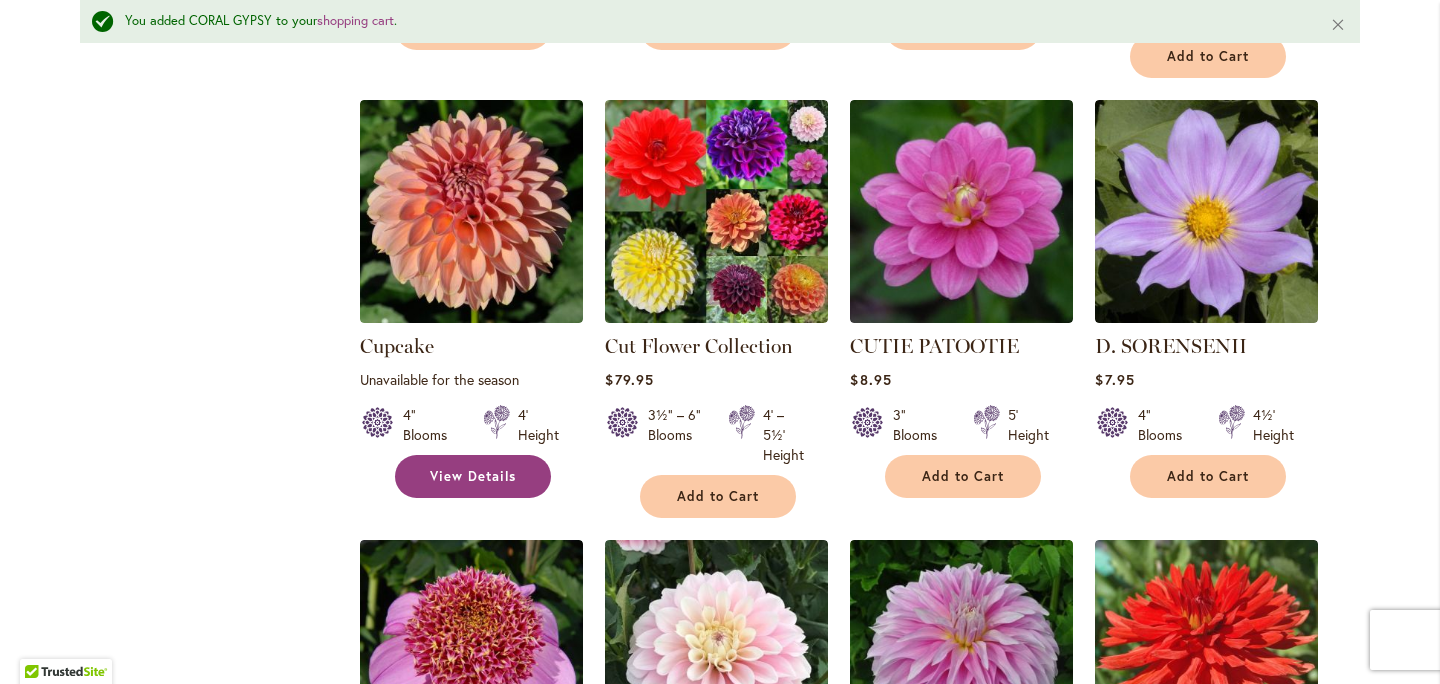 click on "View Details" at bounding box center (473, 476) 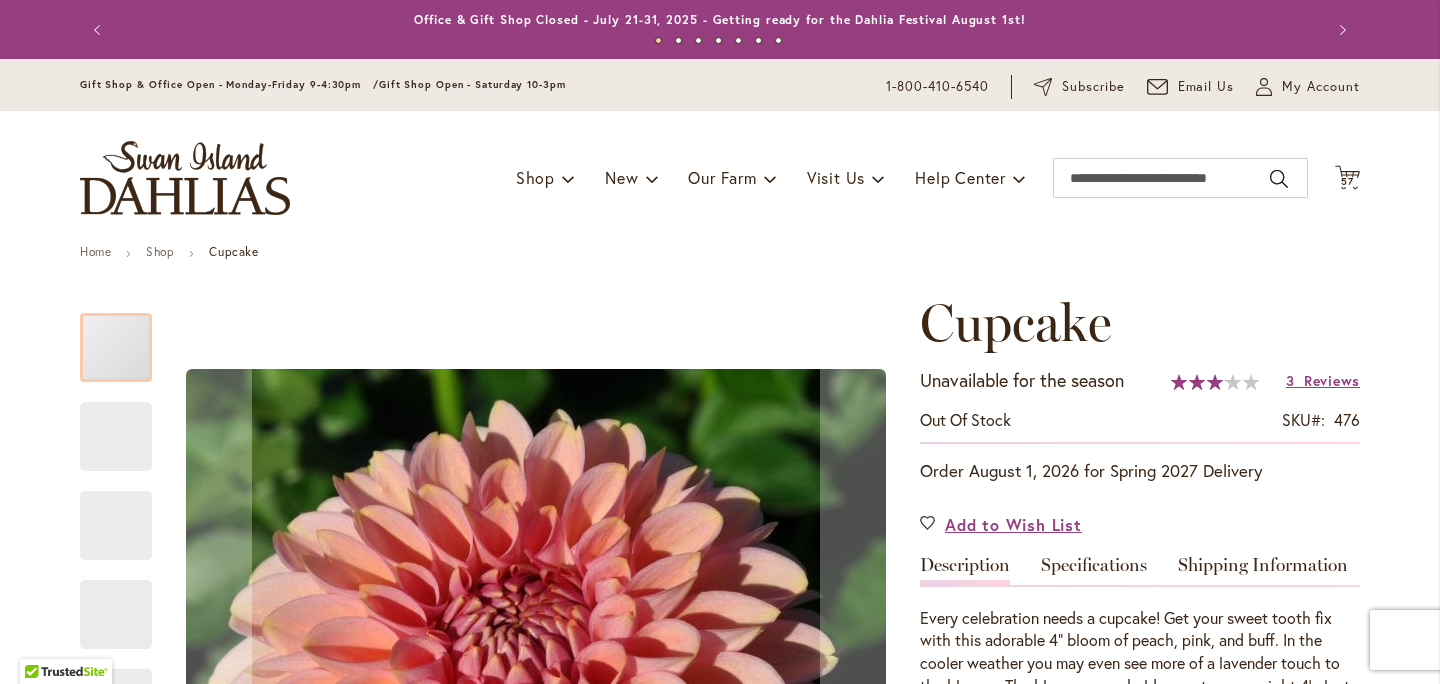 scroll, scrollTop: 0, scrollLeft: 0, axis: both 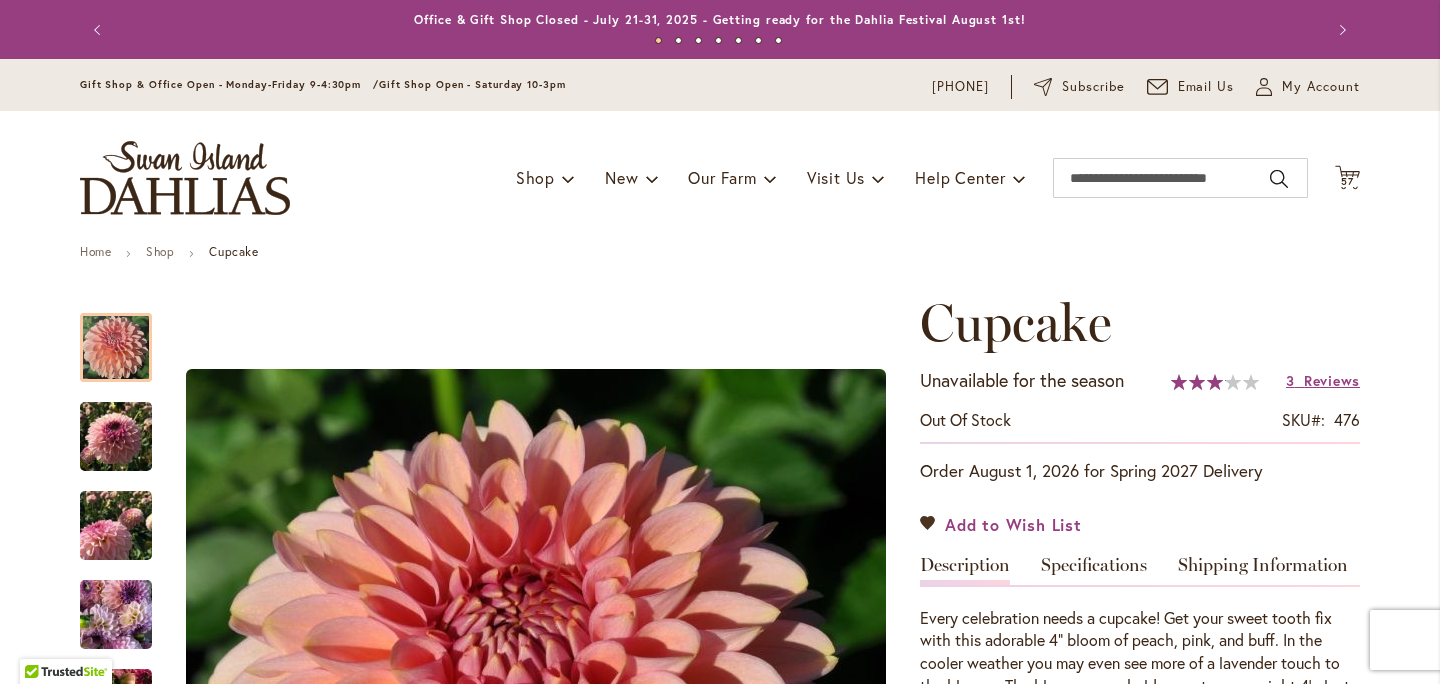 click on "Add to Wish List" at bounding box center [1001, 524] 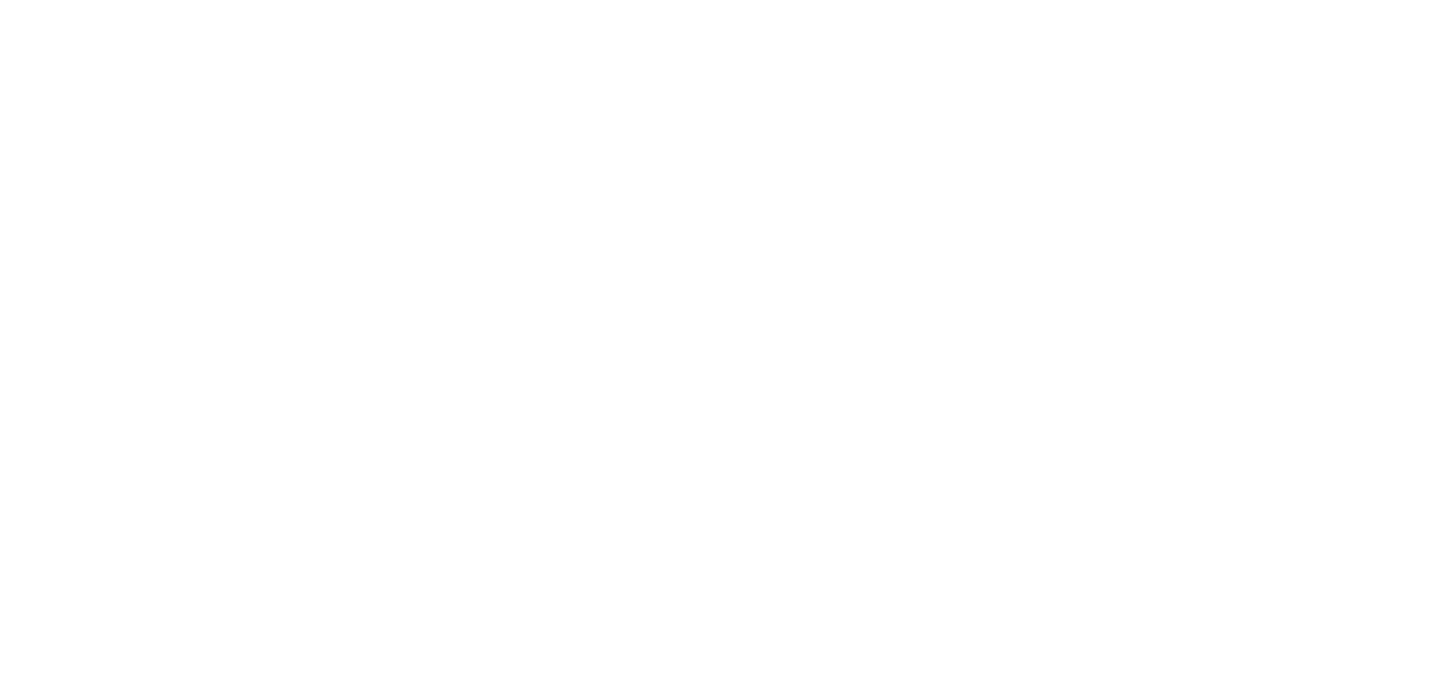 scroll, scrollTop: 0, scrollLeft: 0, axis: both 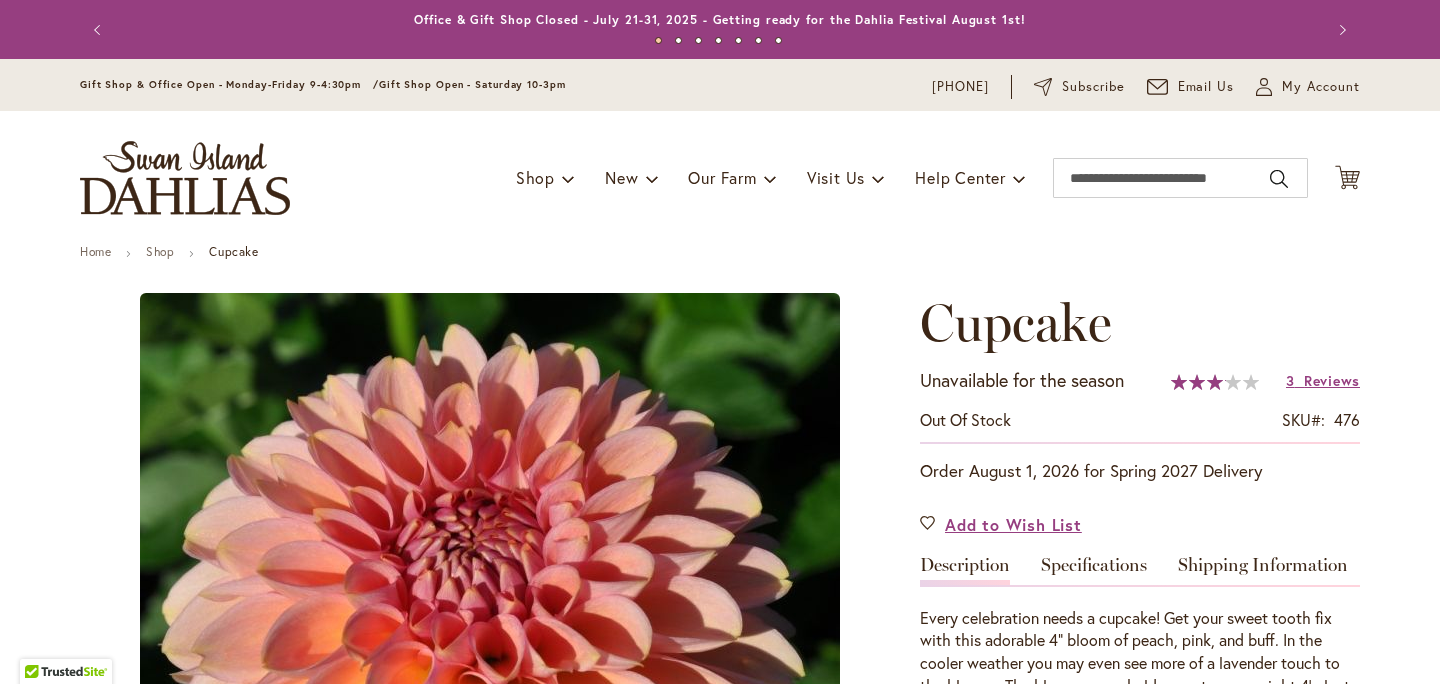 type on "*******" 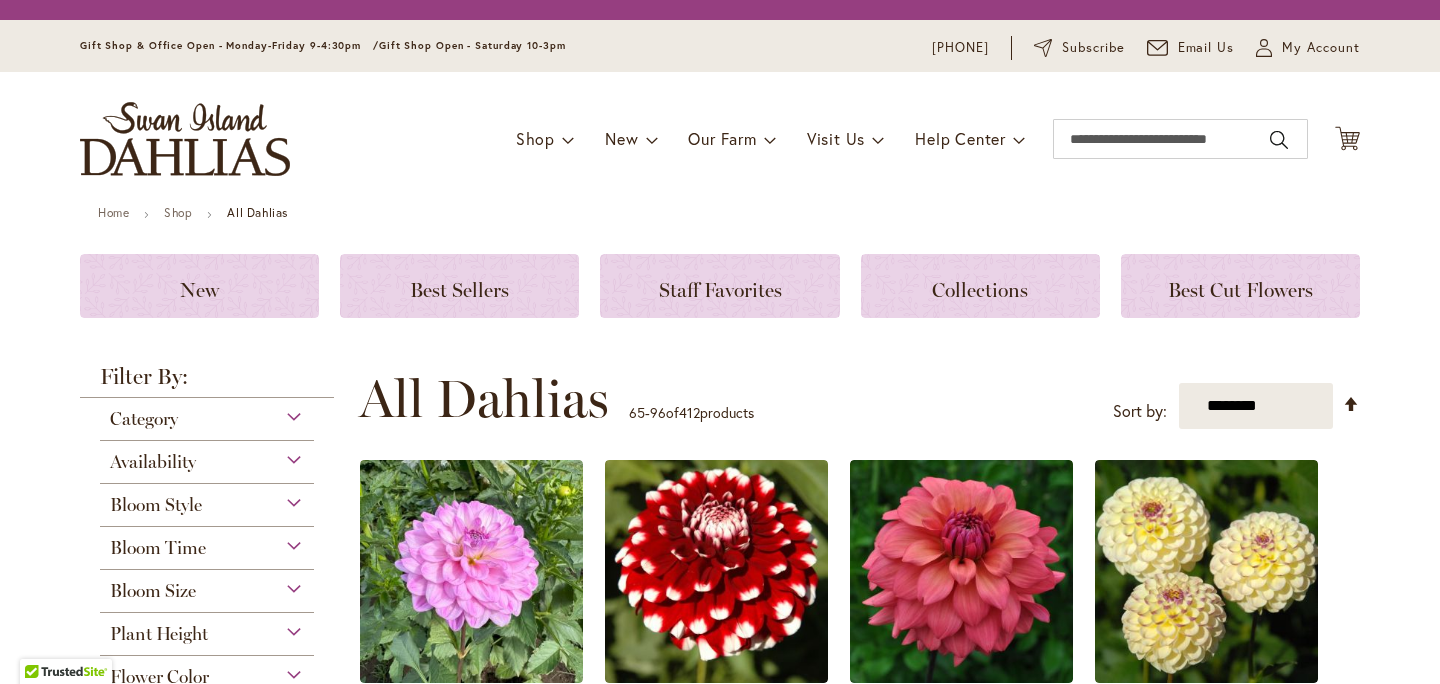 scroll, scrollTop: 0, scrollLeft: 0, axis: both 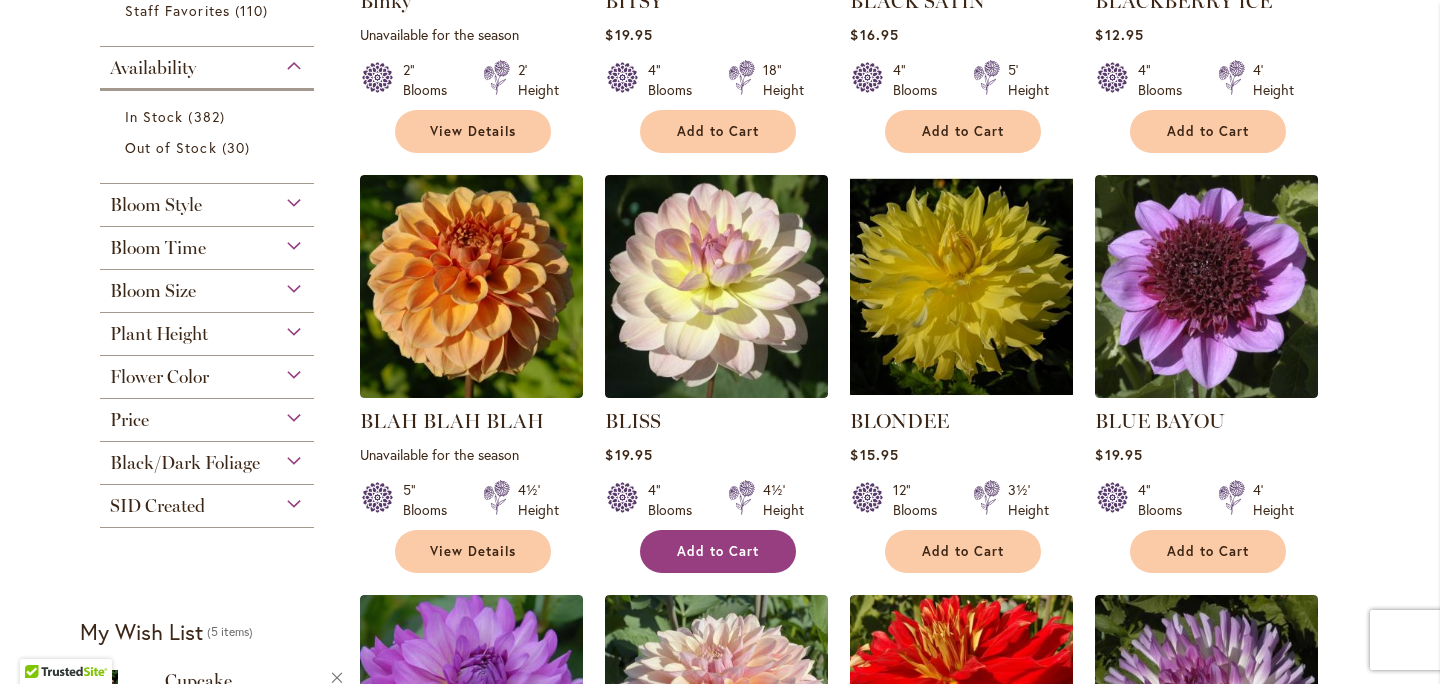 click on "Add to Cart" at bounding box center [718, 551] 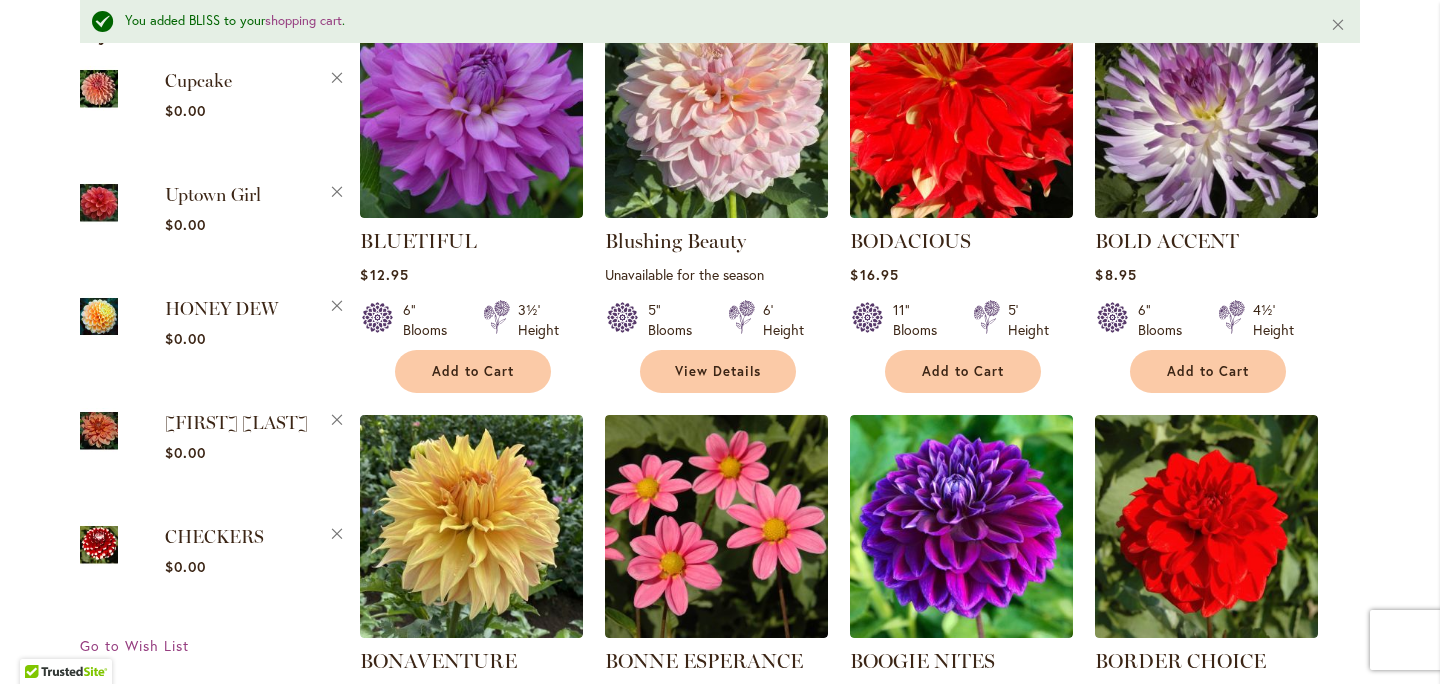 scroll, scrollTop: 1418, scrollLeft: 0, axis: vertical 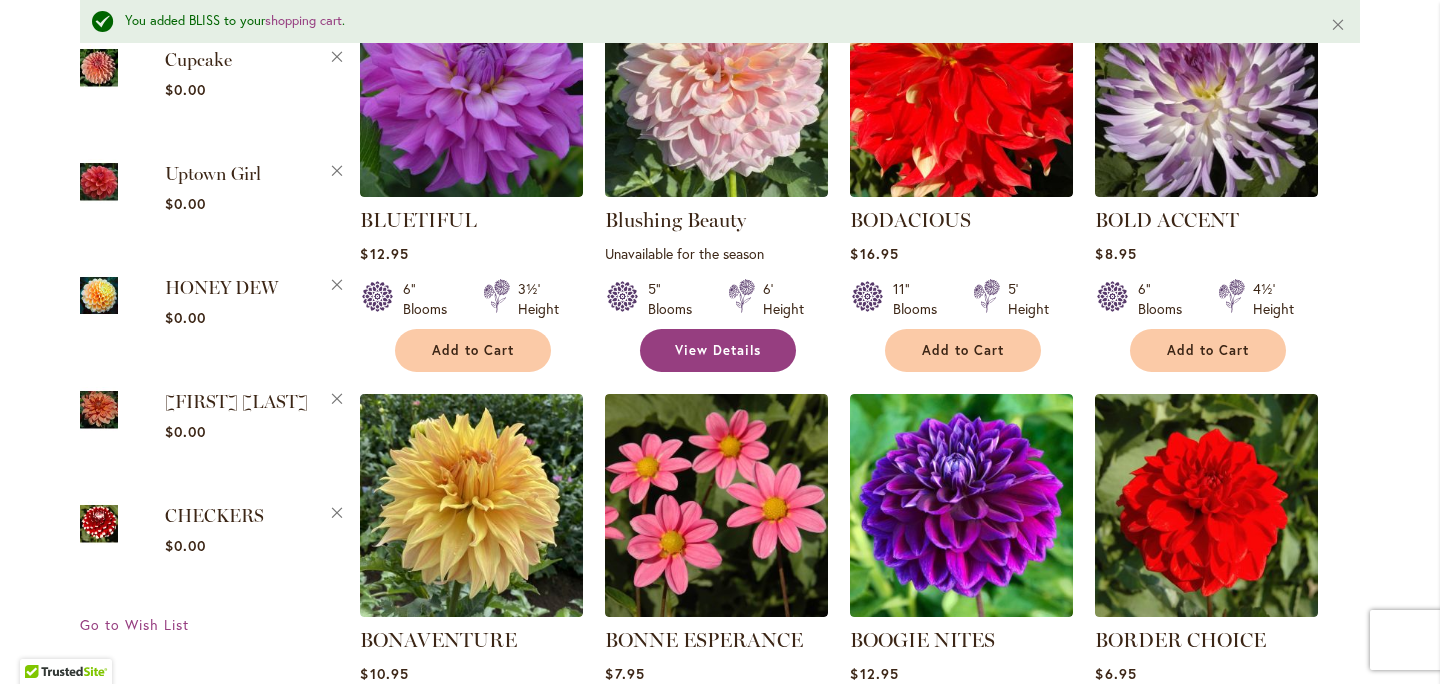 click on "View Details" at bounding box center [718, 350] 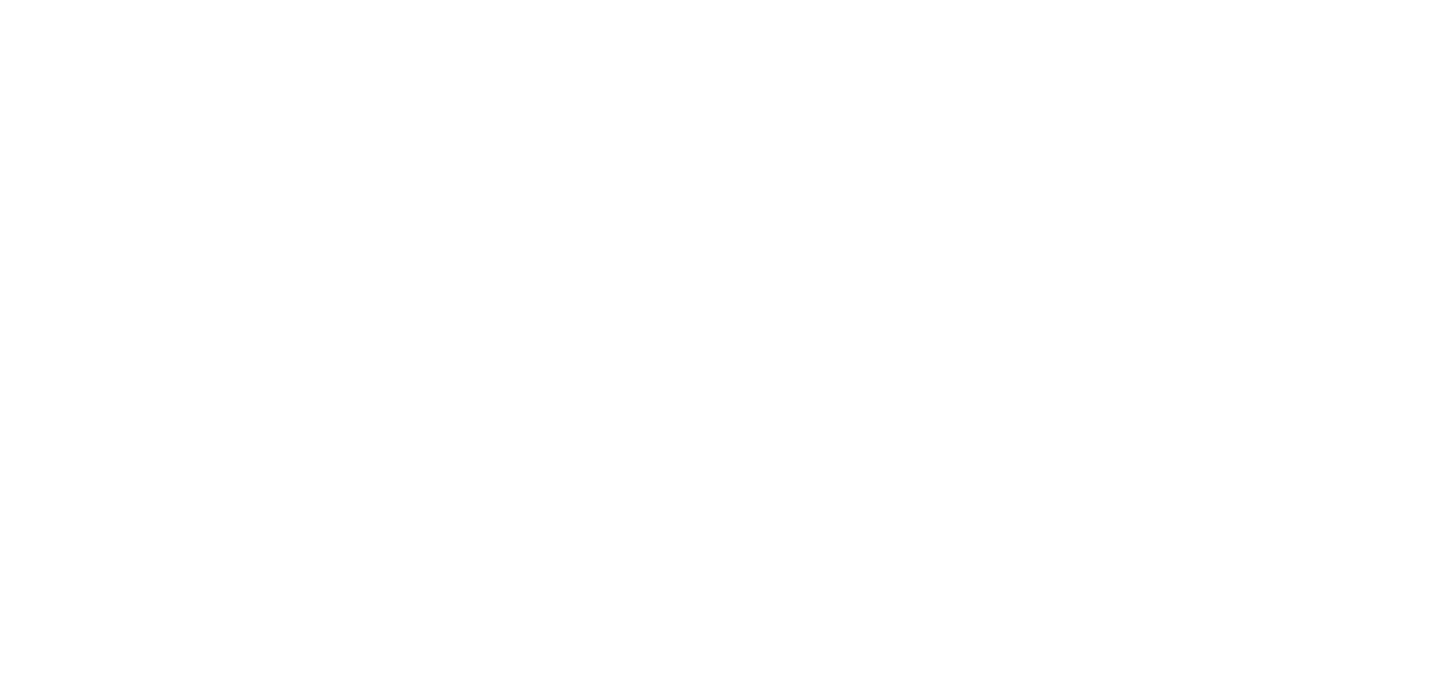 scroll, scrollTop: 0, scrollLeft: 0, axis: both 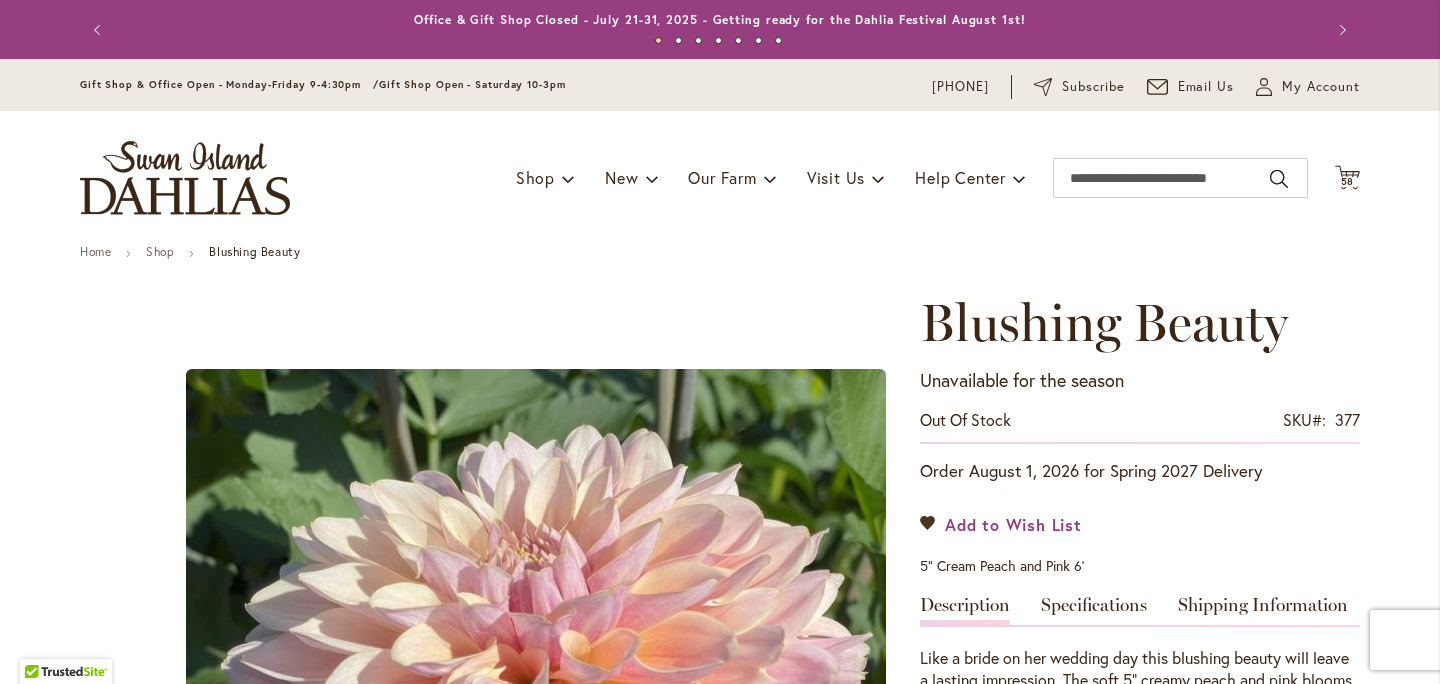 click on "Add to Wish List" at bounding box center [1013, 524] 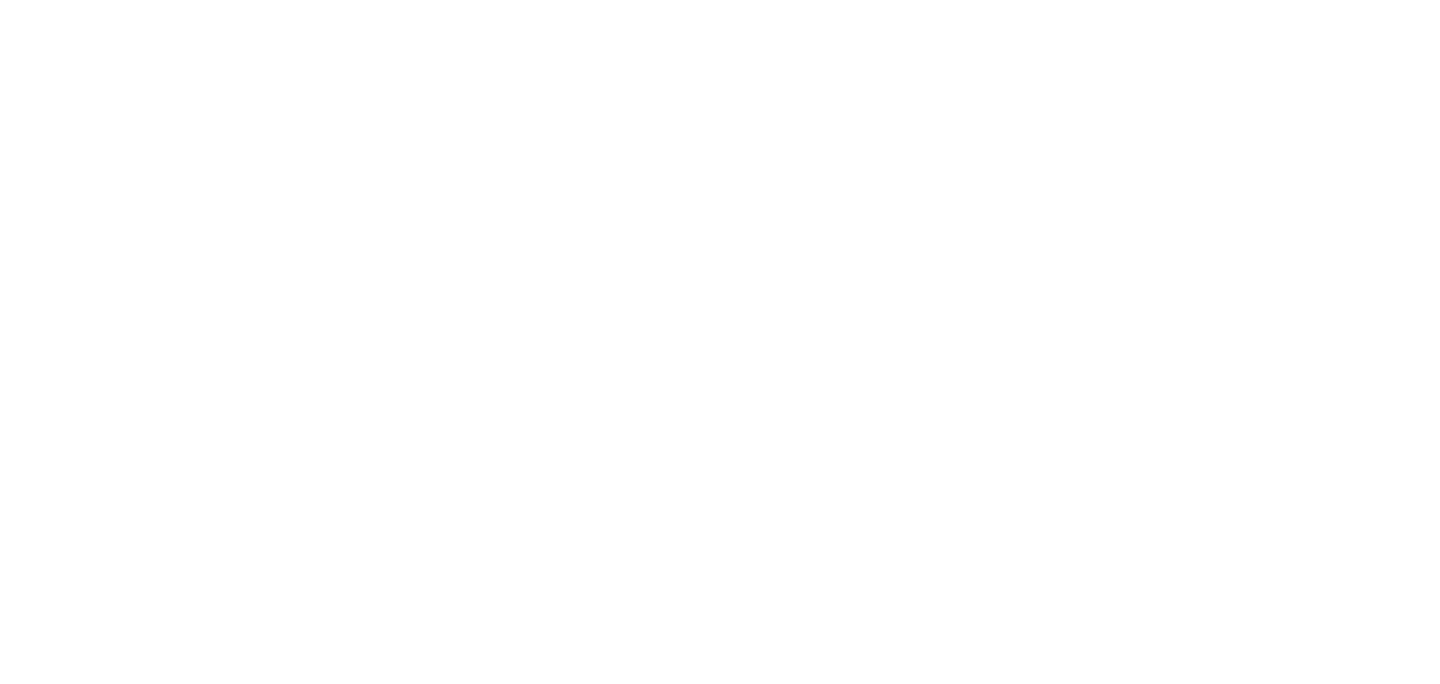 scroll, scrollTop: 0, scrollLeft: 0, axis: both 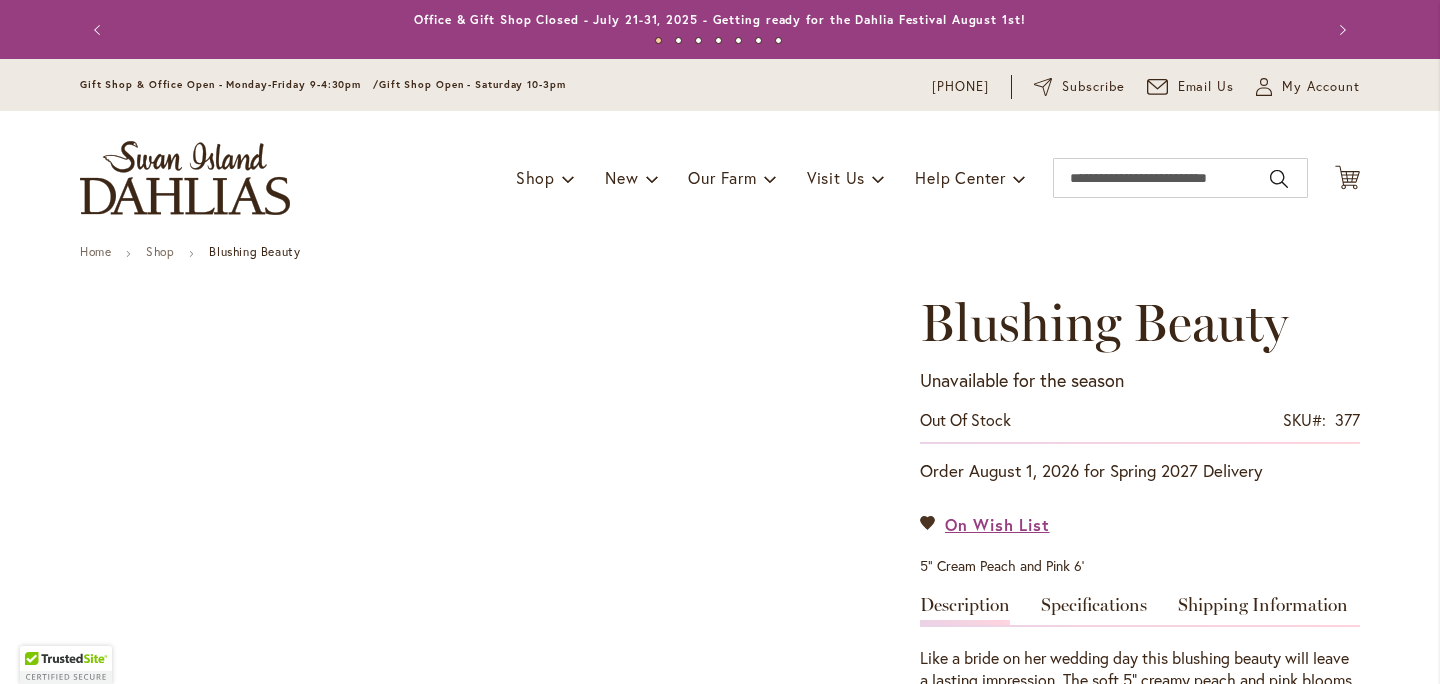 type on "*******" 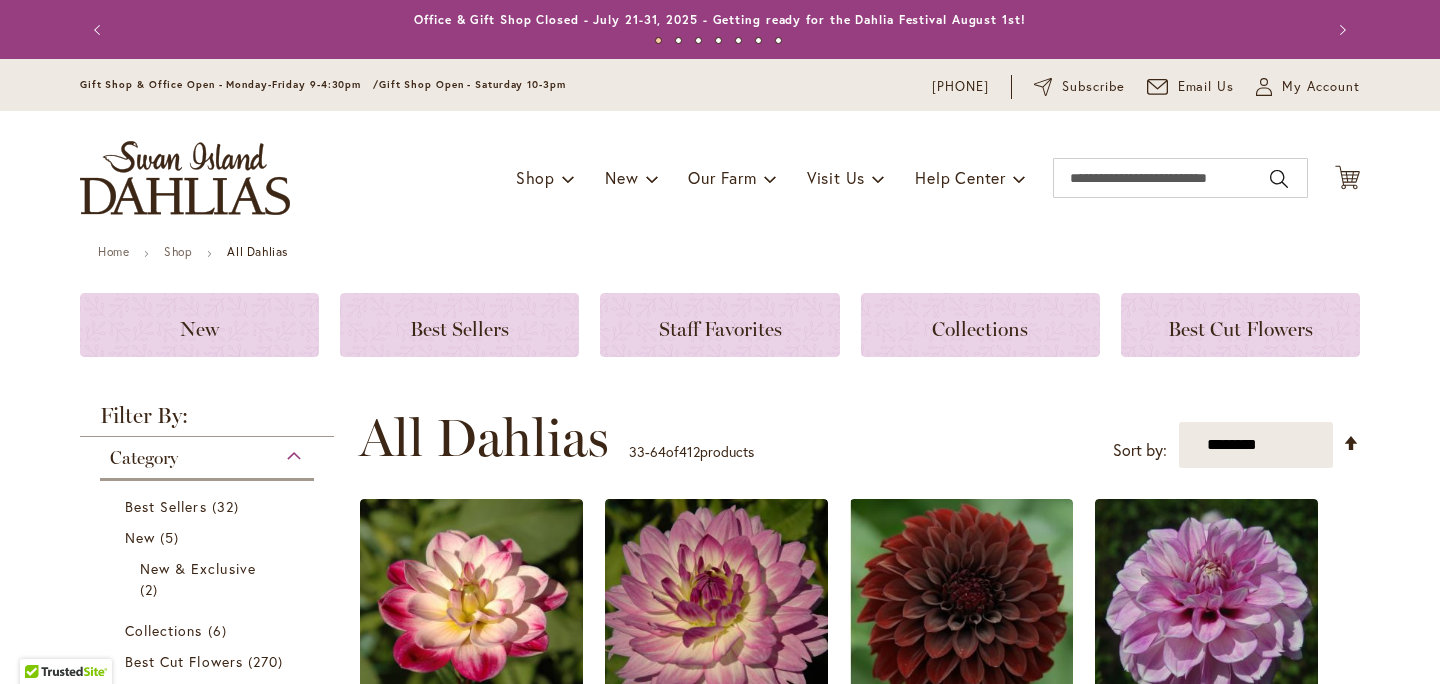 scroll, scrollTop: 0, scrollLeft: 0, axis: both 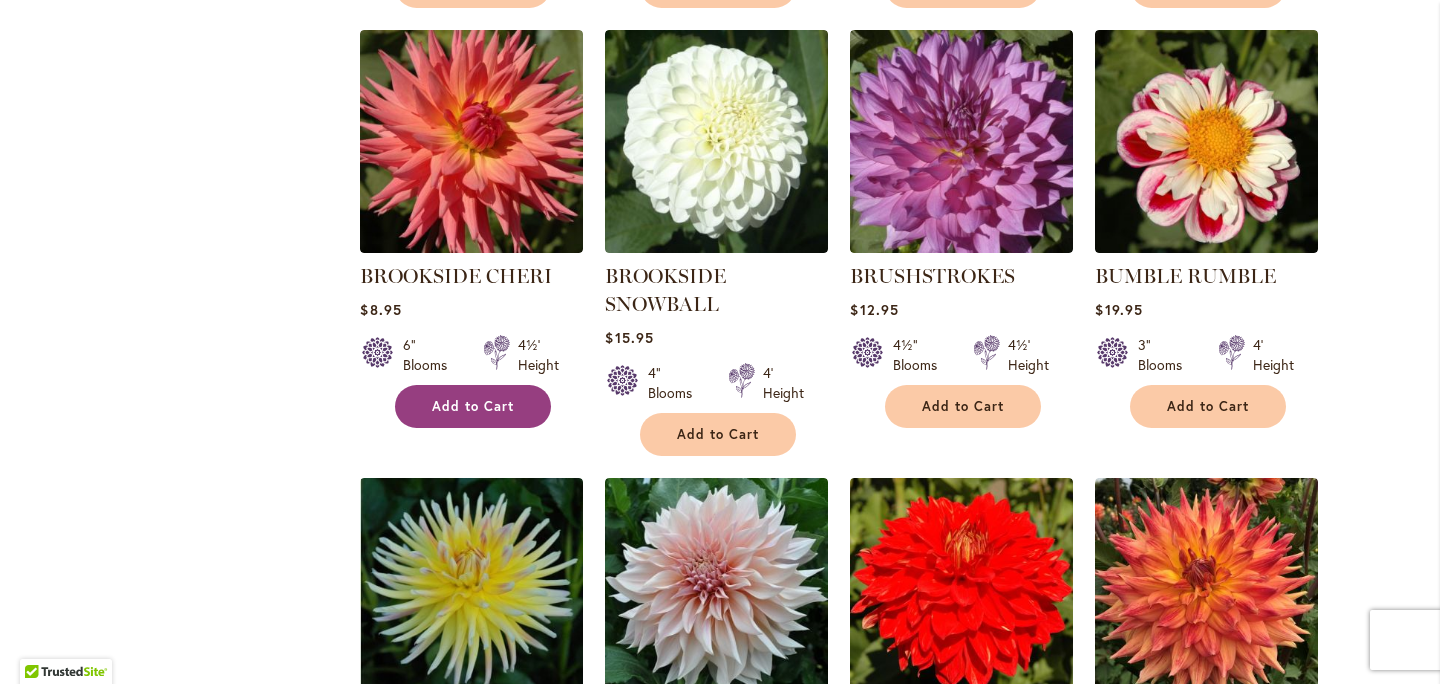 click on "Add to Cart" at bounding box center (473, 406) 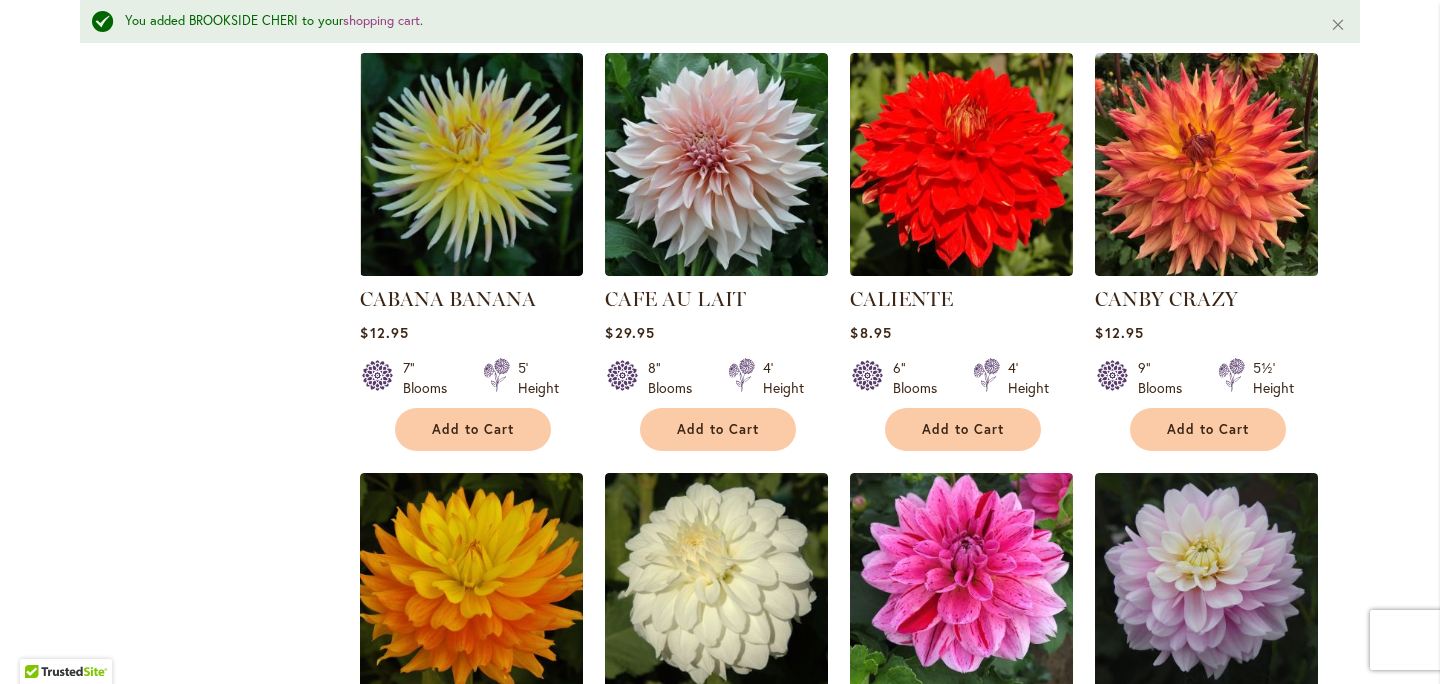 scroll, scrollTop: 3051, scrollLeft: 0, axis: vertical 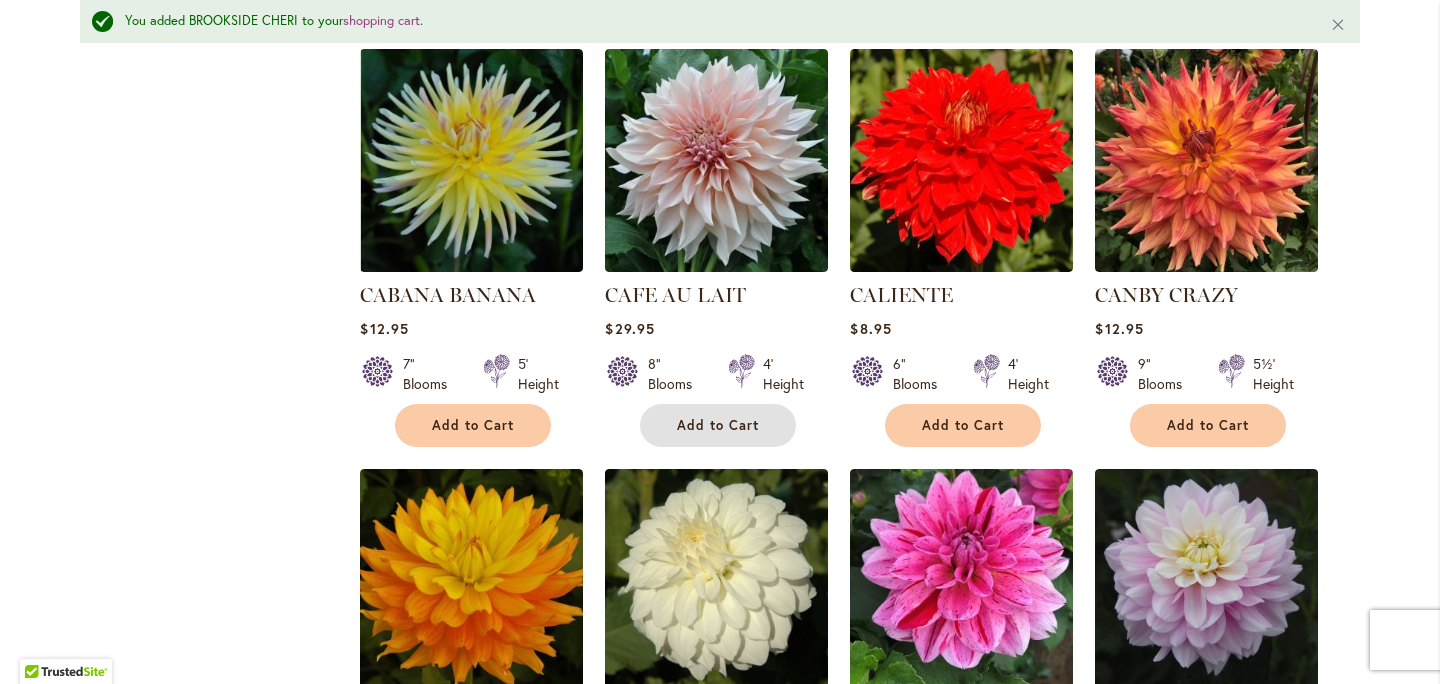 click on "Add to Cart" at bounding box center [718, 425] 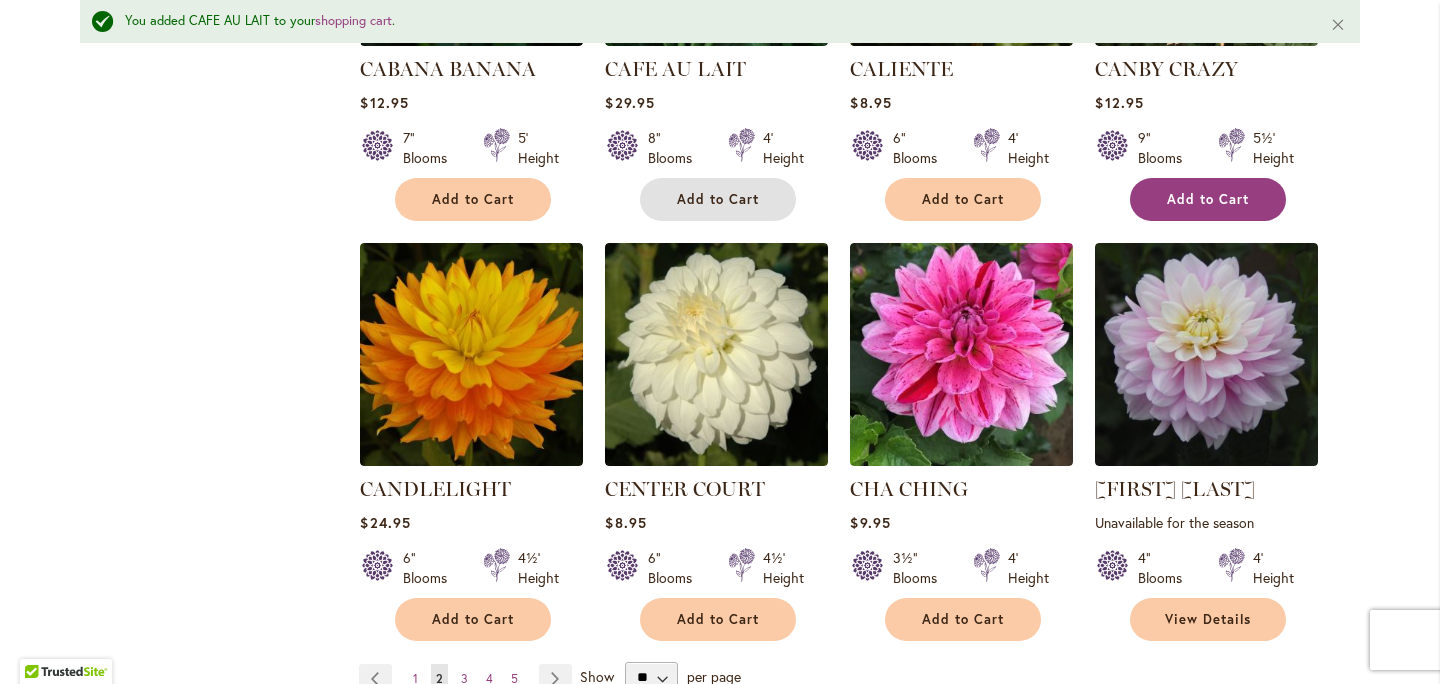 scroll, scrollTop: 3283, scrollLeft: 0, axis: vertical 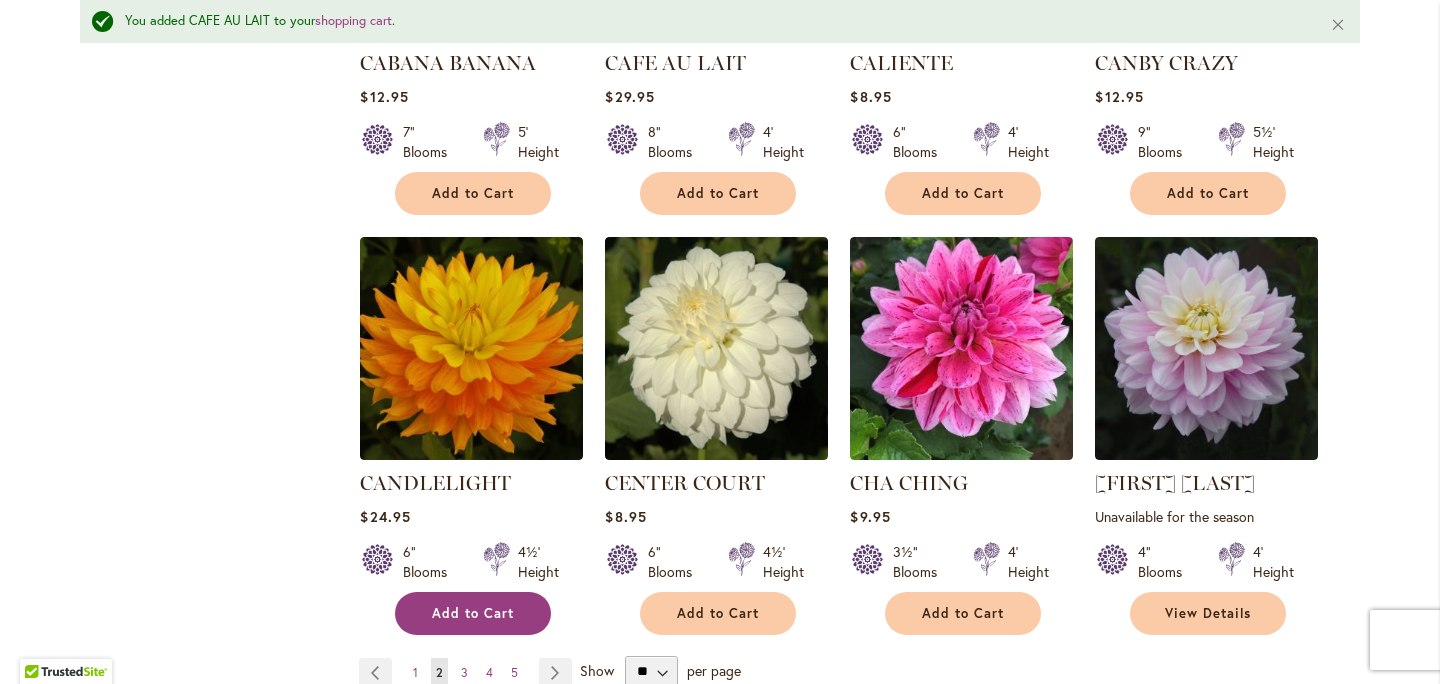 click on "Add to Cart" at bounding box center (473, 613) 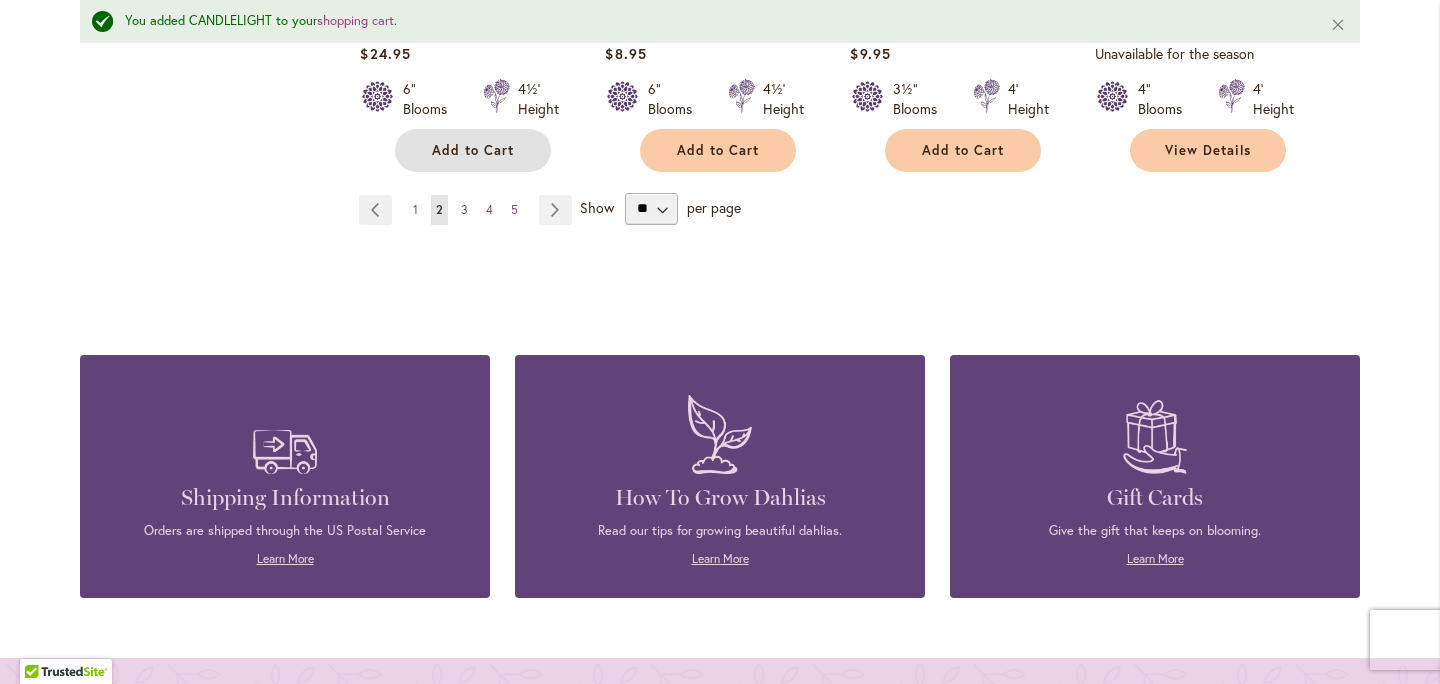 scroll, scrollTop: 3748, scrollLeft: 0, axis: vertical 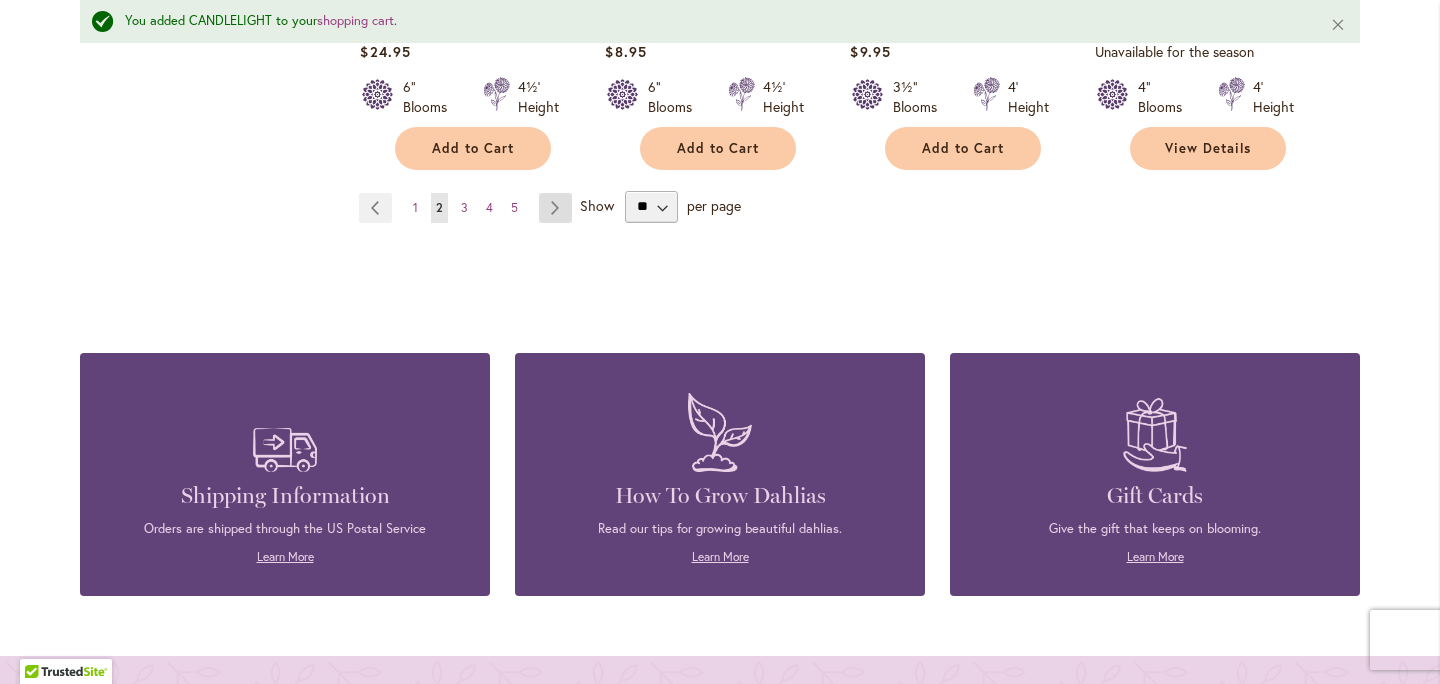 click on "Page
Next" at bounding box center (555, 208) 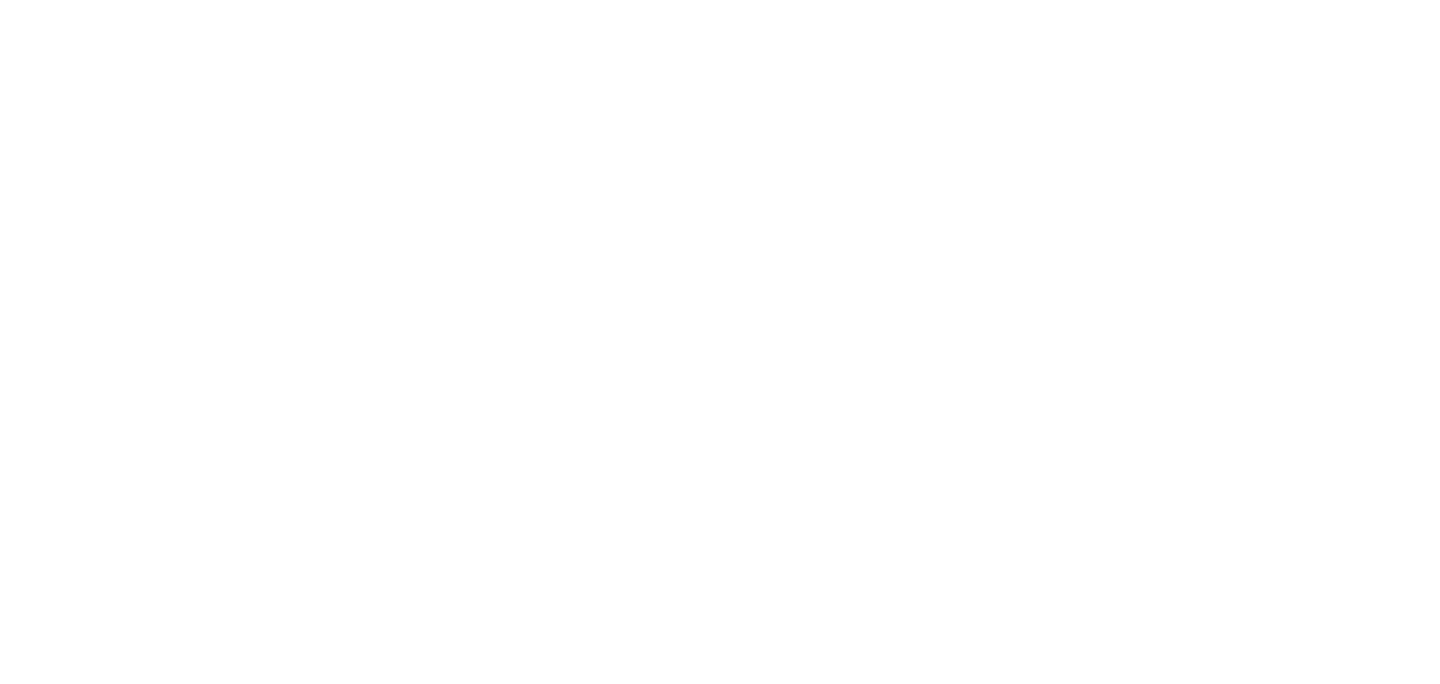 scroll, scrollTop: 0, scrollLeft: 0, axis: both 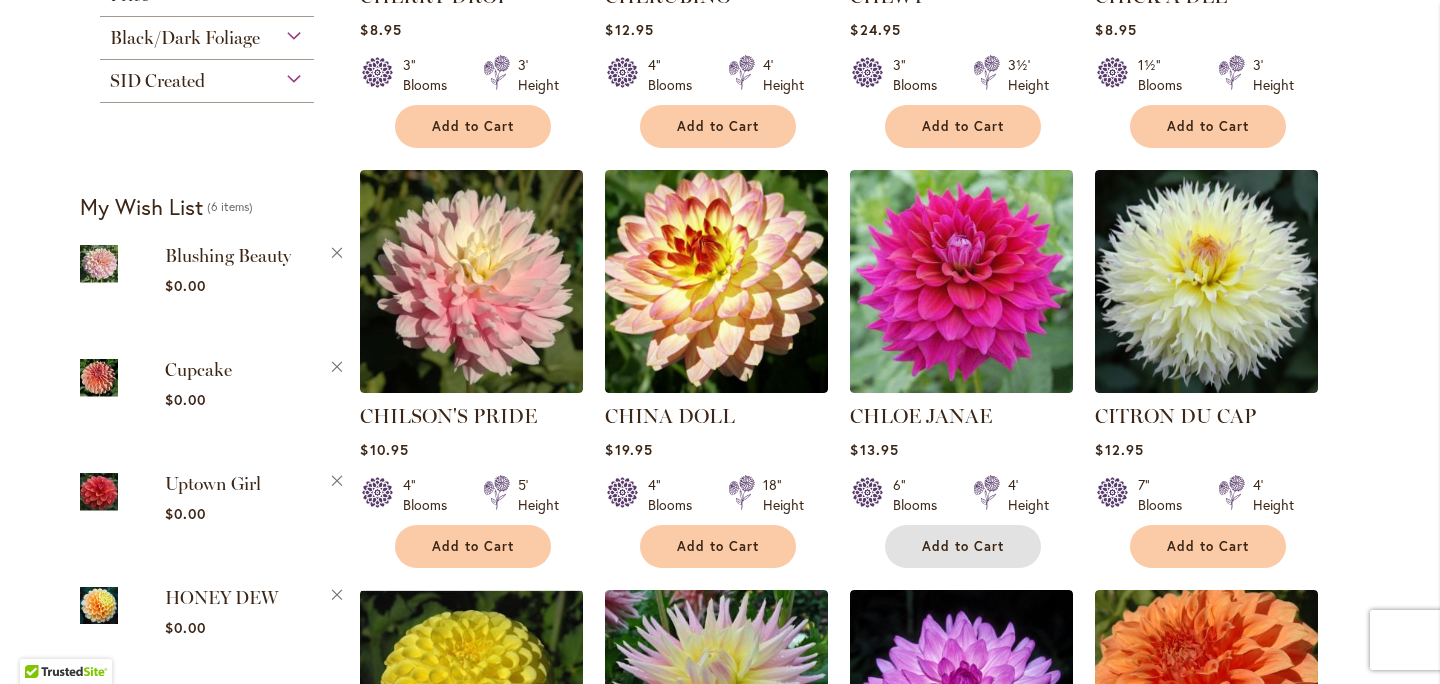 click on "Add to Cart" at bounding box center (963, 546) 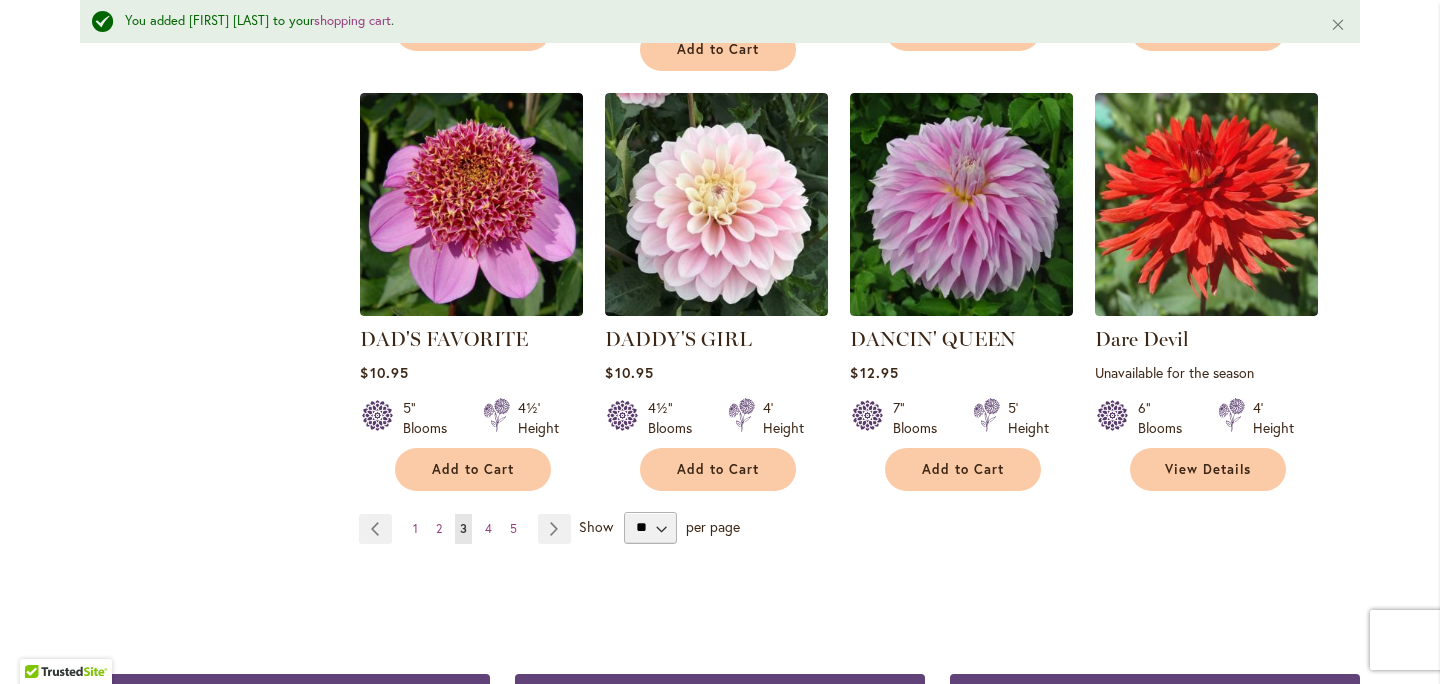 scroll, scrollTop: 3448, scrollLeft: 0, axis: vertical 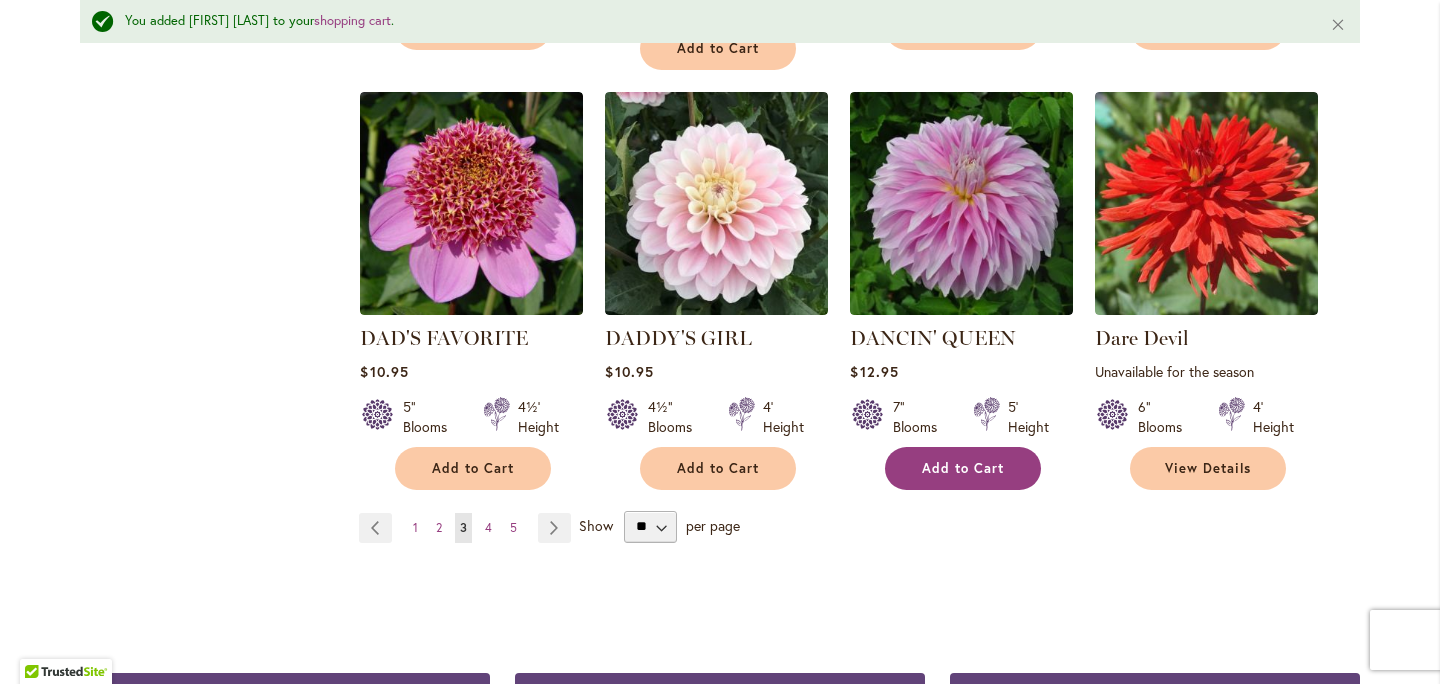 click on "Add to Cart" at bounding box center (963, 468) 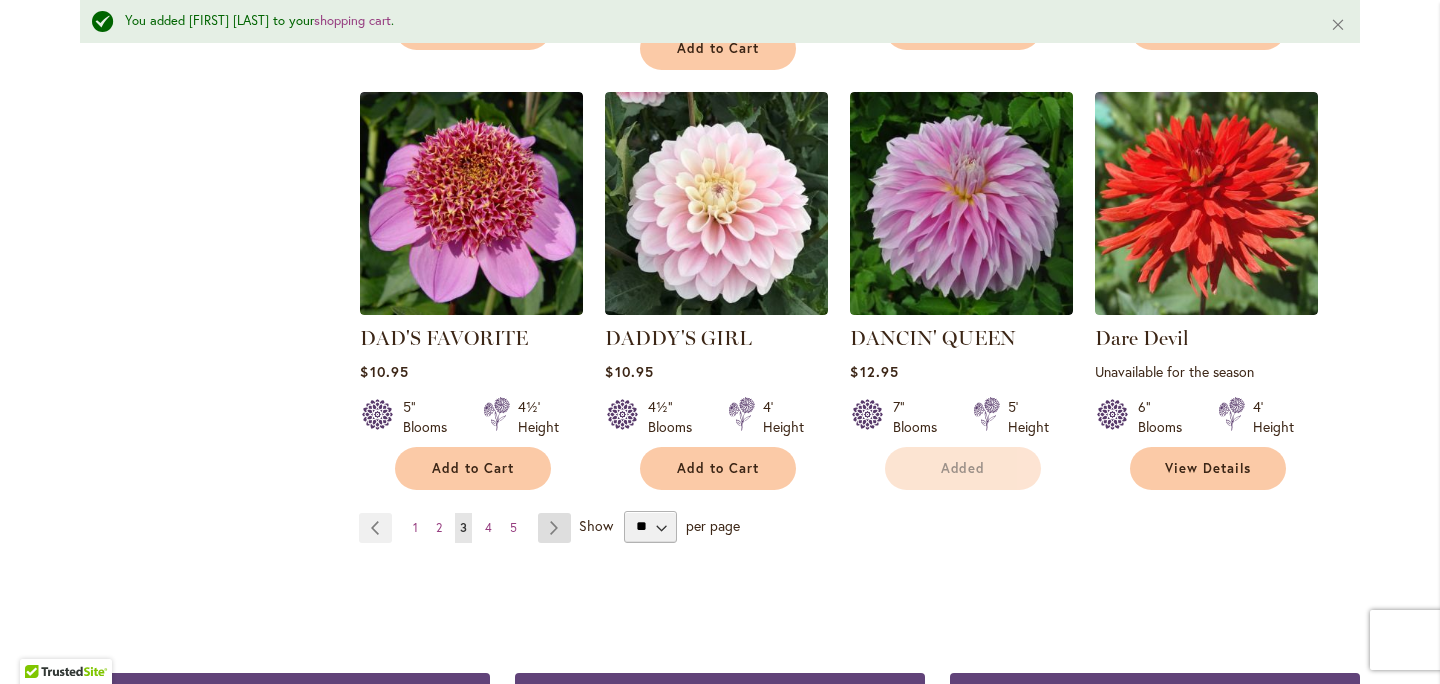 click on "Page
Next" at bounding box center [554, 528] 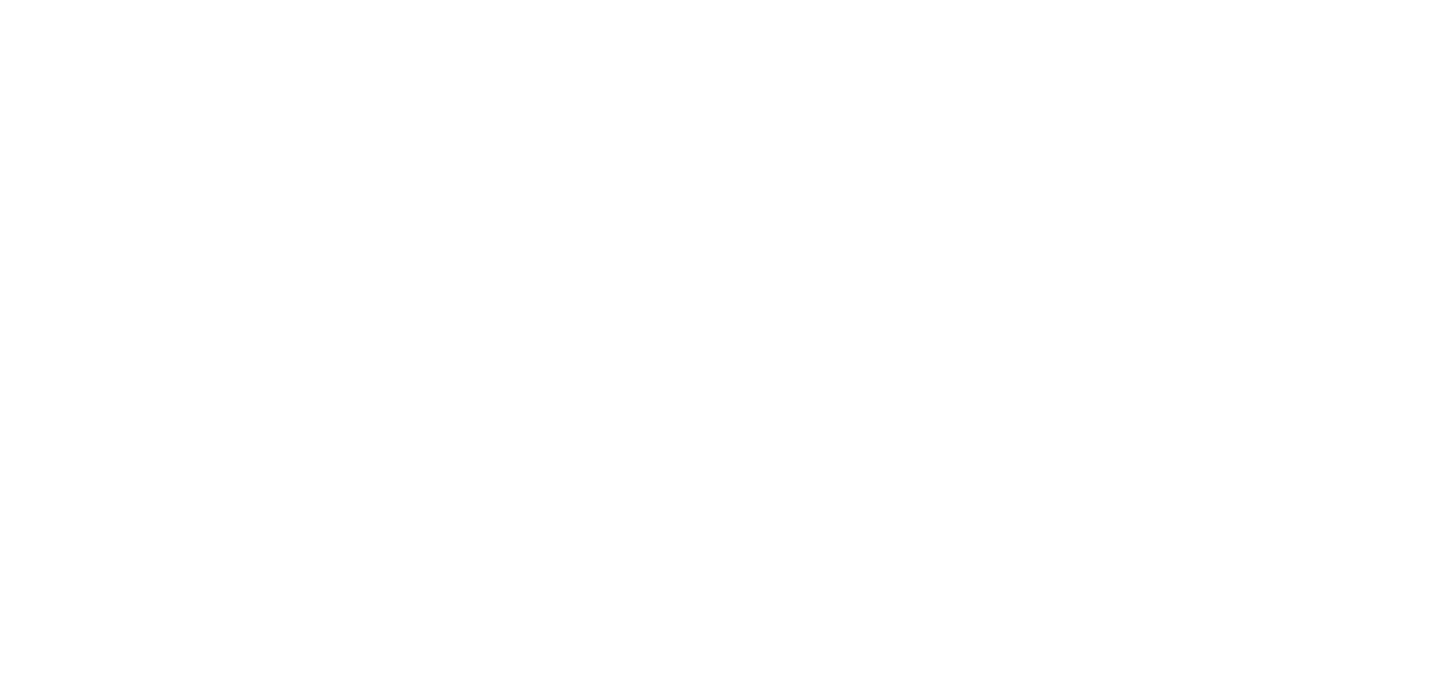 scroll, scrollTop: 0, scrollLeft: 0, axis: both 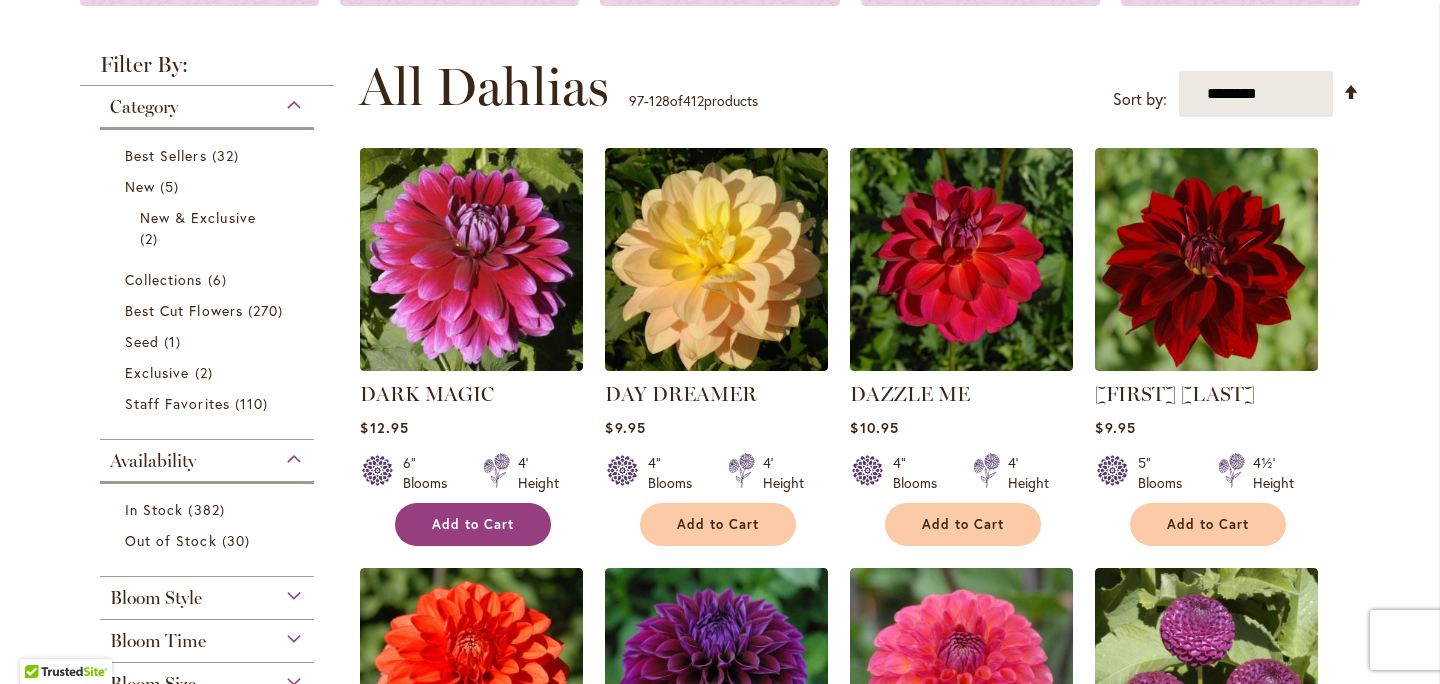 click on "Add to Cart" at bounding box center (473, 524) 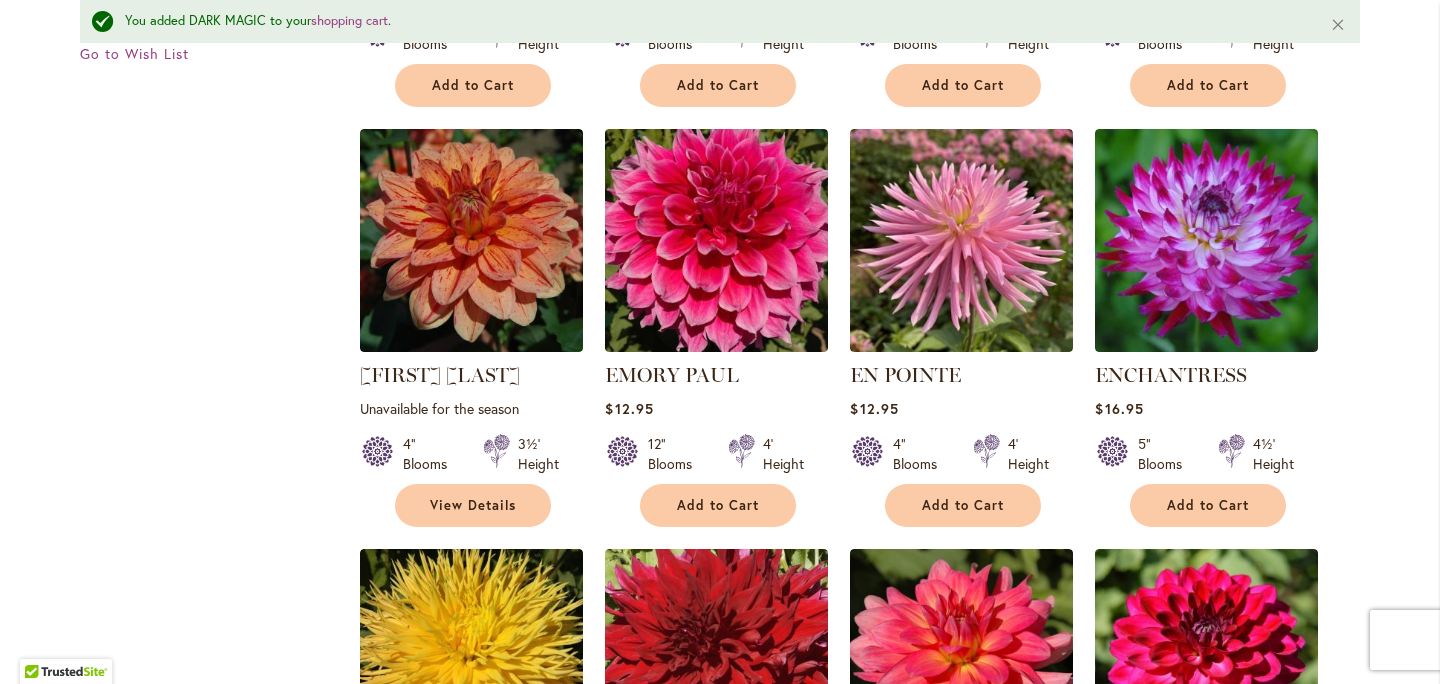 scroll, scrollTop: 2119, scrollLeft: 0, axis: vertical 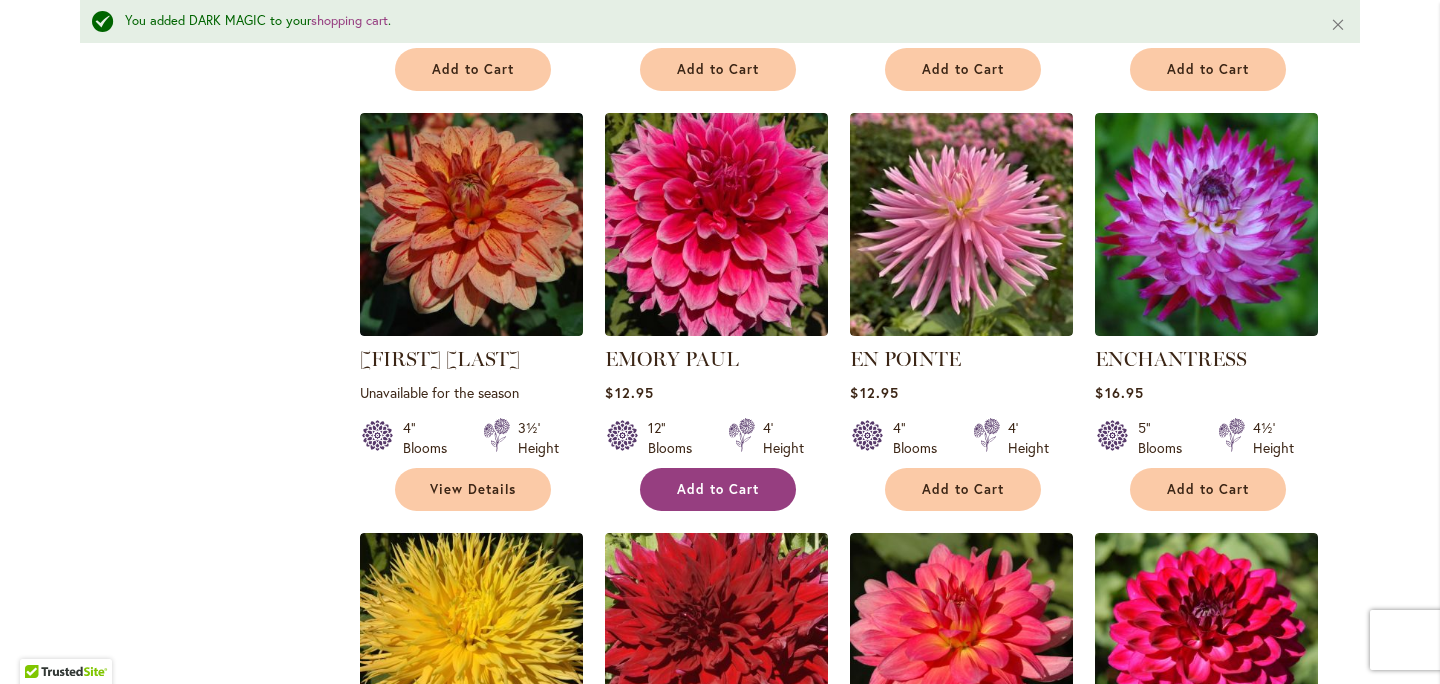 click on "Add to Cart" at bounding box center (718, 489) 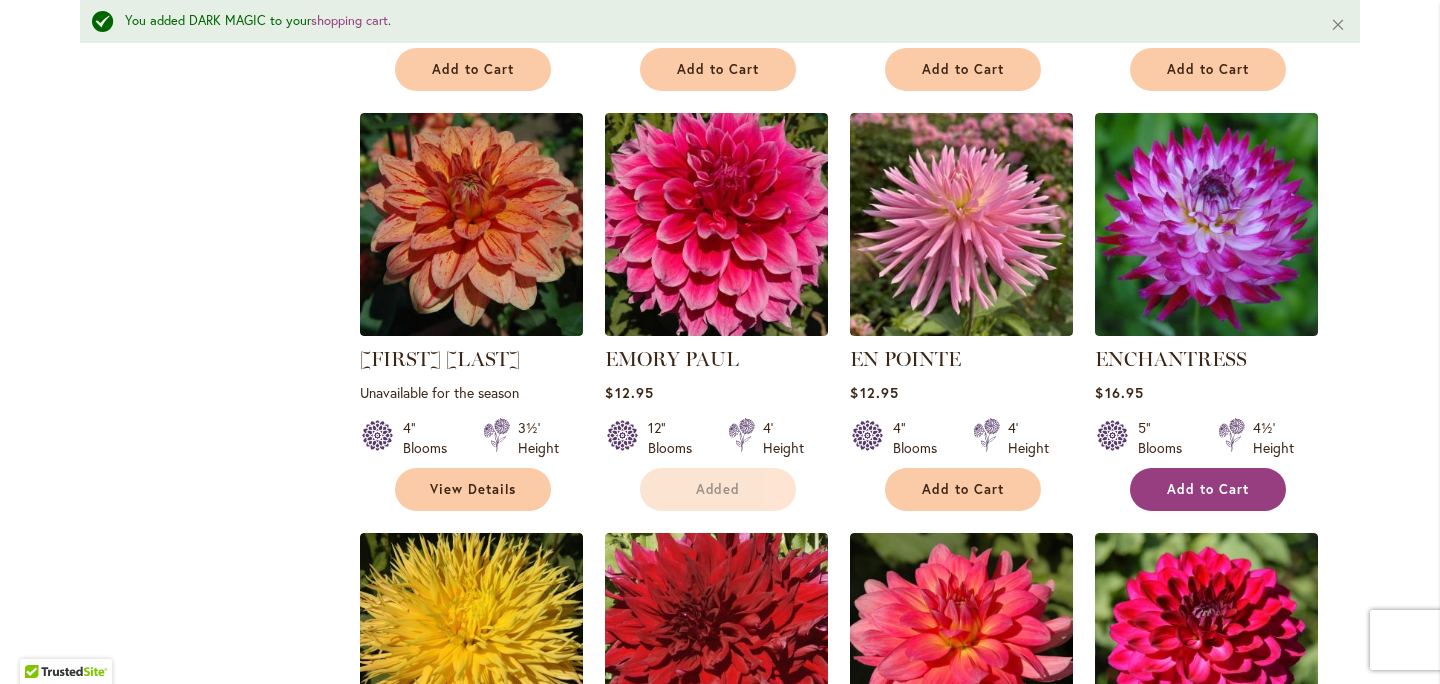 click on "Add to Cart" at bounding box center (1208, 489) 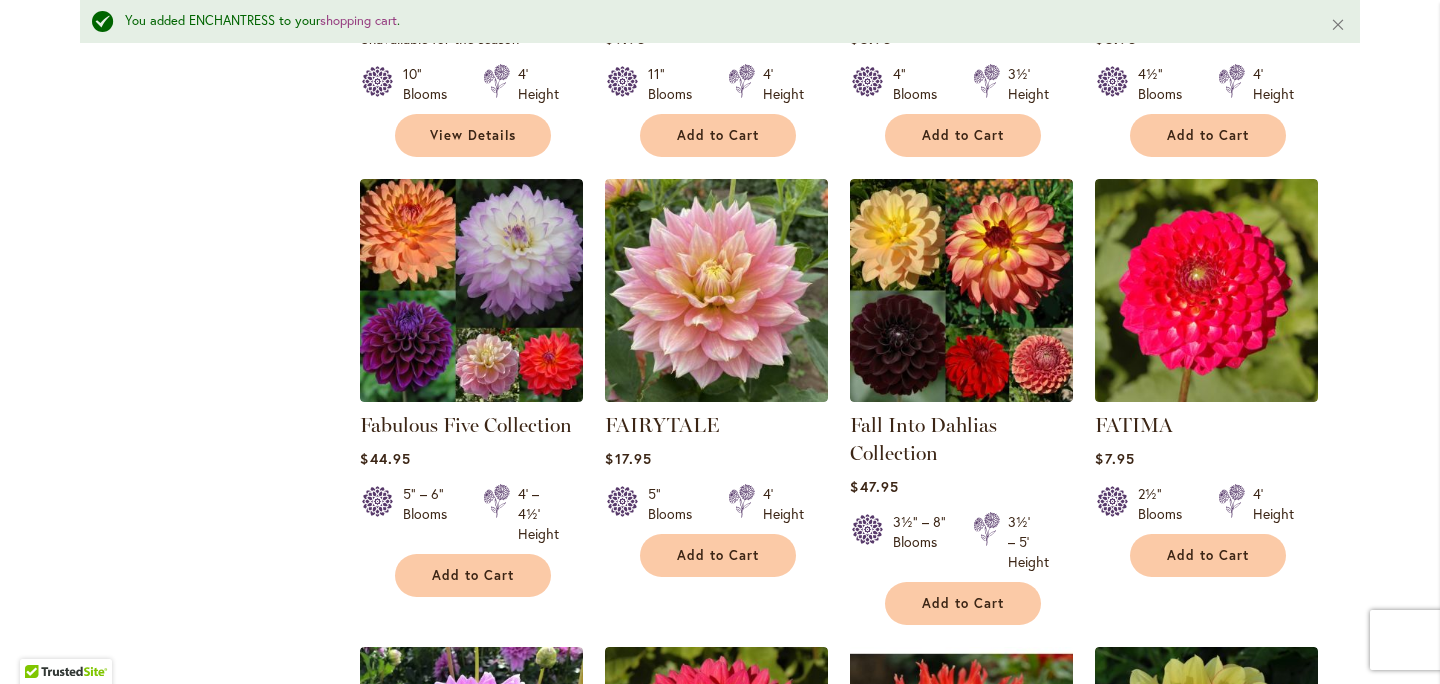 scroll, scrollTop: 2902, scrollLeft: 0, axis: vertical 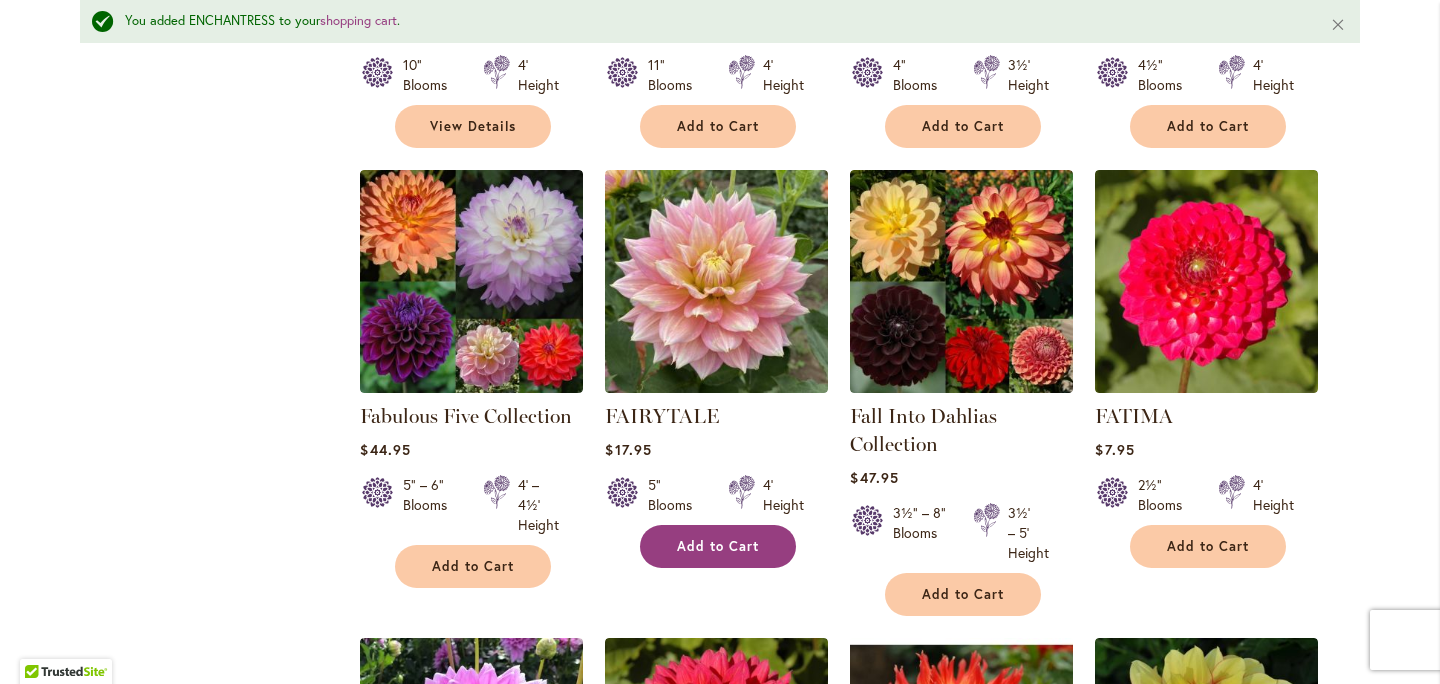 click on "Add to Cart" at bounding box center [718, 546] 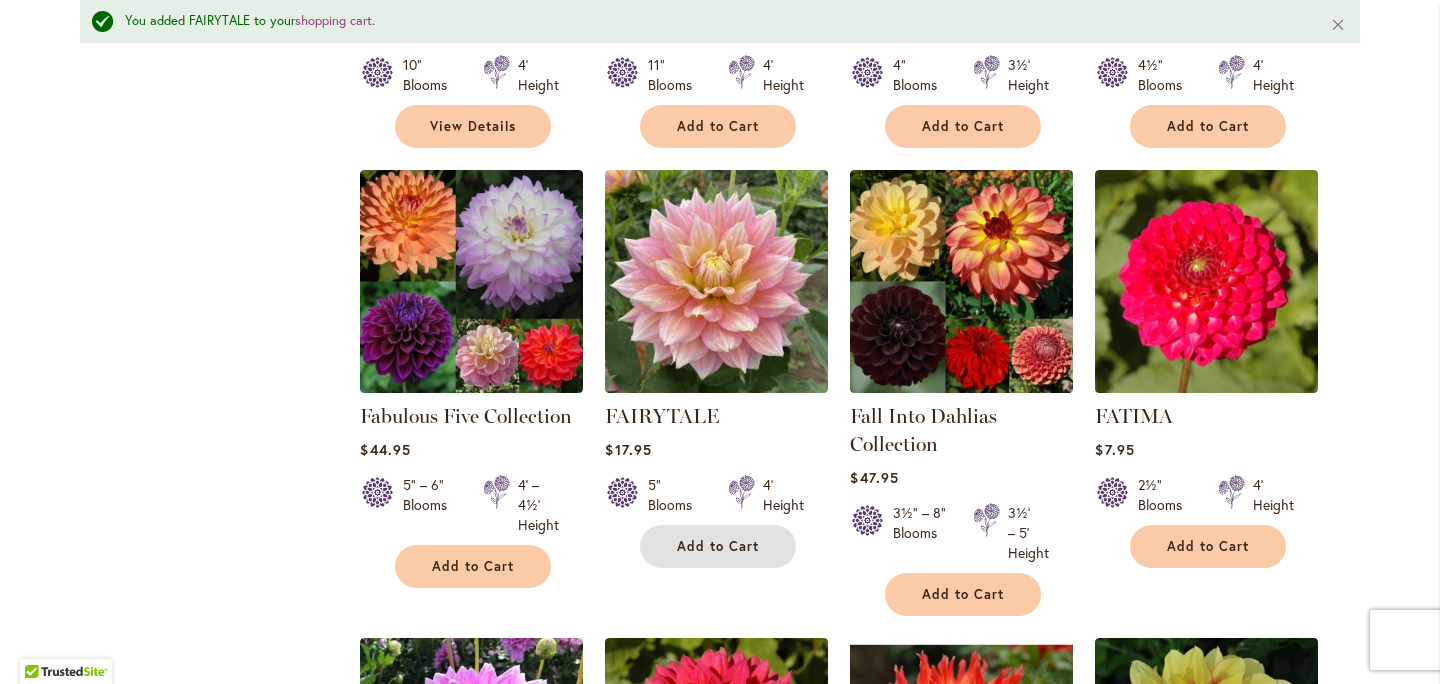 scroll, scrollTop: 3389, scrollLeft: 0, axis: vertical 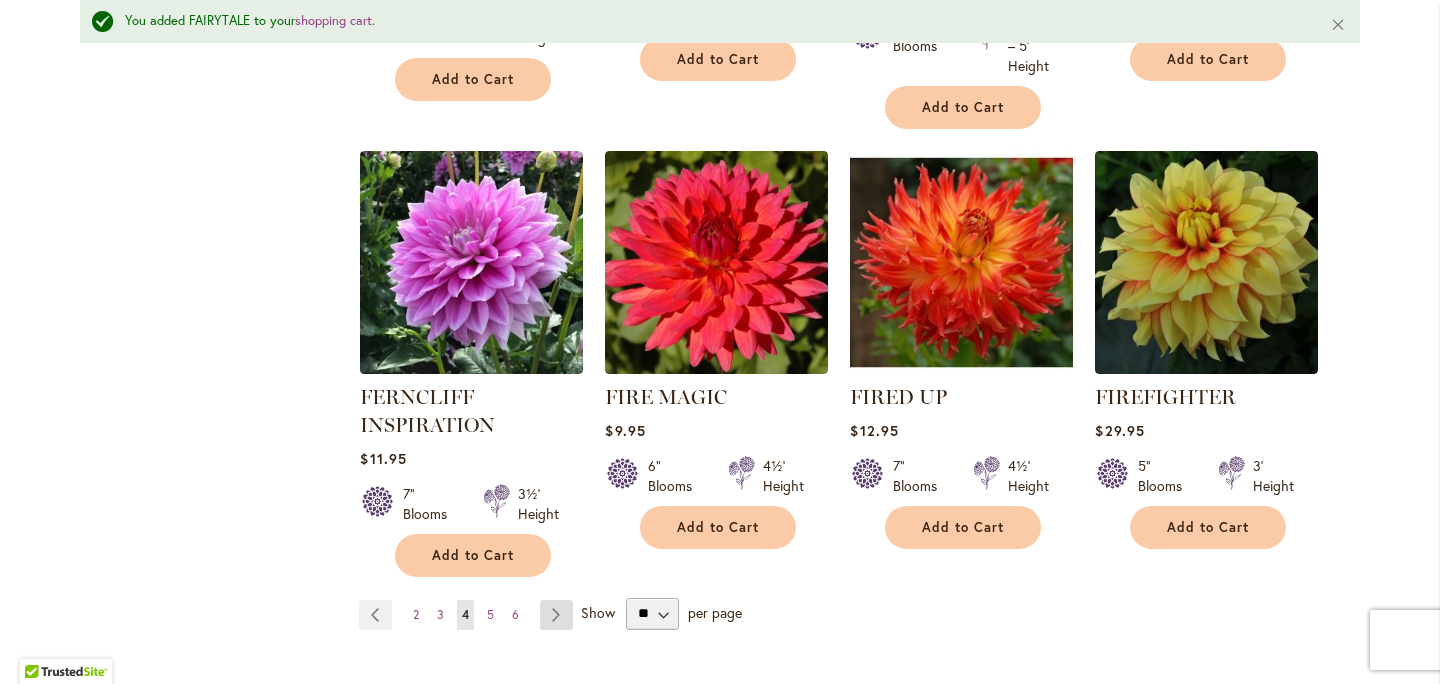 click on "Page
Next" at bounding box center [556, 615] 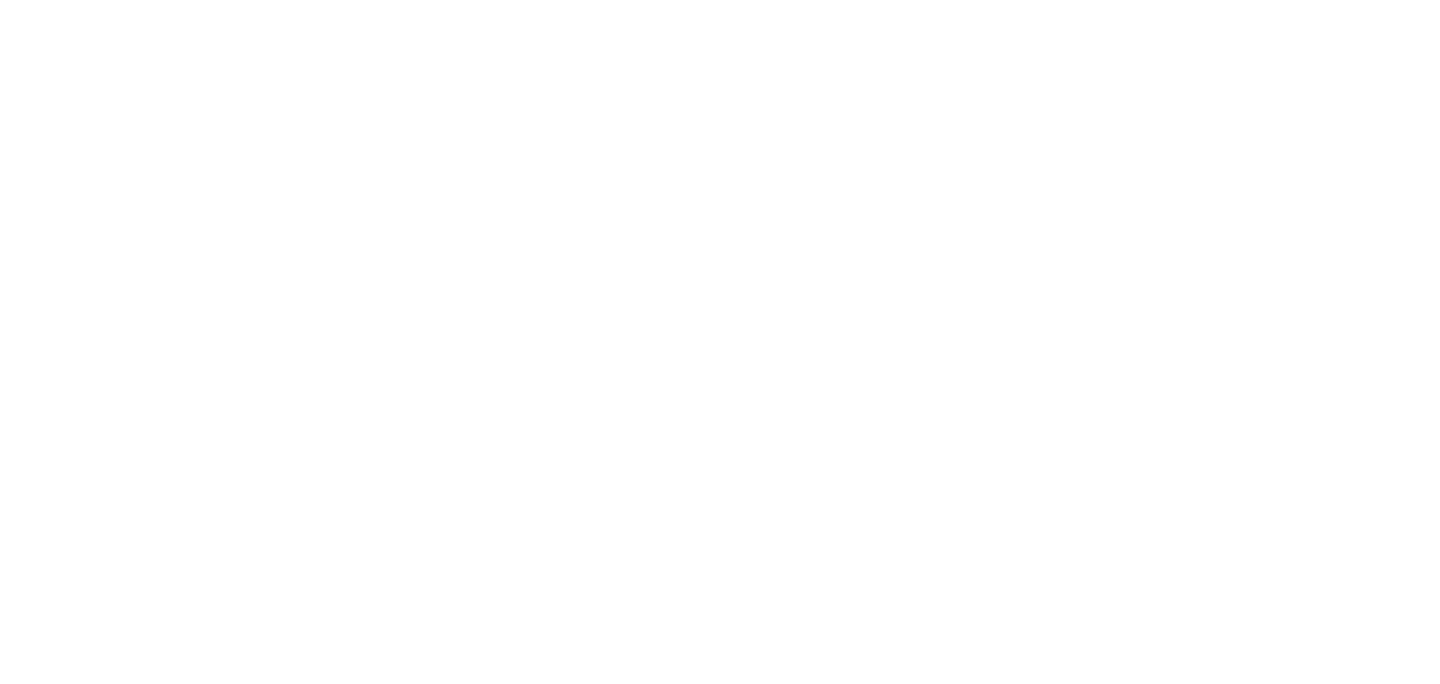 scroll, scrollTop: 0, scrollLeft: 0, axis: both 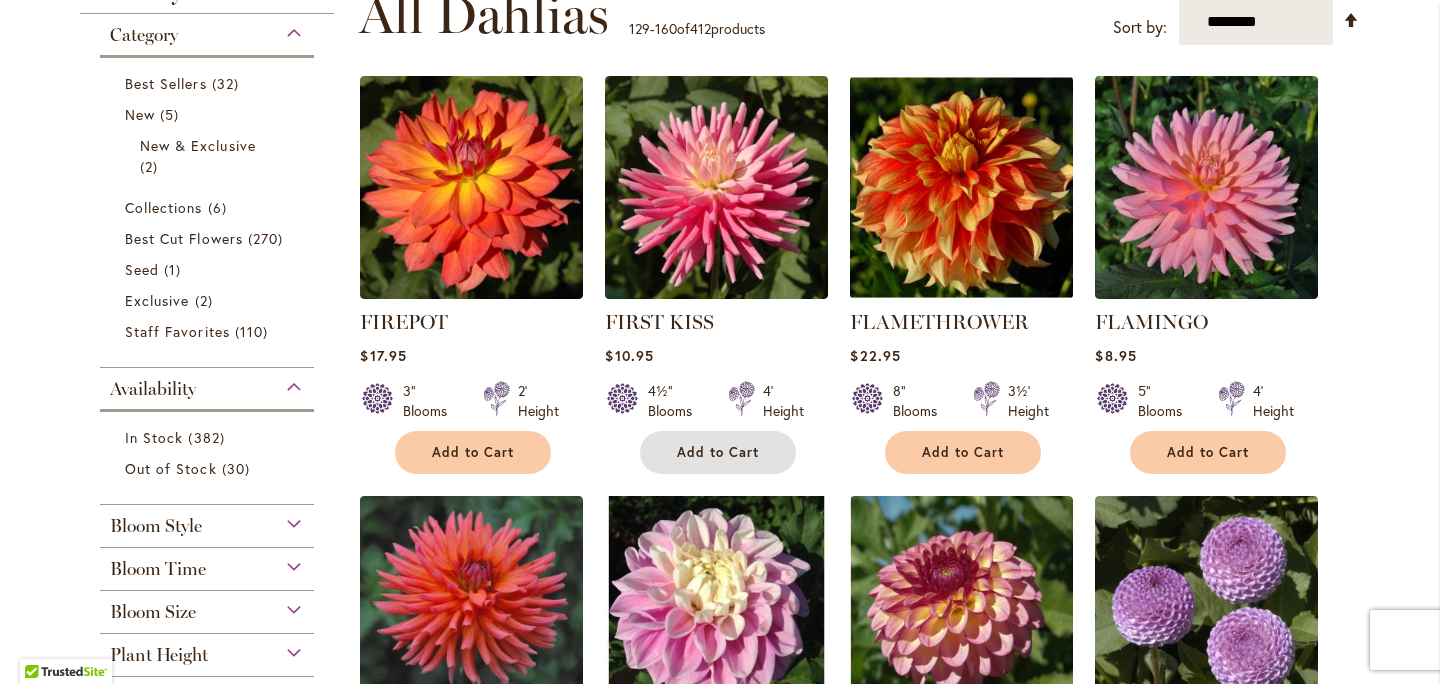 click on "Add to Cart" at bounding box center (718, 452) 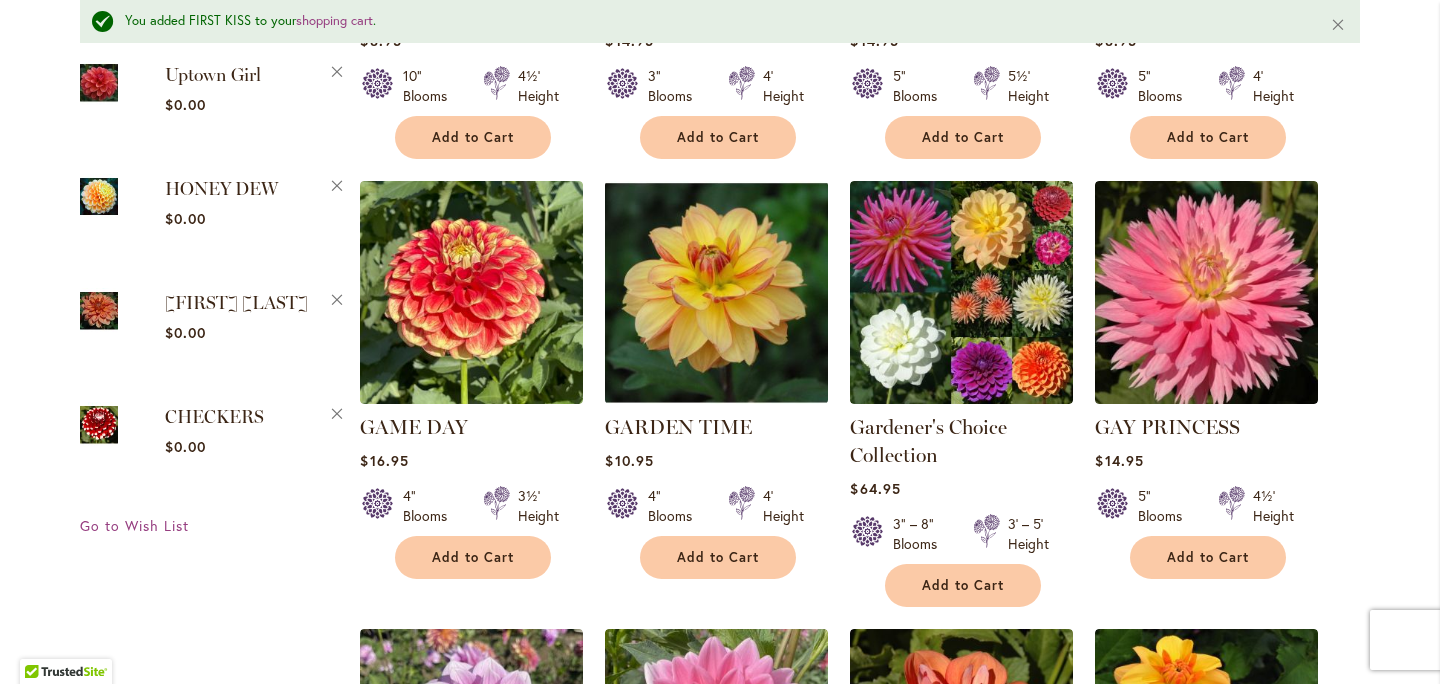 scroll, scrollTop: 1644, scrollLeft: 0, axis: vertical 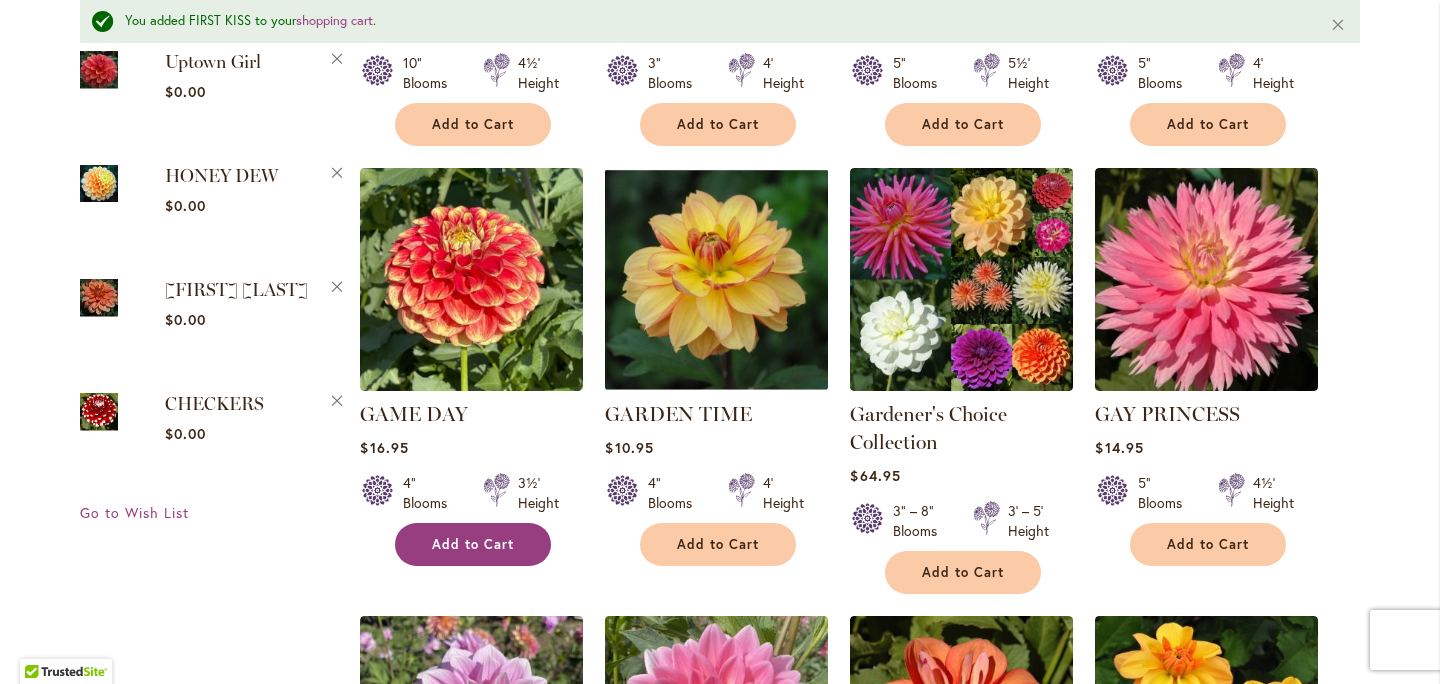 click on "Add to Cart" at bounding box center (473, 544) 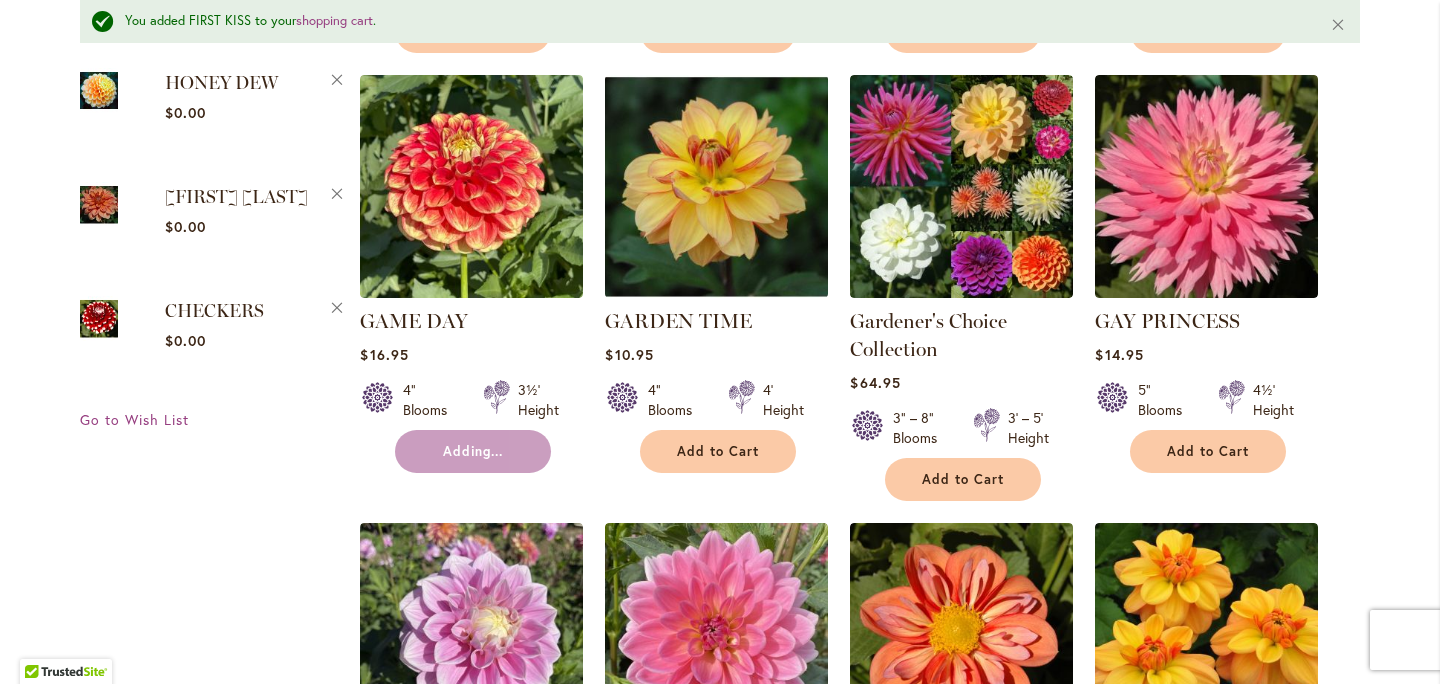 scroll, scrollTop: 1745, scrollLeft: 0, axis: vertical 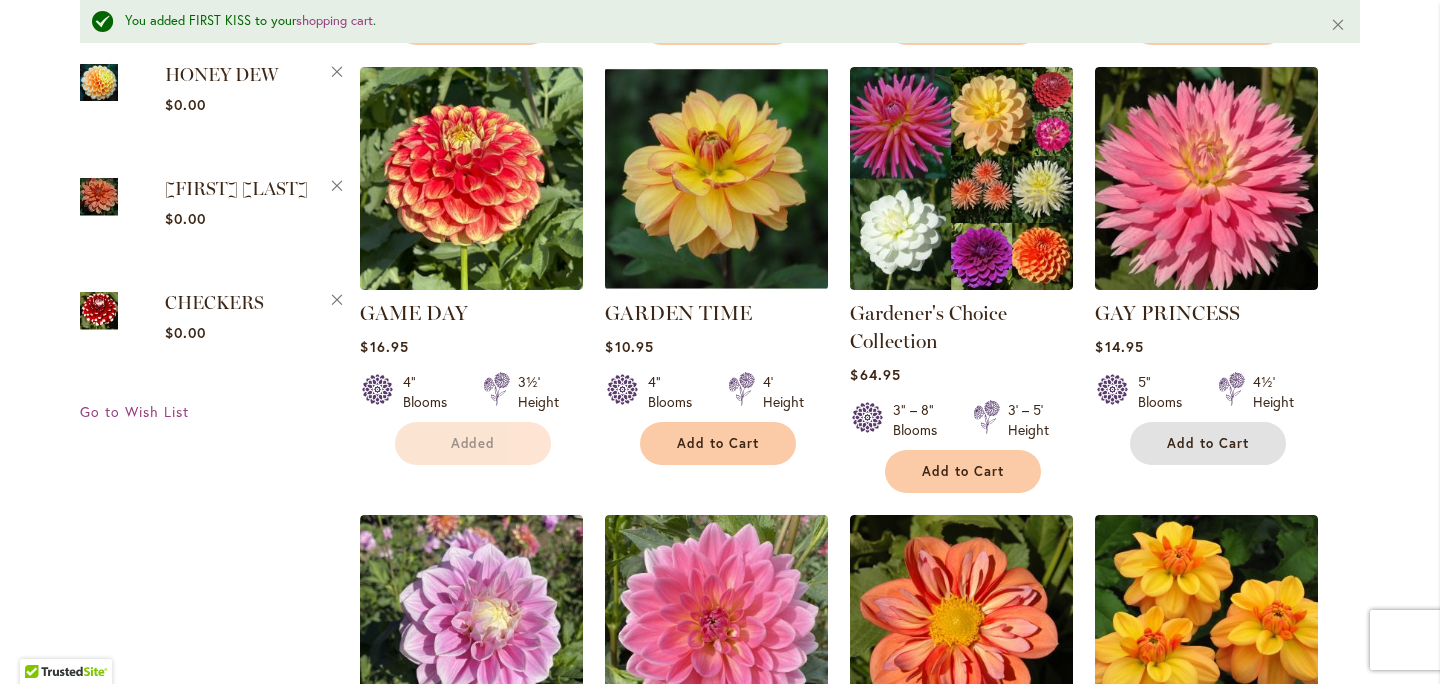 click on "Add to Cart" at bounding box center (1208, 443) 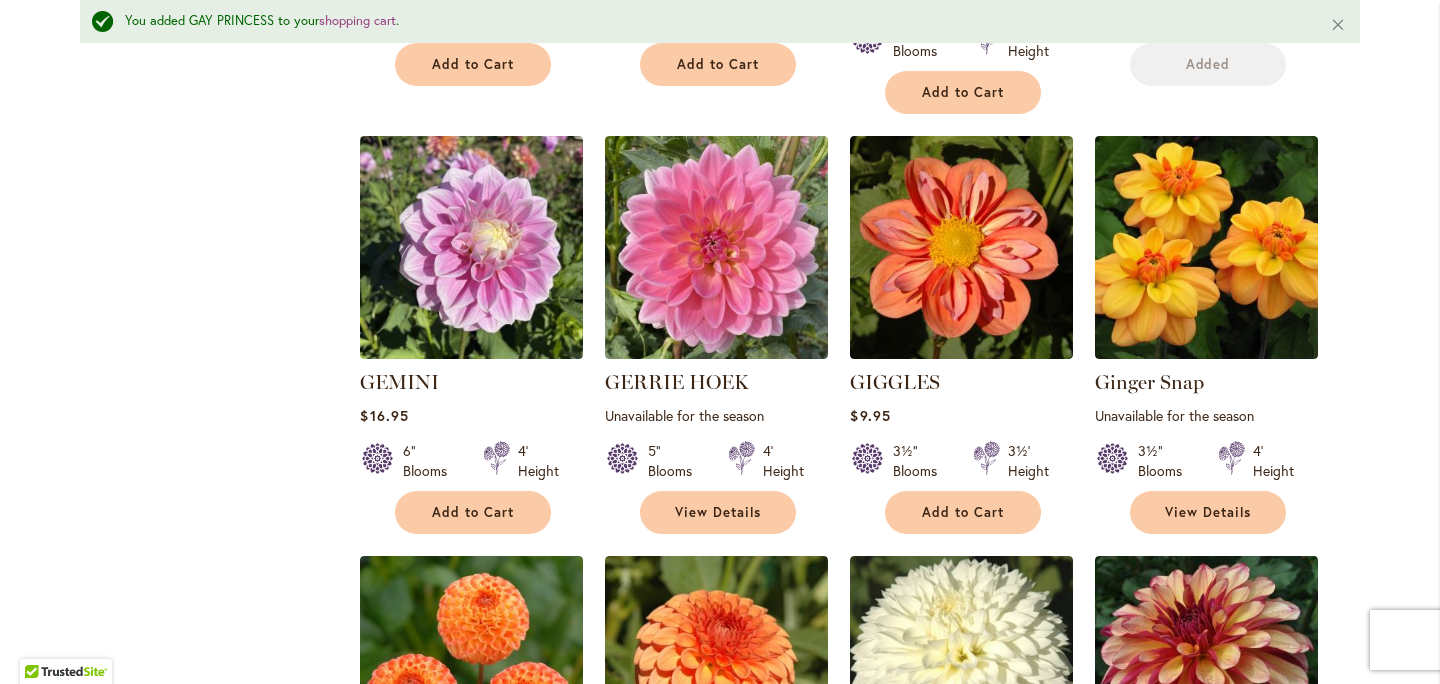 scroll, scrollTop: 2140, scrollLeft: 0, axis: vertical 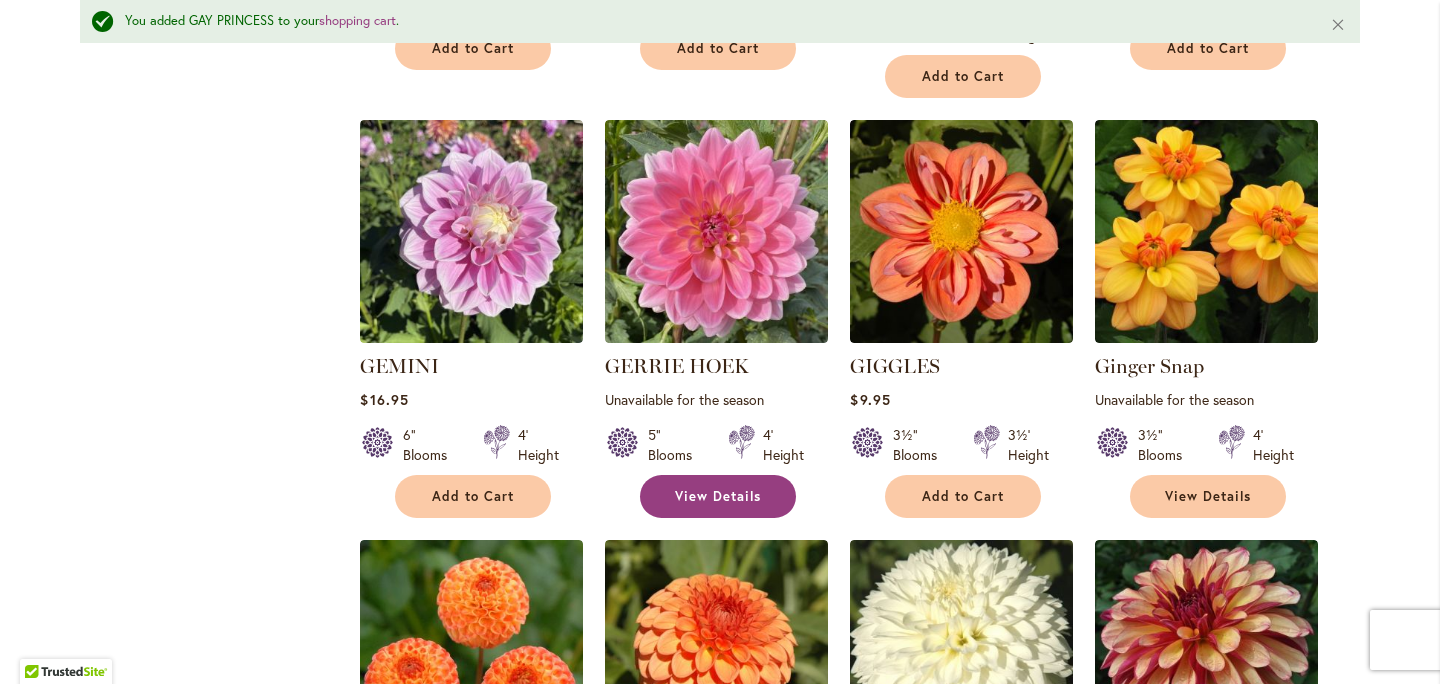 click on "View Details" at bounding box center (718, 496) 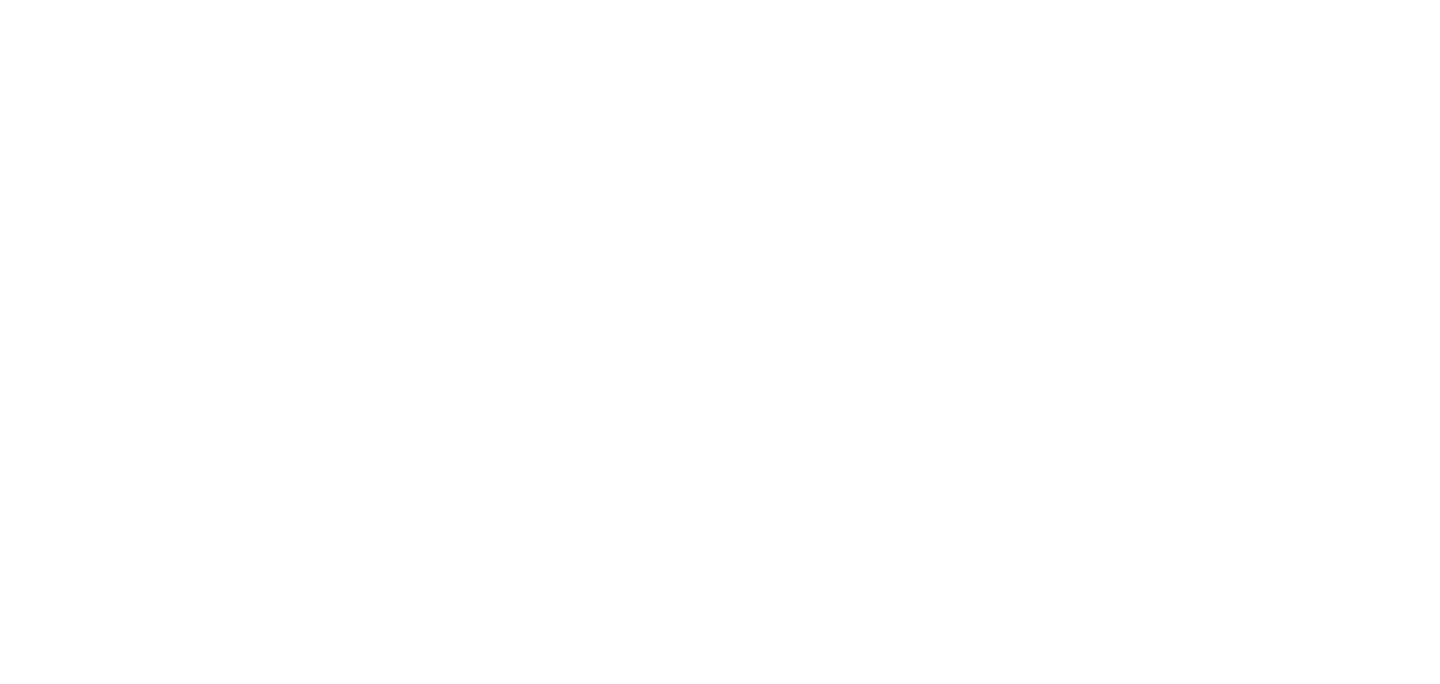 scroll, scrollTop: 0, scrollLeft: 0, axis: both 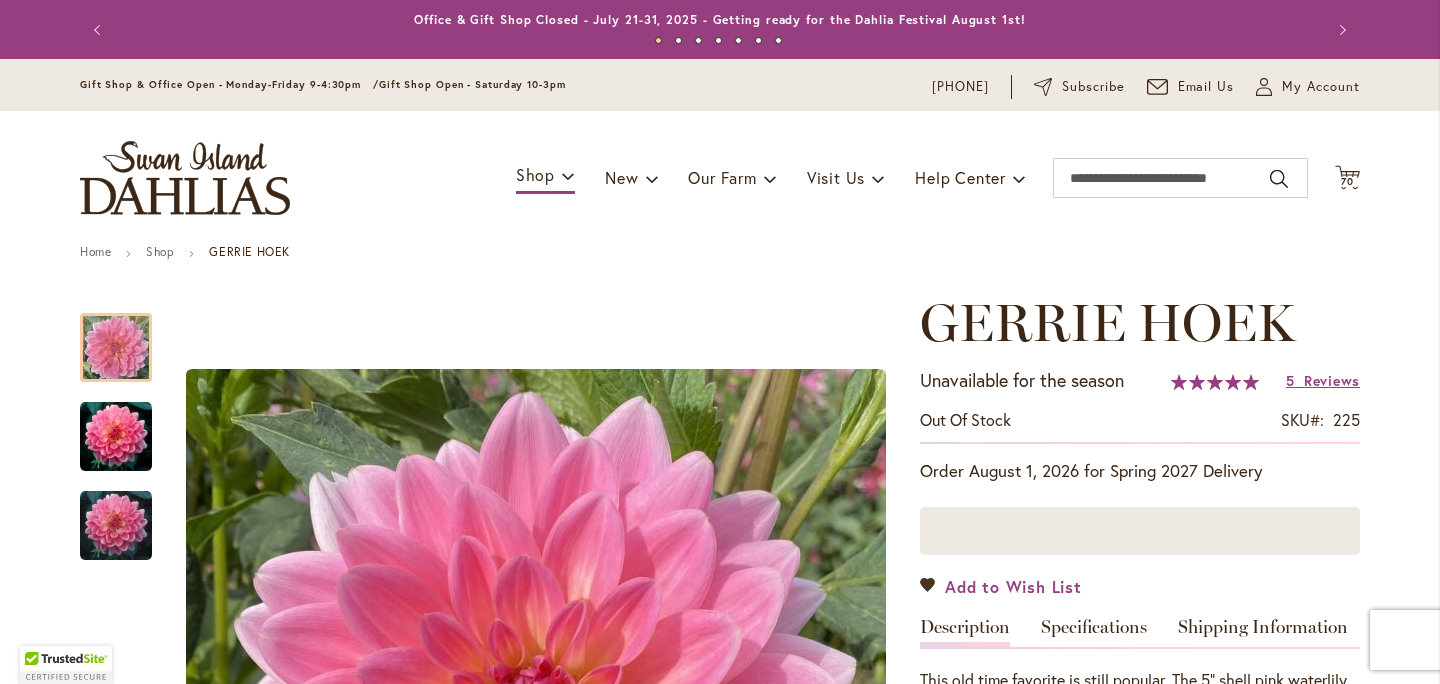 click on "Add to Wish List" at bounding box center (1013, 586) 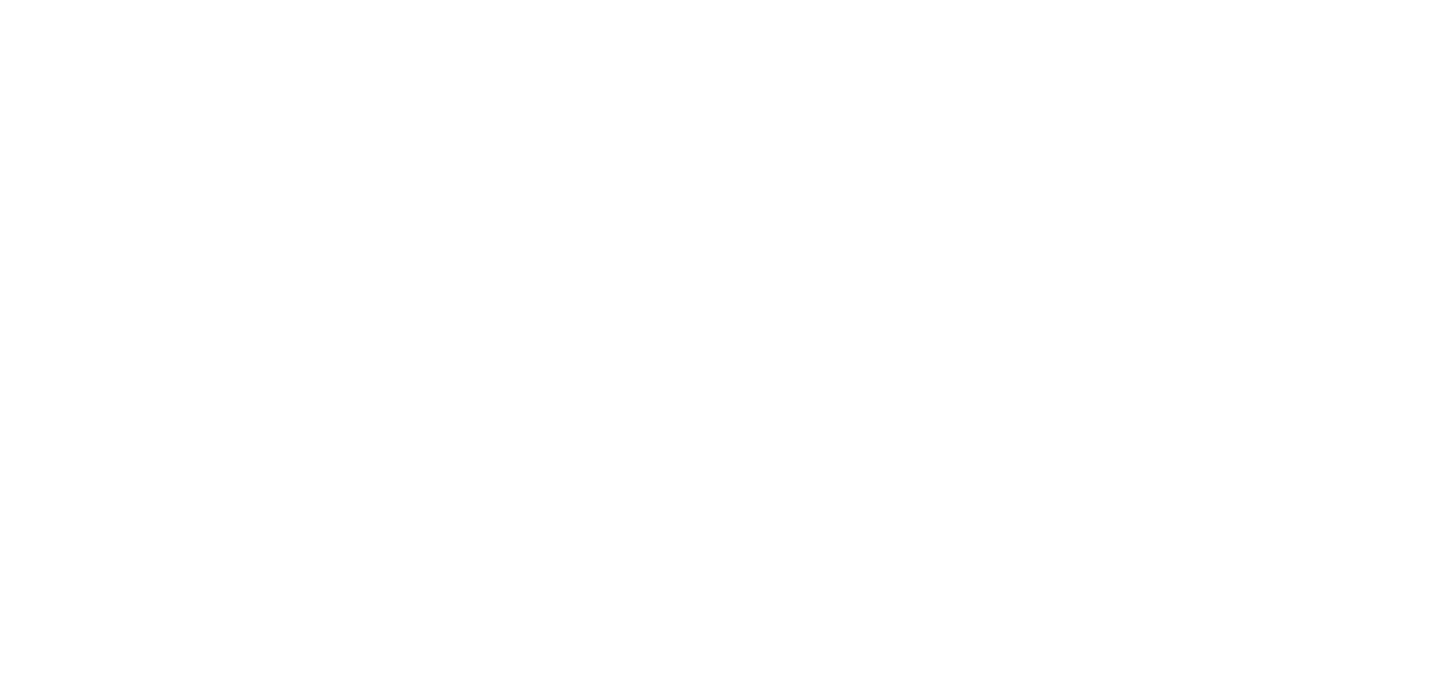scroll, scrollTop: 0, scrollLeft: 0, axis: both 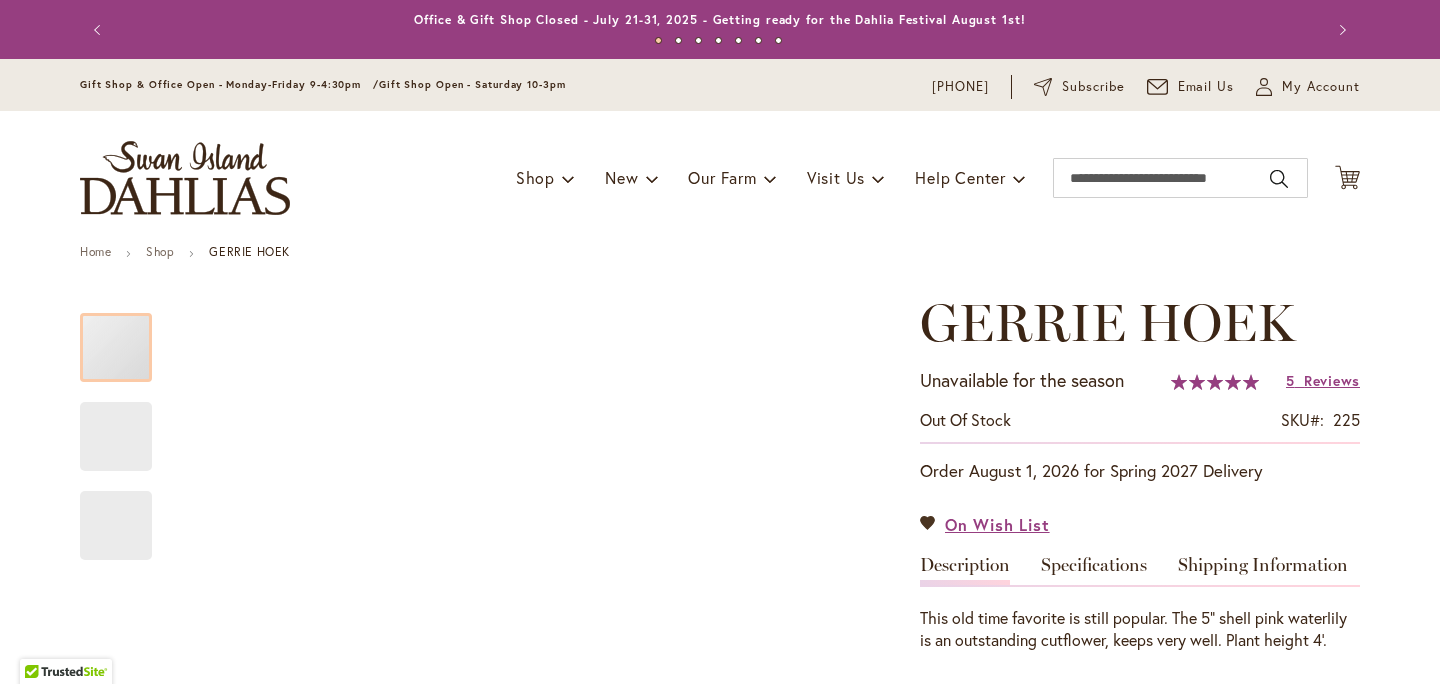 type on "*******" 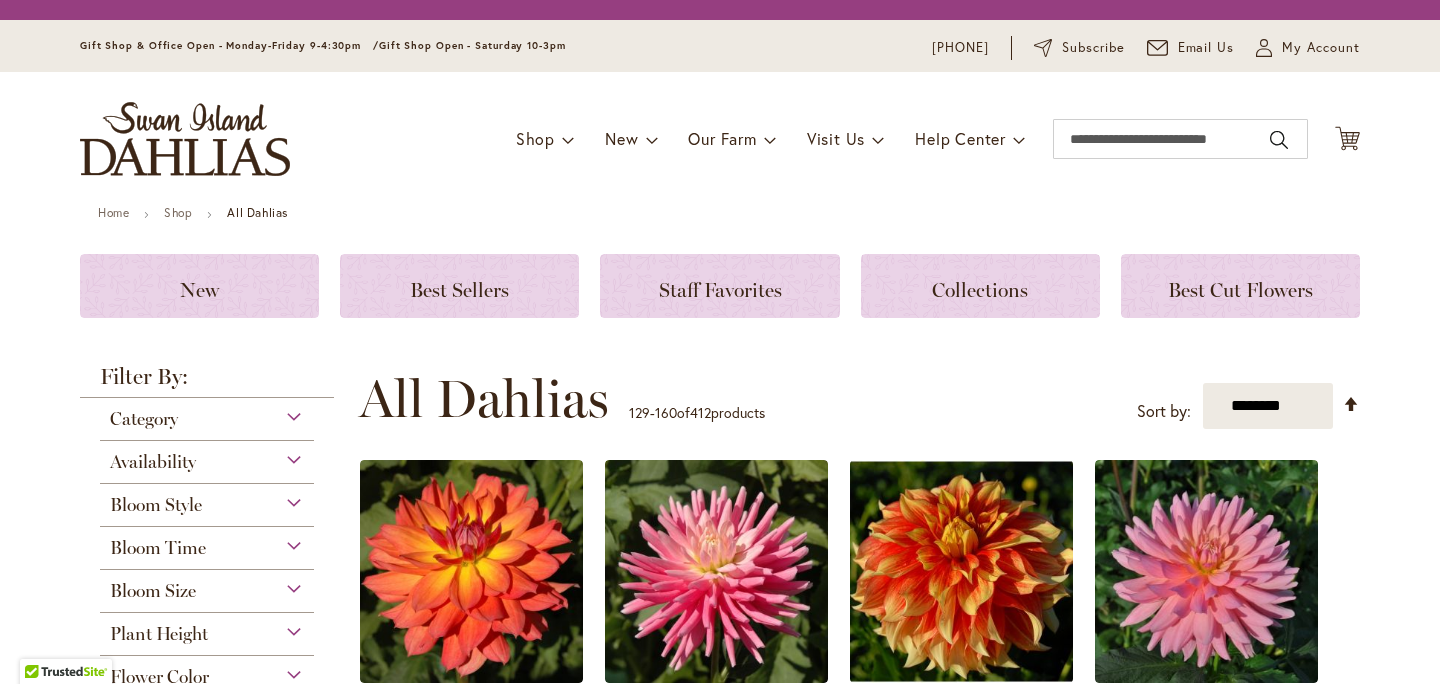 scroll, scrollTop: 0, scrollLeft: 0, axis: both 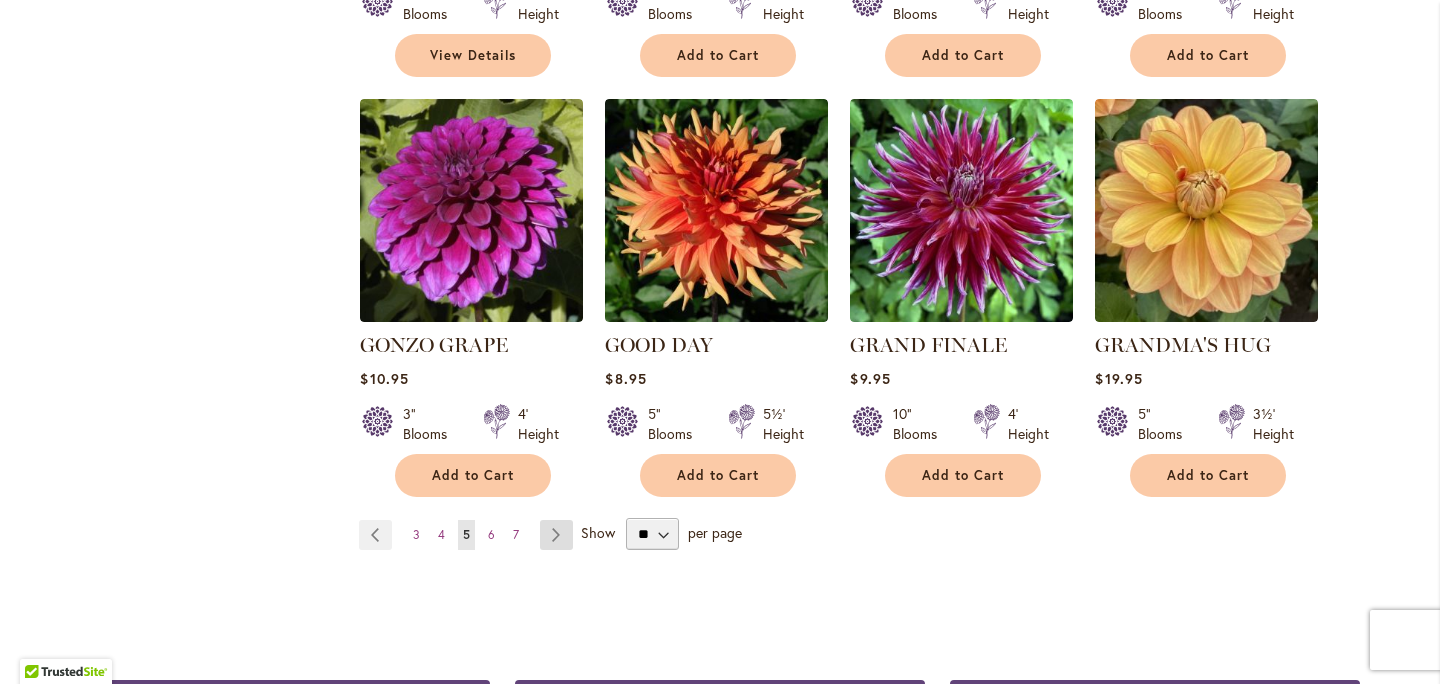 click on "Page
Next" at bounding box center (556, 535) 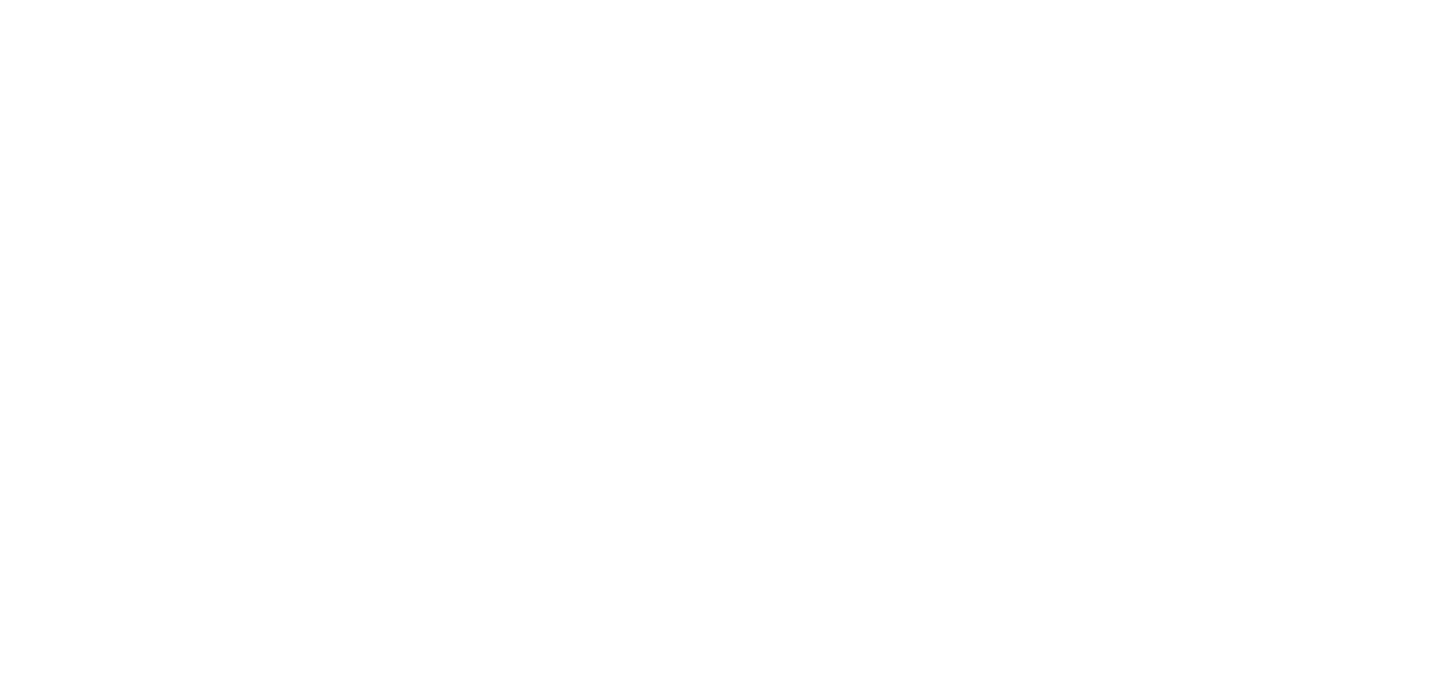 scroll, scrollTop: 0, scrollLeft: 0, axis: both 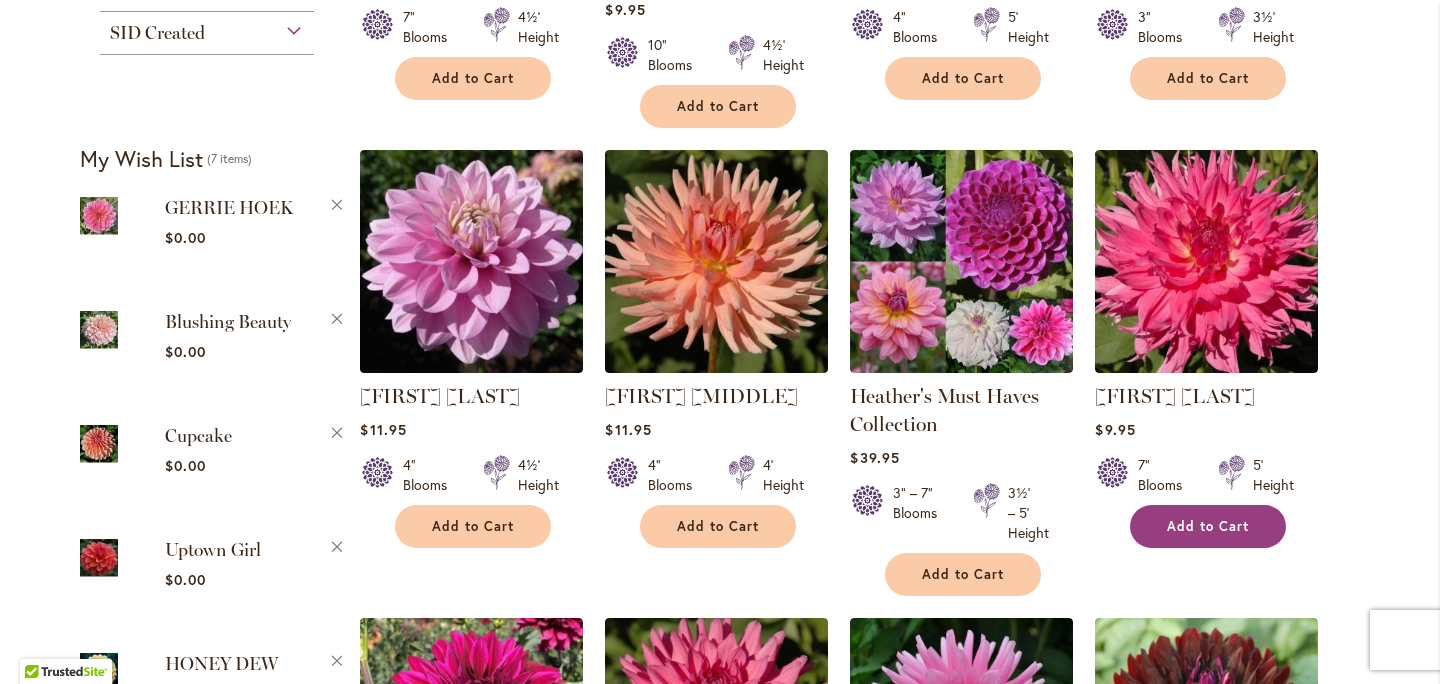 click on "Add to Cart" at bounding box center [1208, 526] 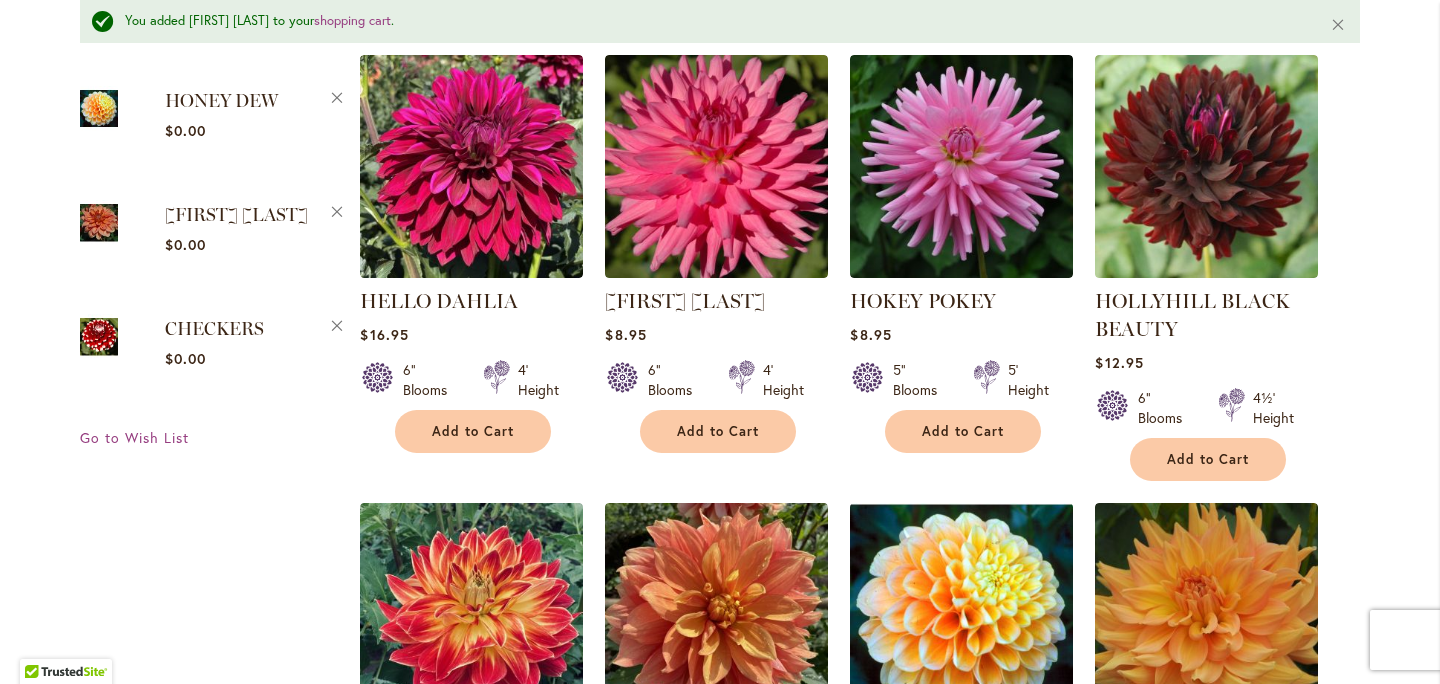 scroll, scrollTop: 1885, scrollLeft: 0, axis: vertical 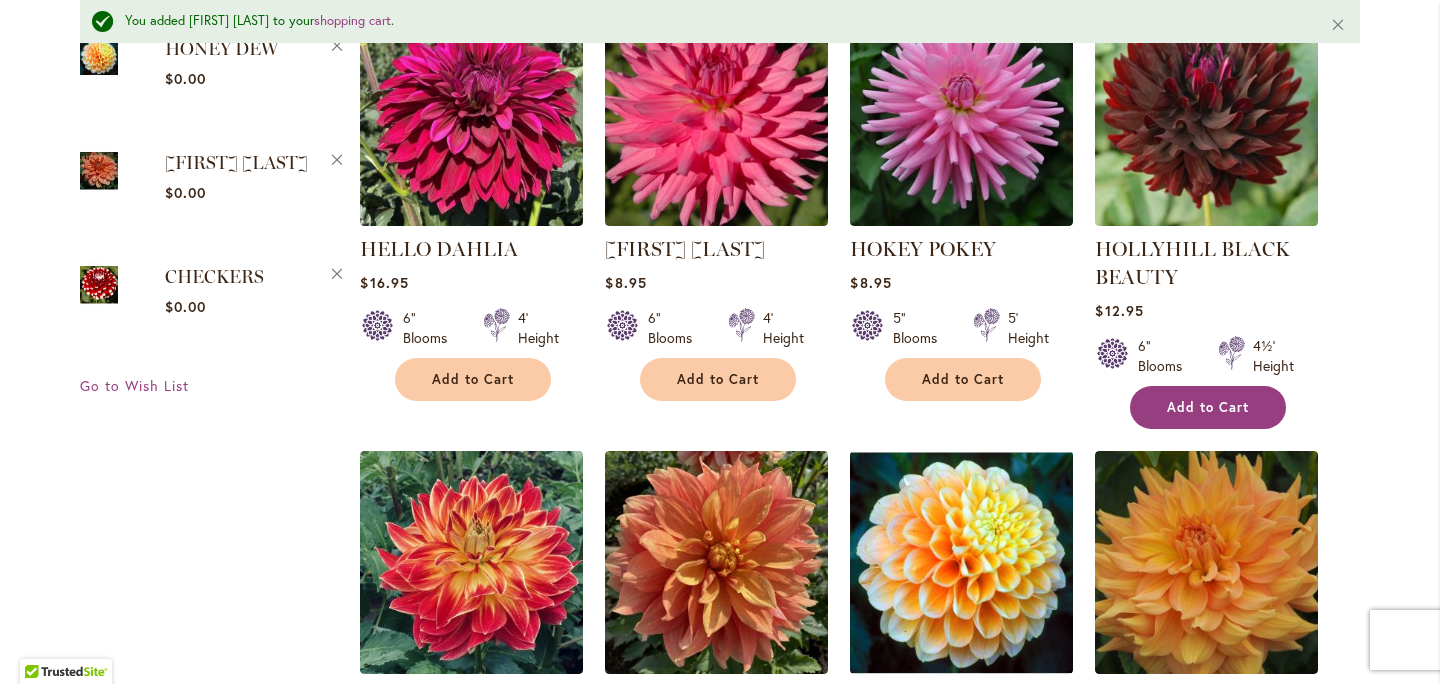 click on "Add to Cart" at bounding box center (1208, 407) 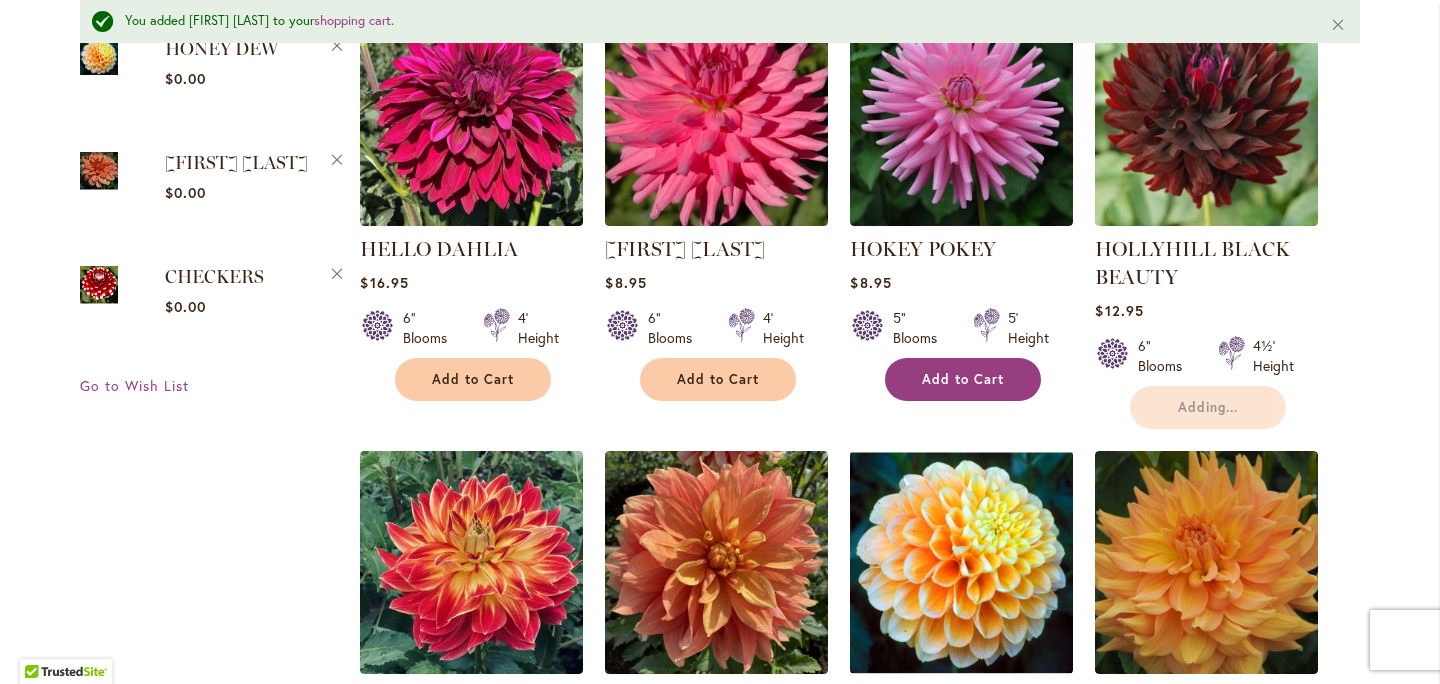 click on "Add to Cart" at bounding box center (963, 379) 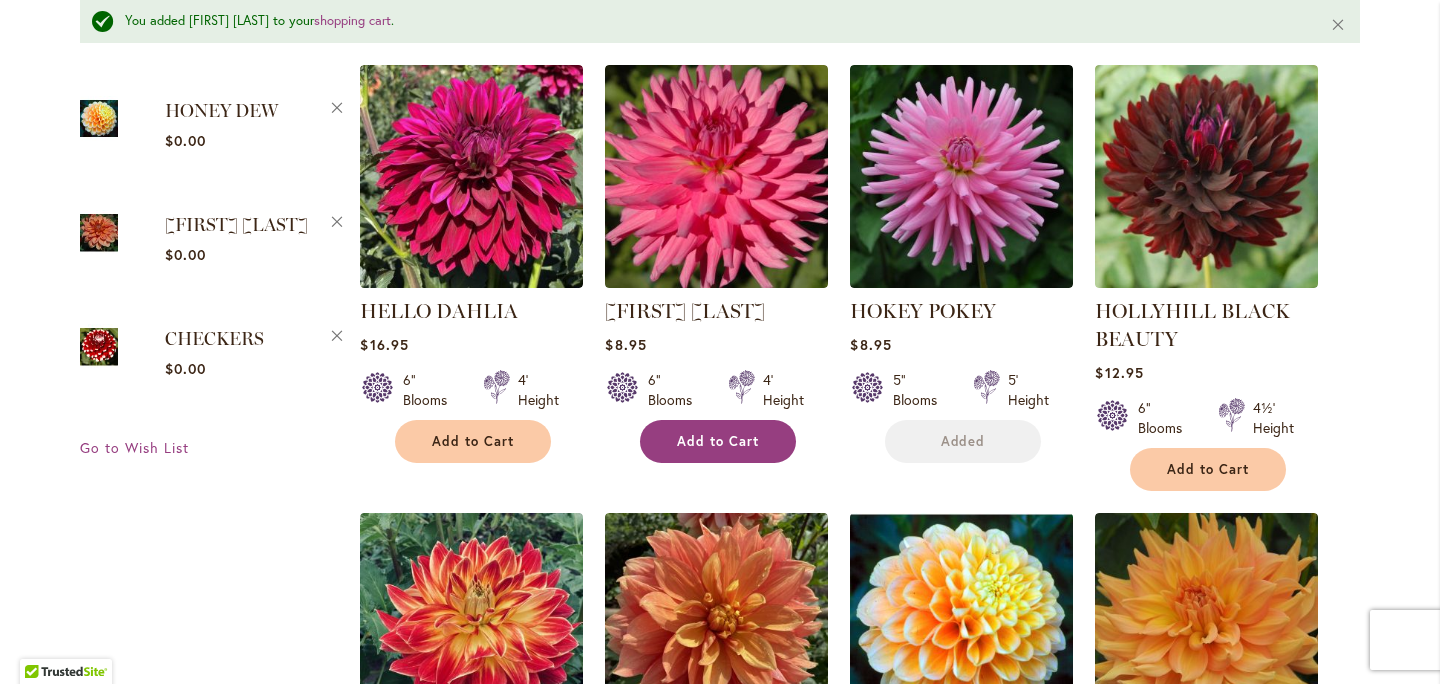 scroll, scrollTop: 1801, scrollLeft: 0, axis: vertical 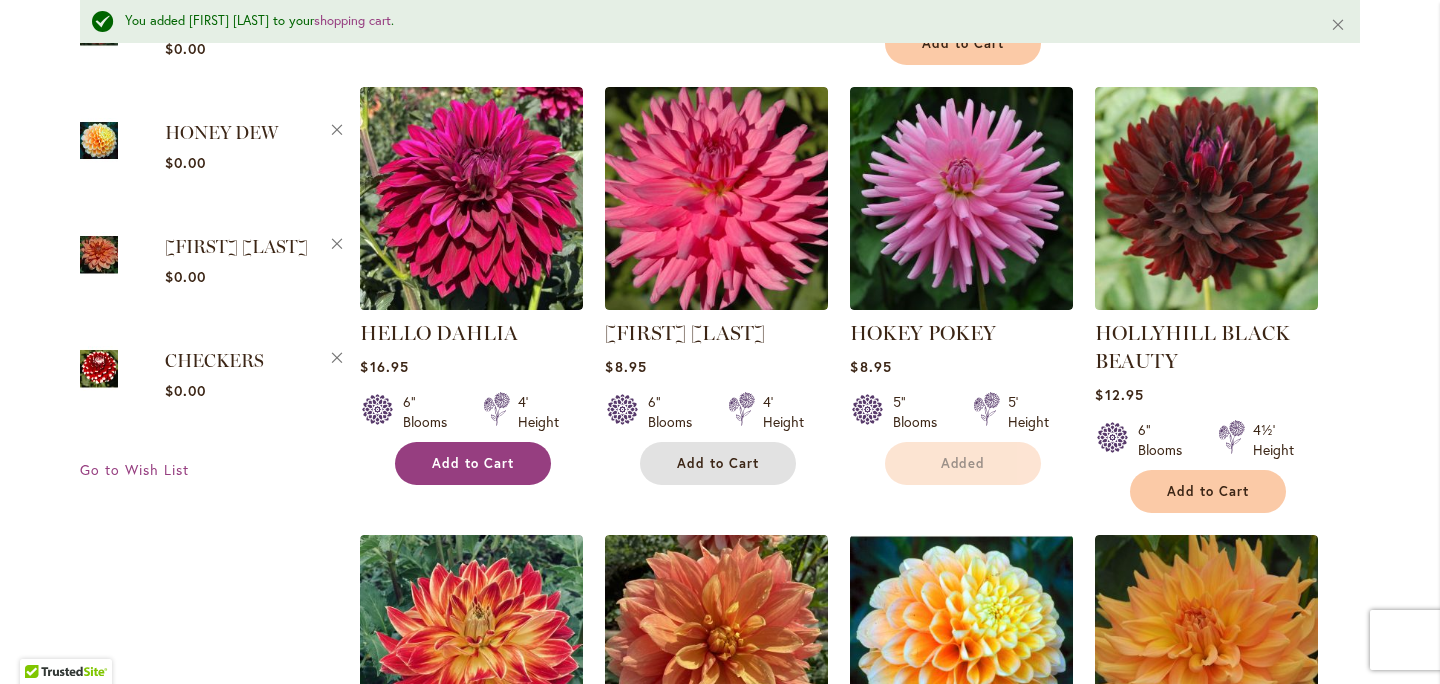 click on "Add to Cart" at bounding box center (718, 463) 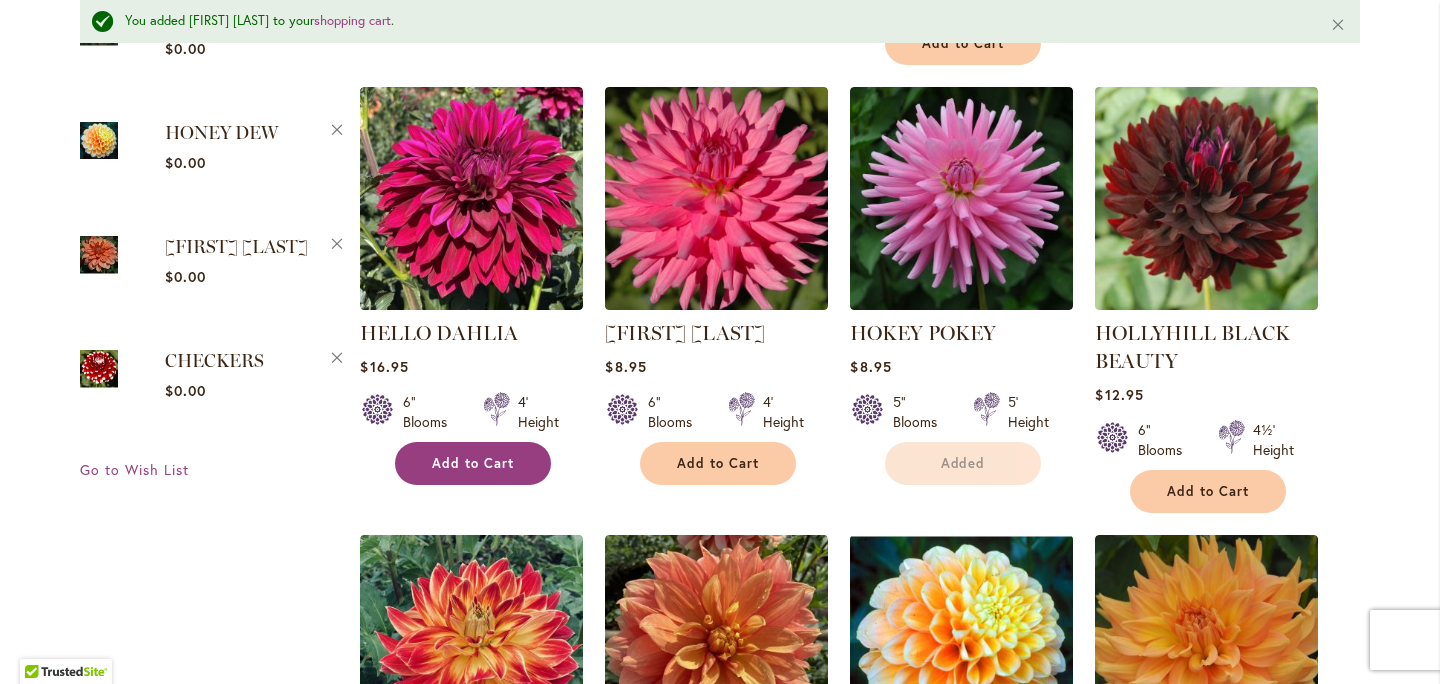 click on "Add to Cart" at bounding box center [473, 463] 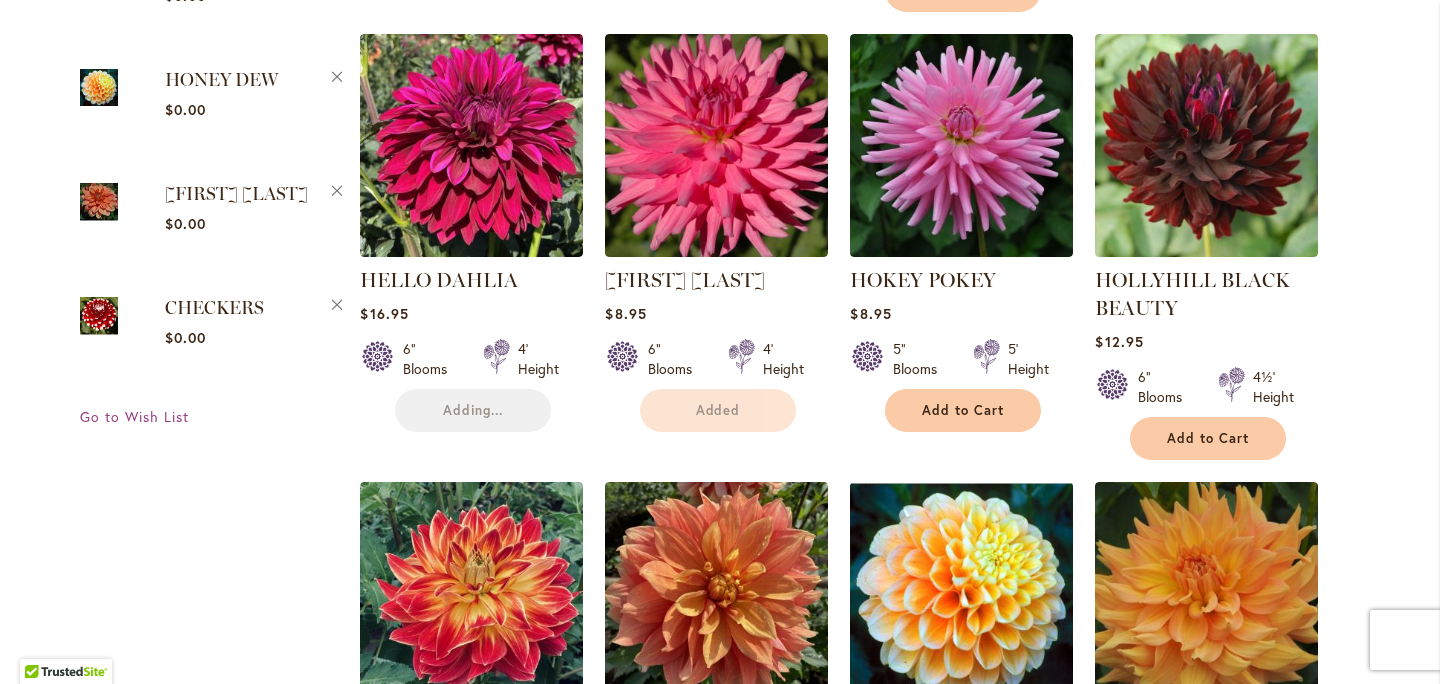 scroll, scrollTop: 2300, scrollLeft: 0, axis: vertical 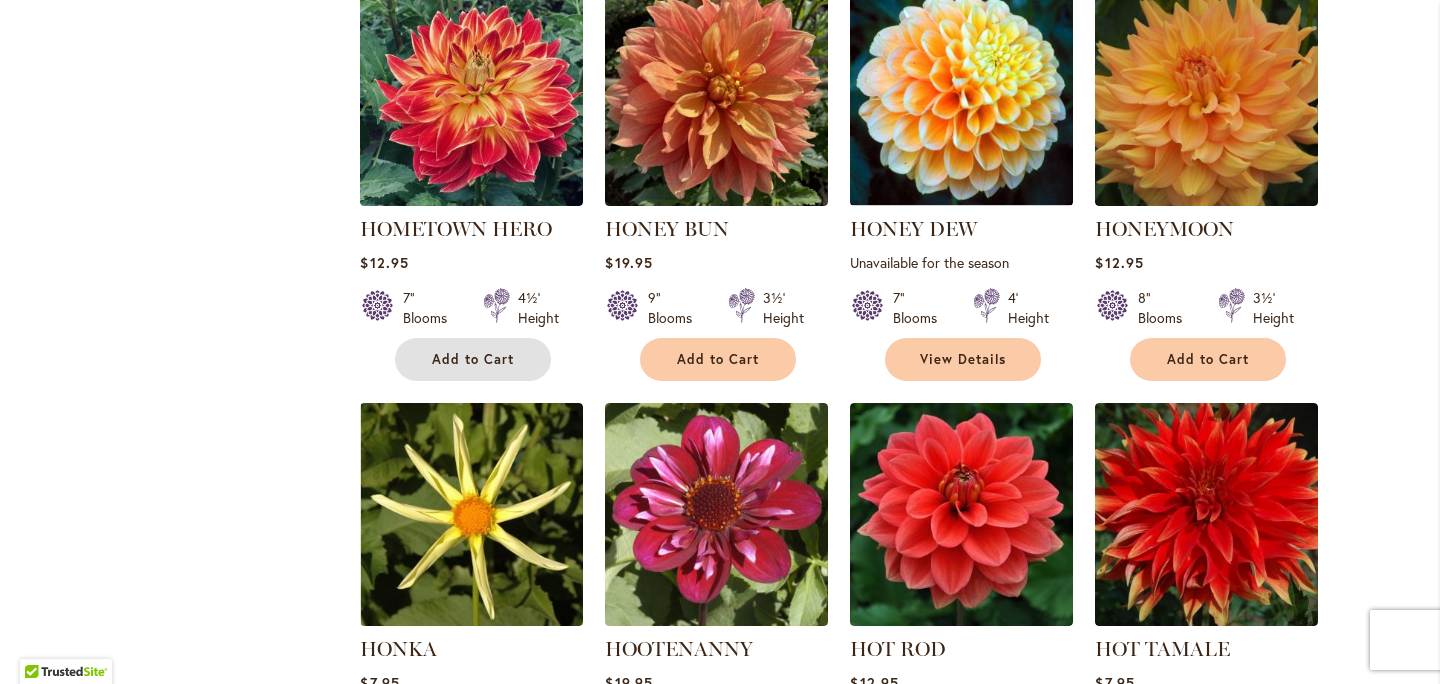 click on "Add to Cart" at bounding box center (473, 359) 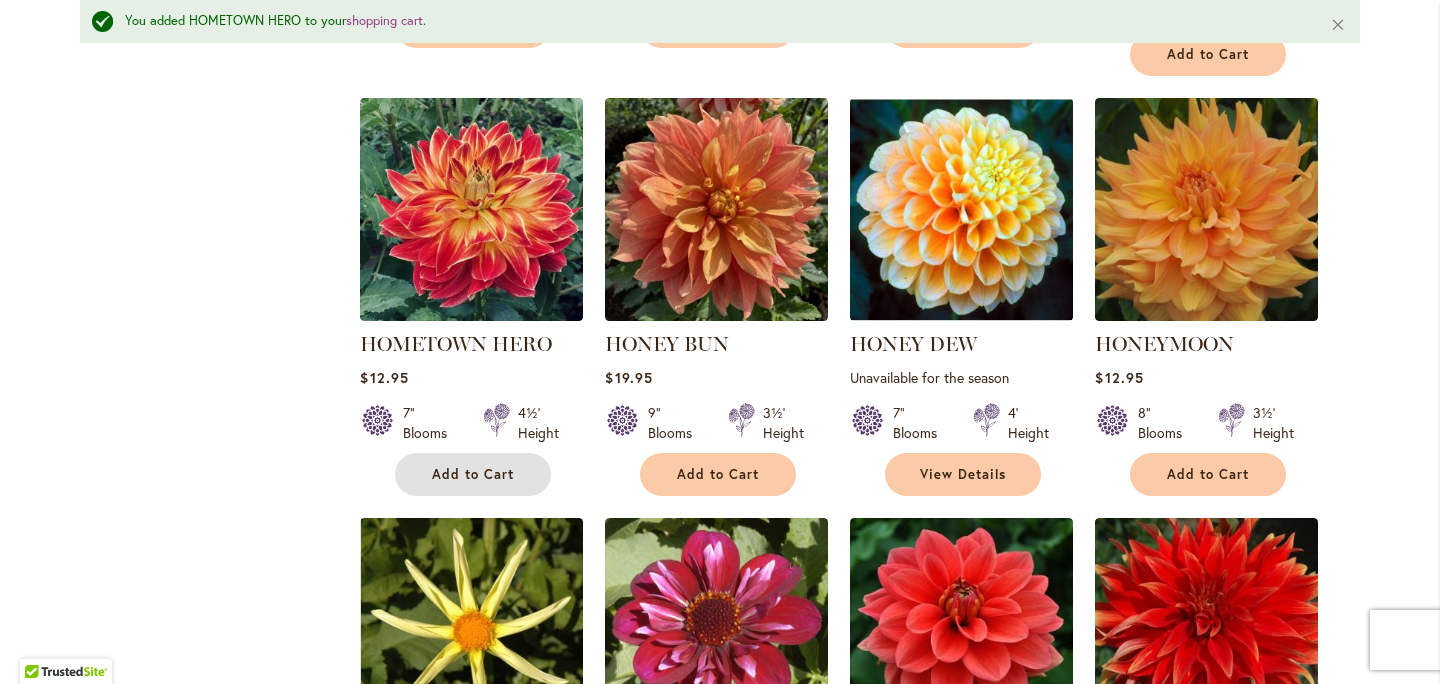 scroll, scrollTop: 2237, scrollLeft: 0, axis: vertical 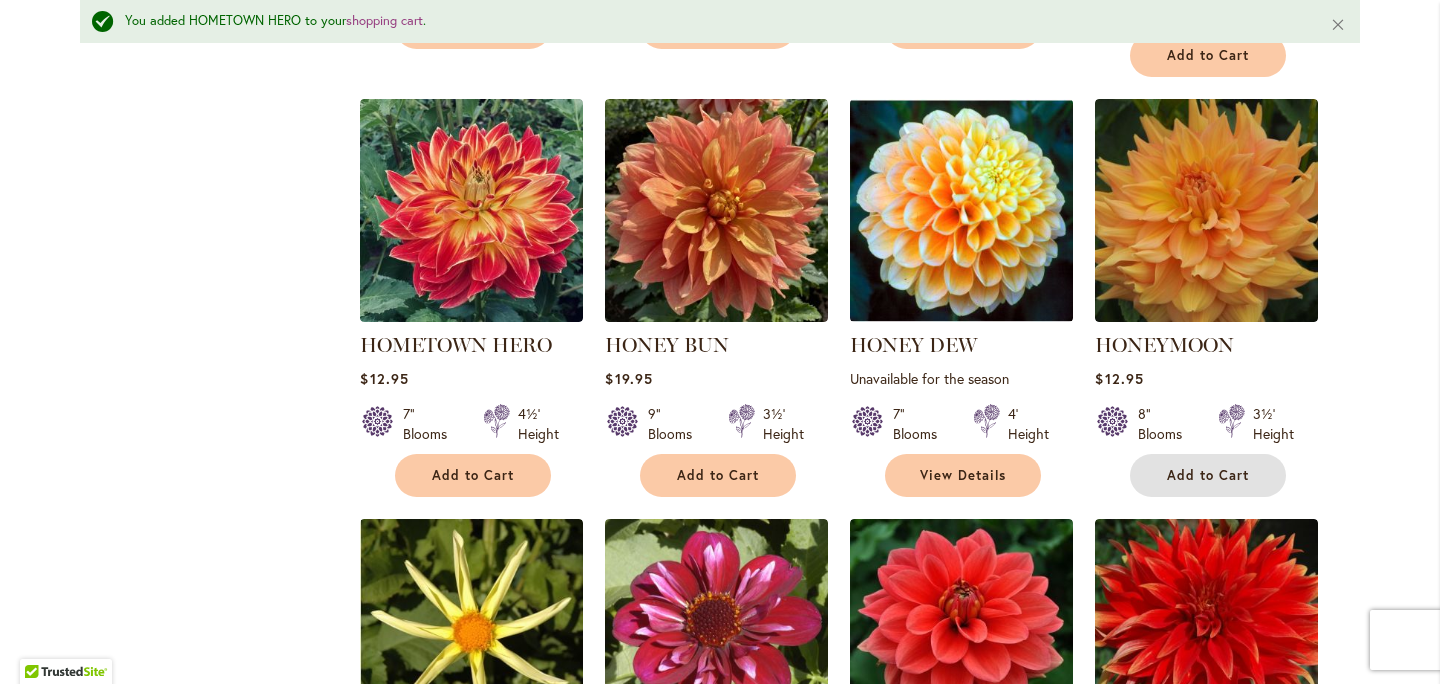 click on "Add to Cart" at bounding box center (1208, 475) 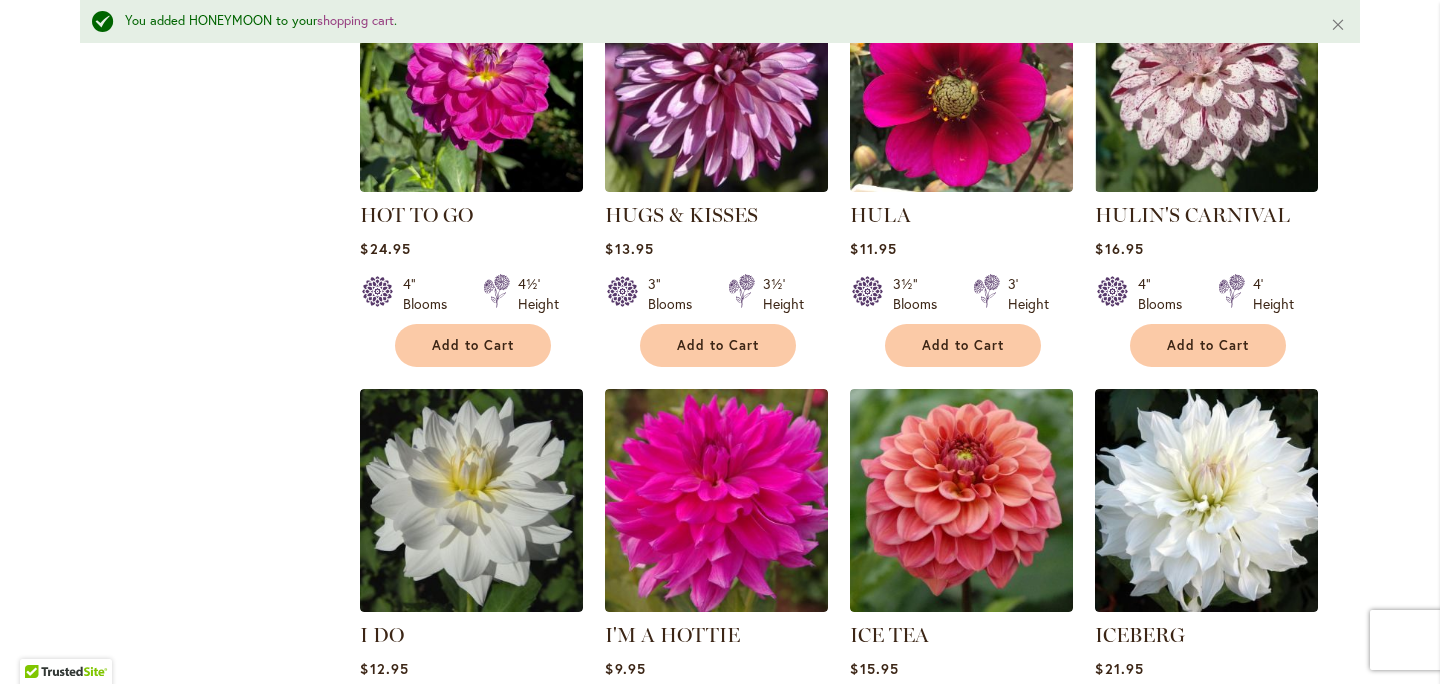 scroll, scrollTop: 3212, scrollLeft: 0, axis: vertical 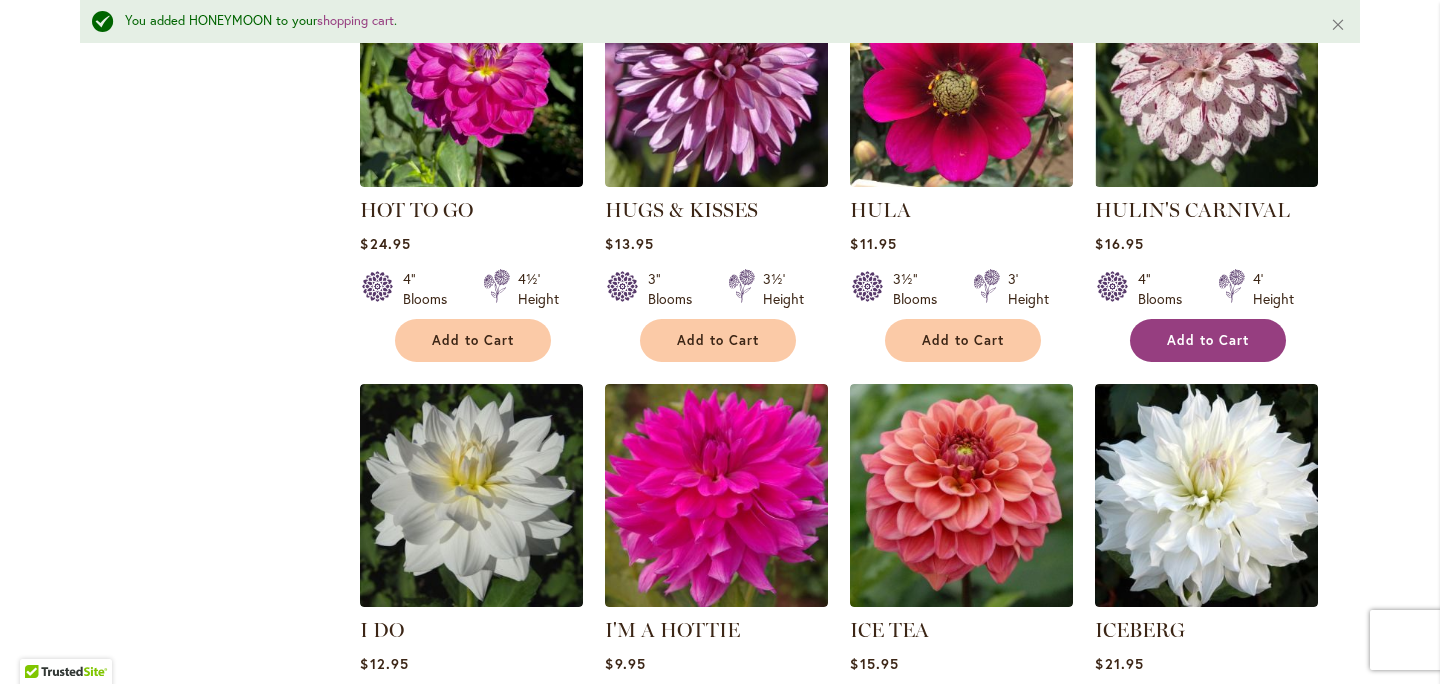 click on "Add to Cart" at bounding box center [1208, 340] 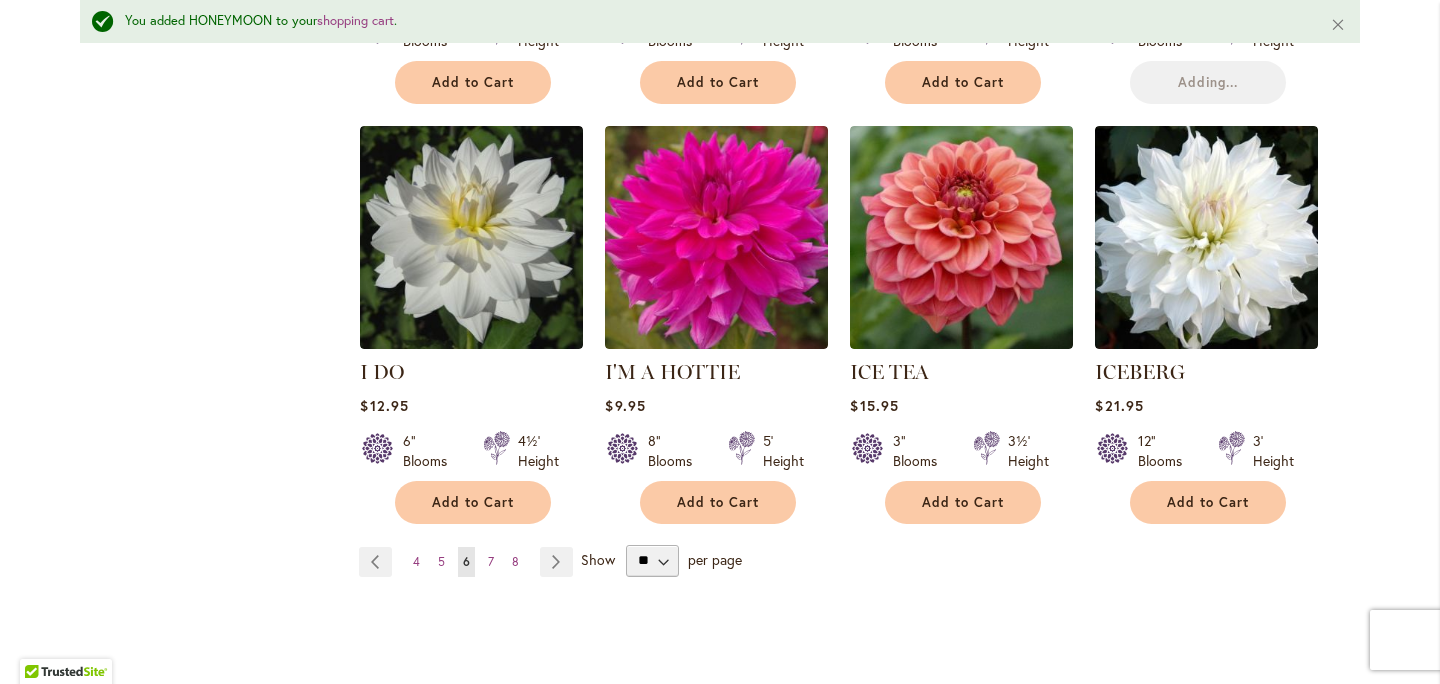 scroll, scrollTop: 3484, scrollLeft: 0, axis: vertical 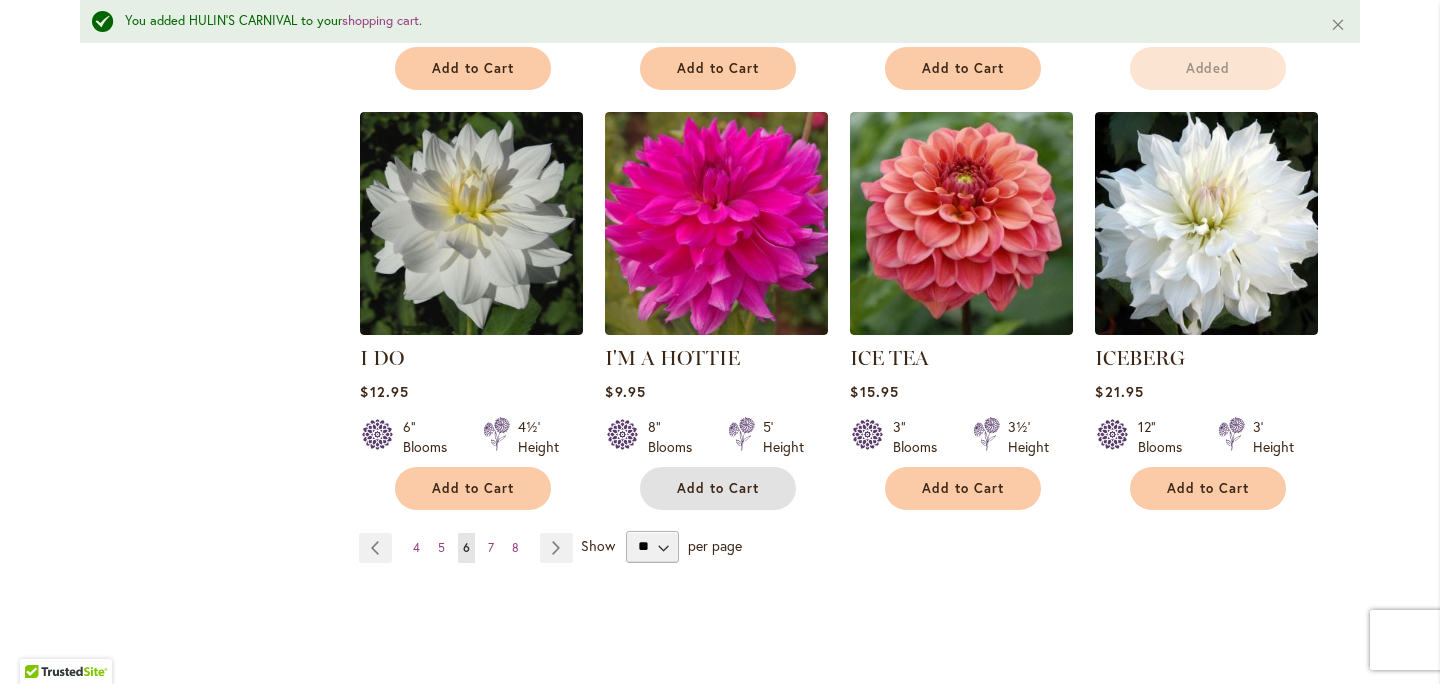 click on "Add to Cart" at bounding box center (718, 488) 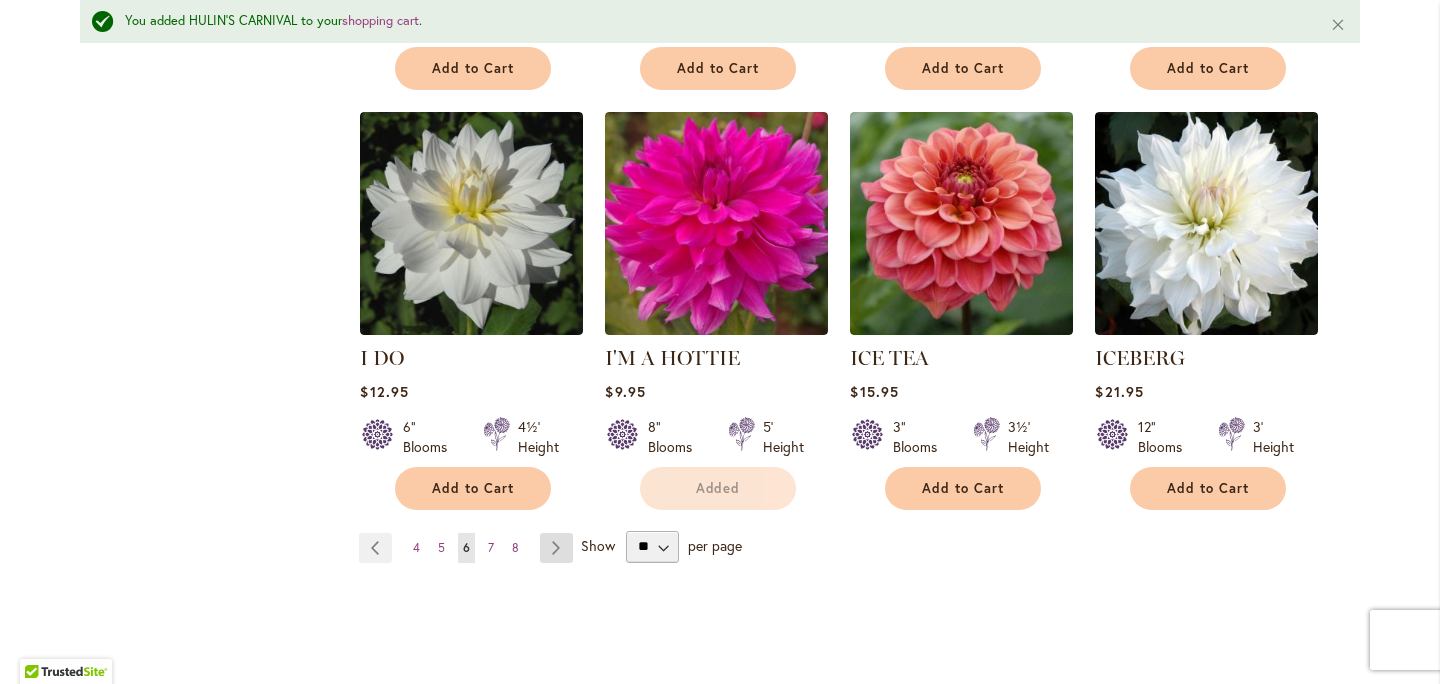 click on "Page
Next" at bounding box center (556, 548) 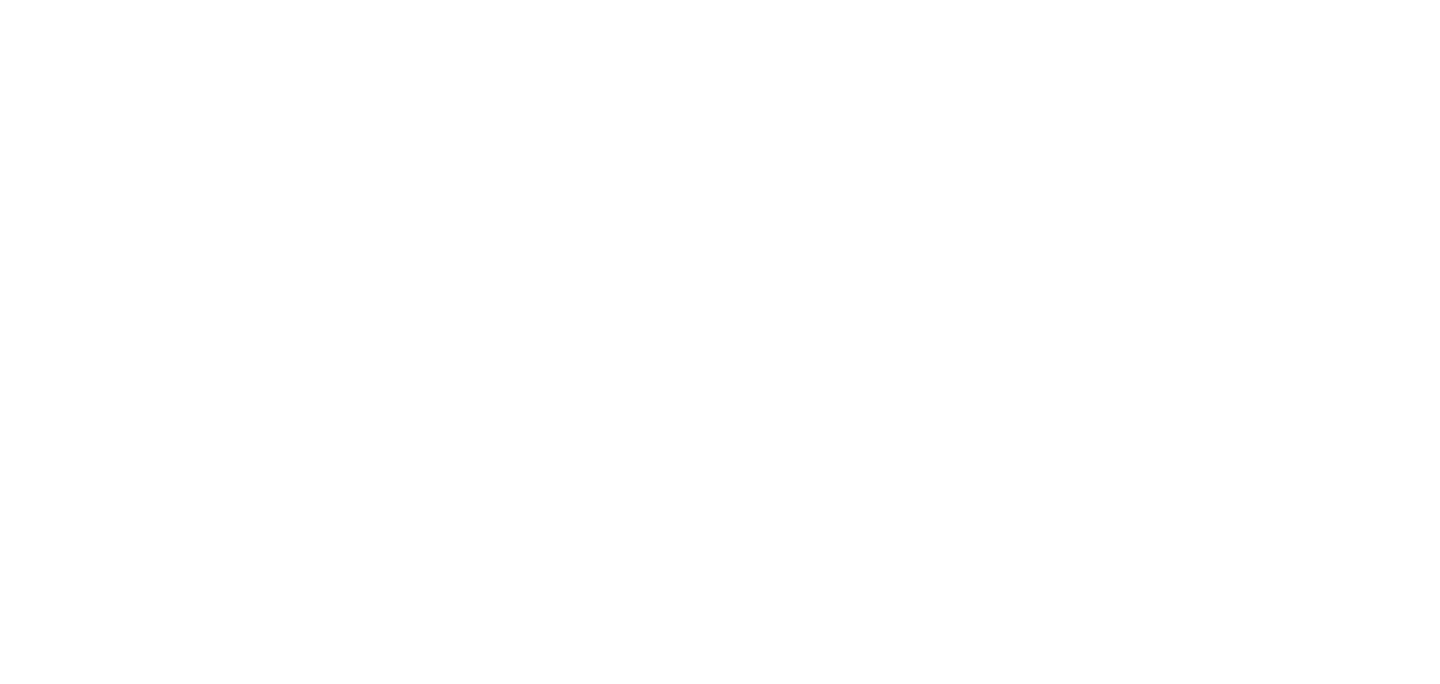 scroll, scrollTop: 0, scrollLeft: 0, axis: both 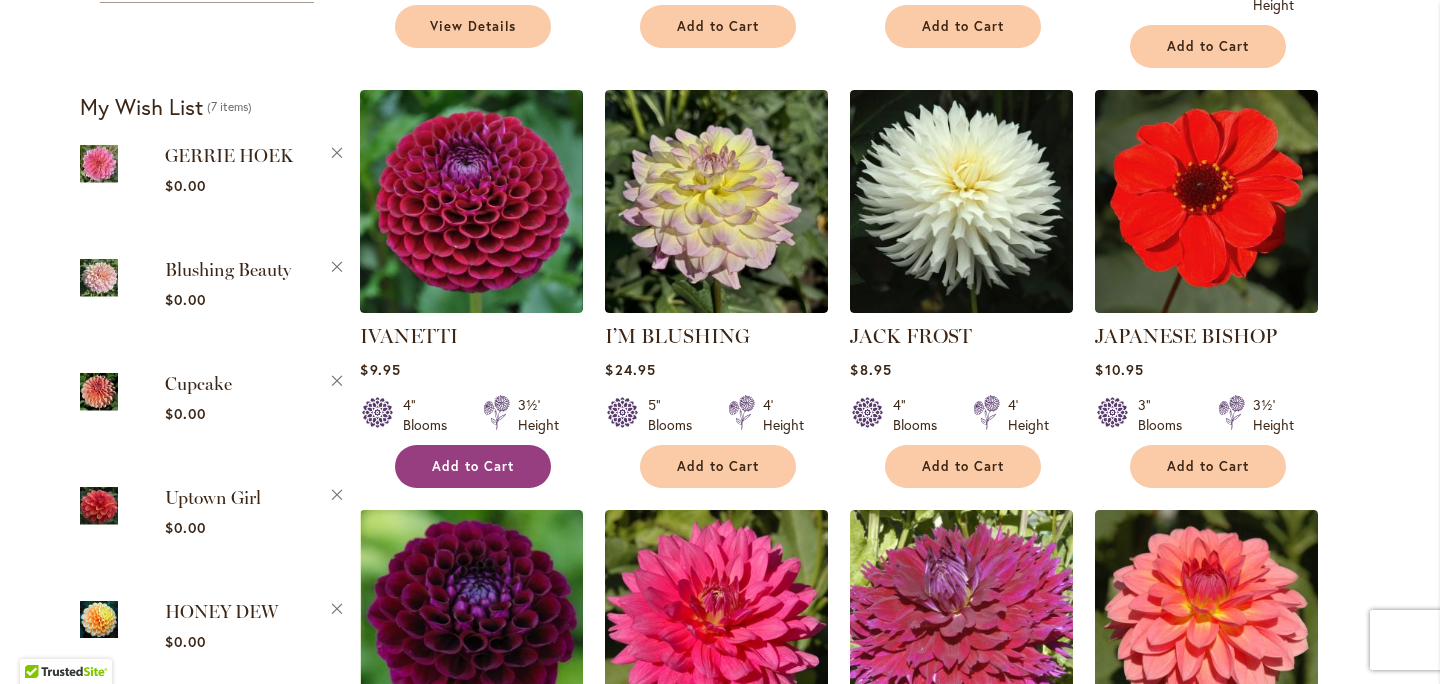 click on "Add to Cart" at bounding box center (473, 466) 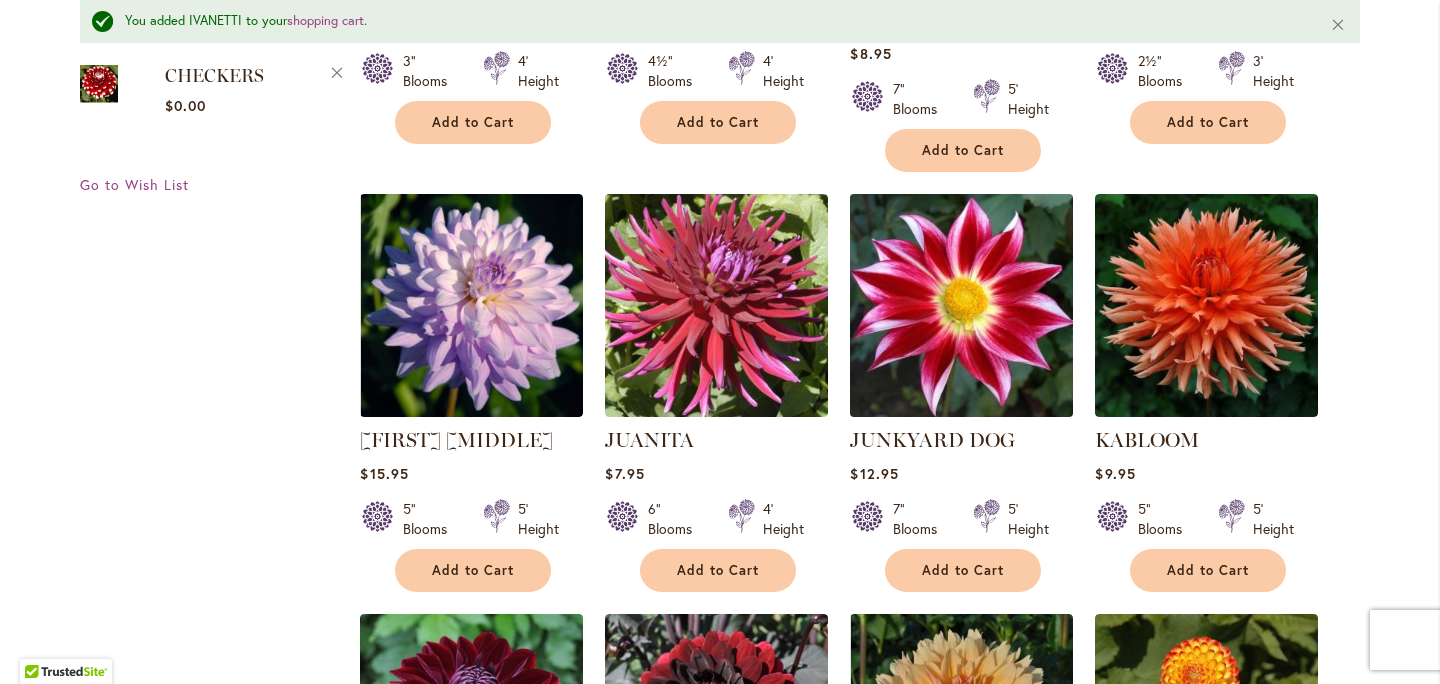 scroll, scrollTop: 2109, scrollLeft: 0, axis: vertical 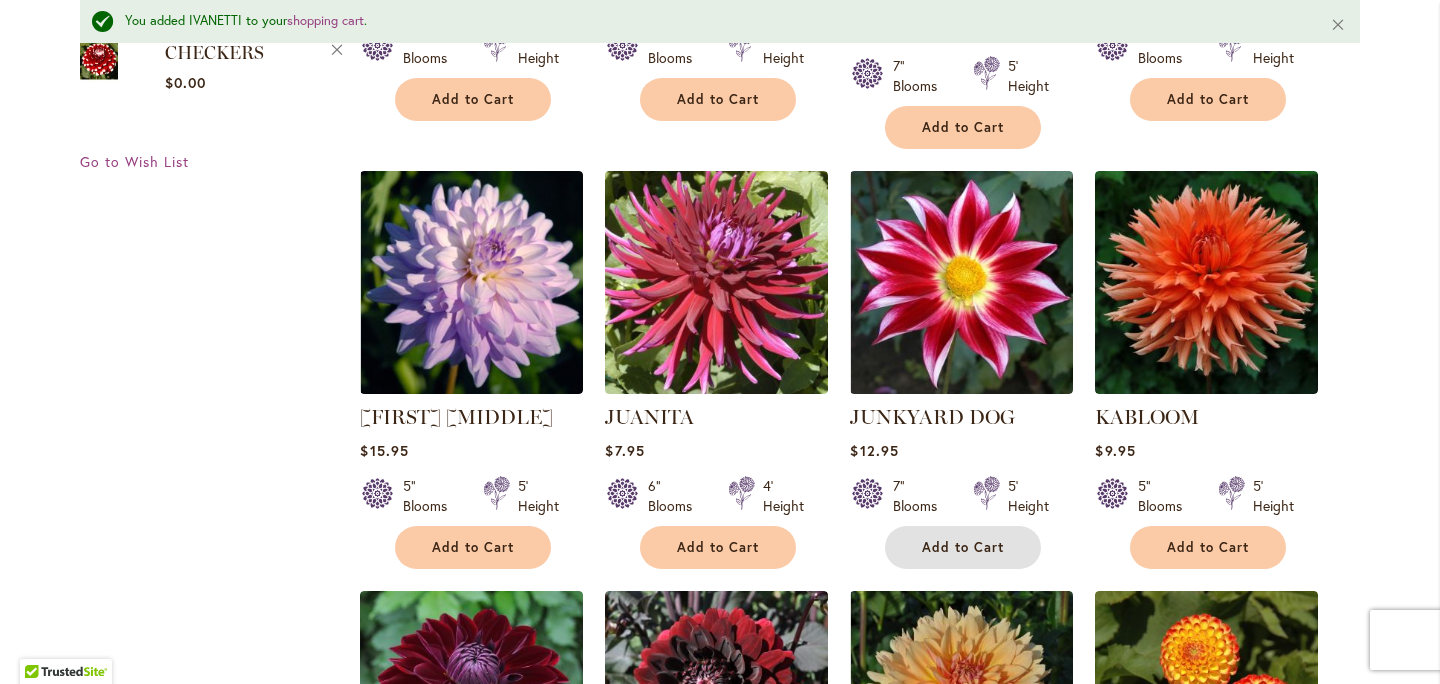 click on "Add to Cart" at bounding box center [963, 547] 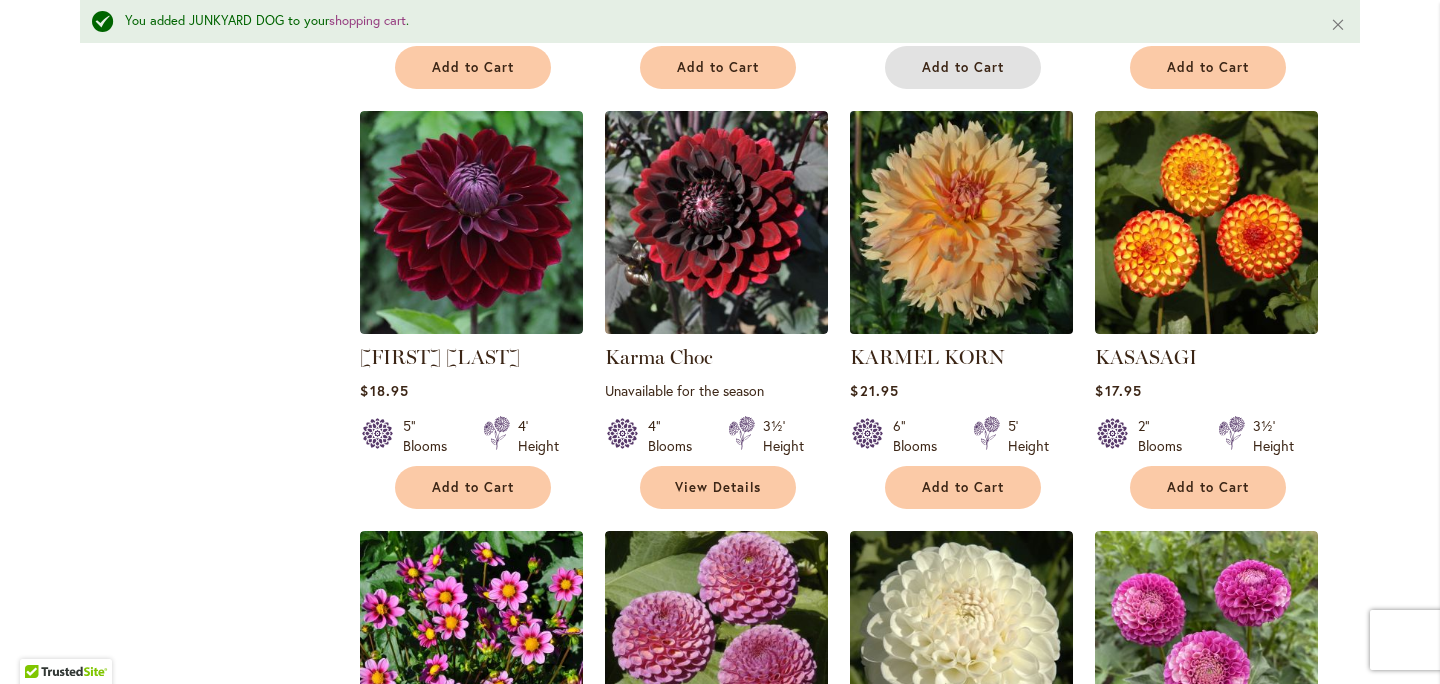 scroll, scrollTop: 2590, scrollLeft: 0, axis: vertical 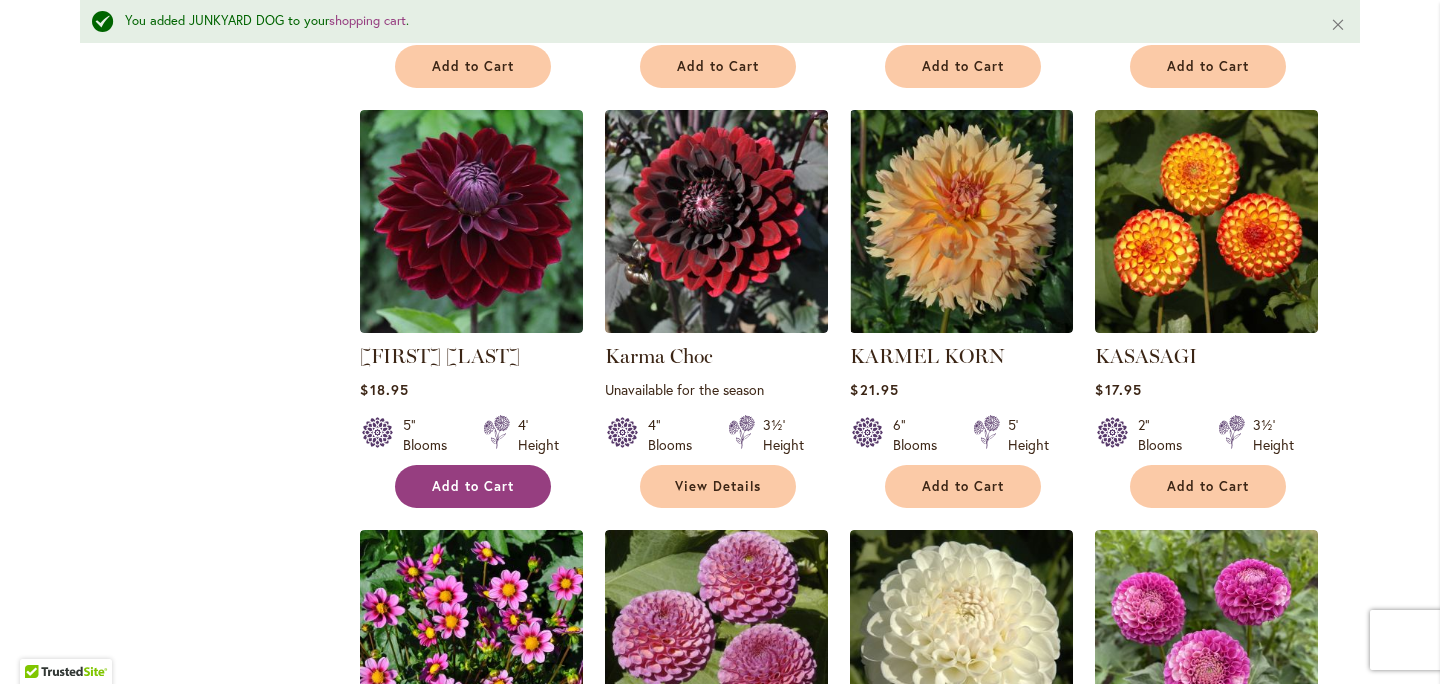 click on "Add to Cart" at bounding box center [473, 486] 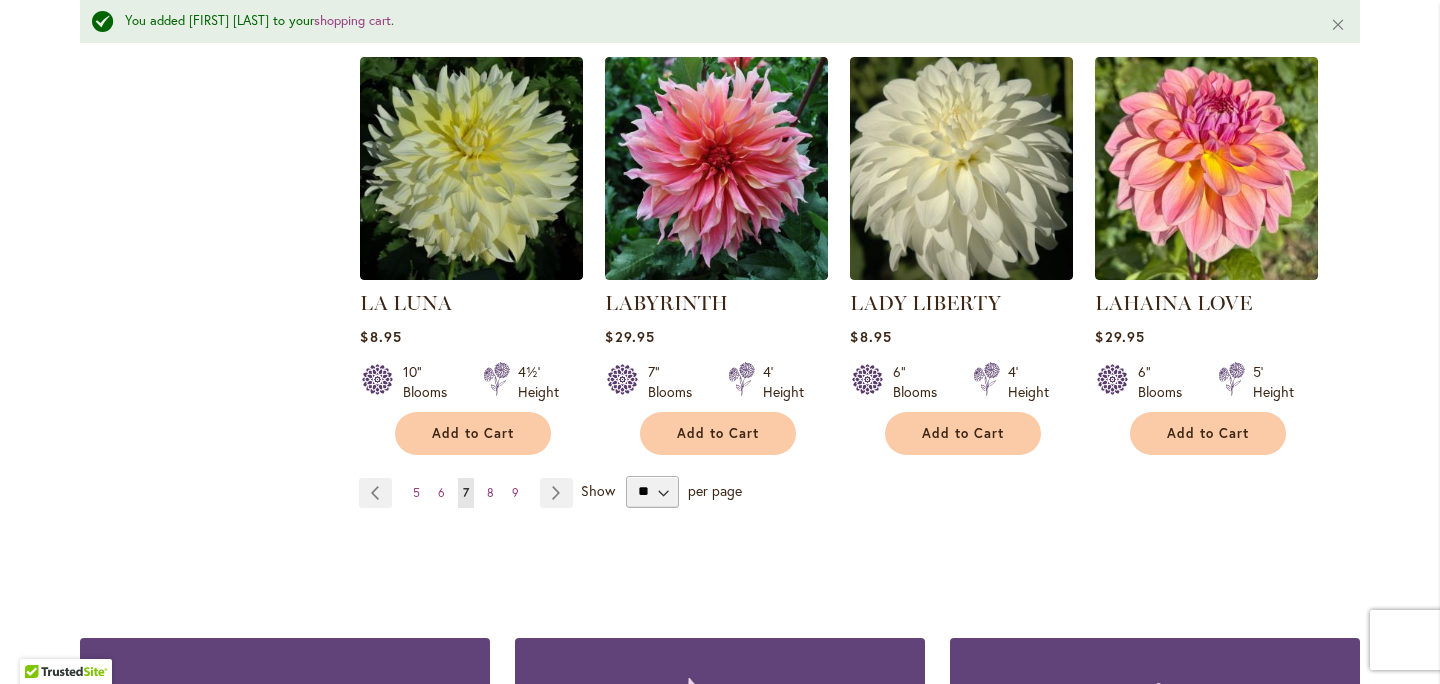 scroll, scrollTop: 3484, scrollLeft: 0, axis: vertical 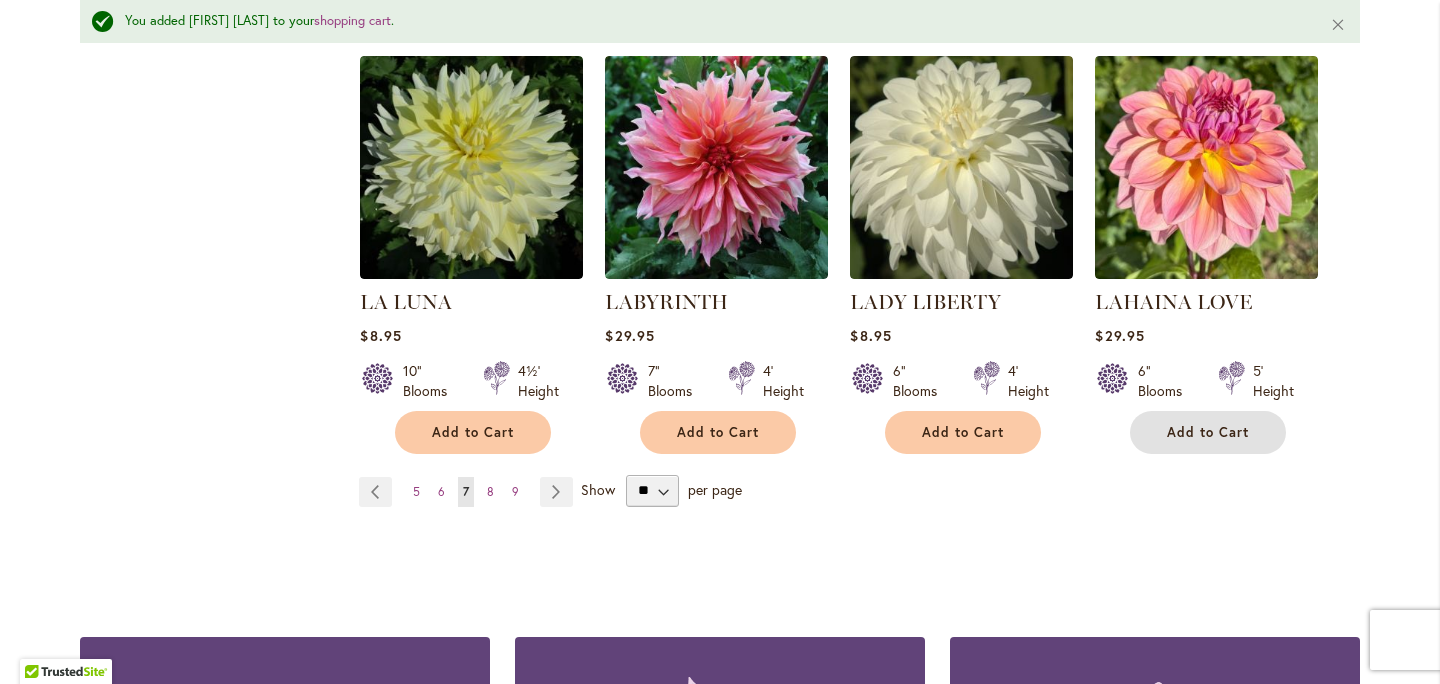click on "Add to Cart" at bounding box center (1208, 432) 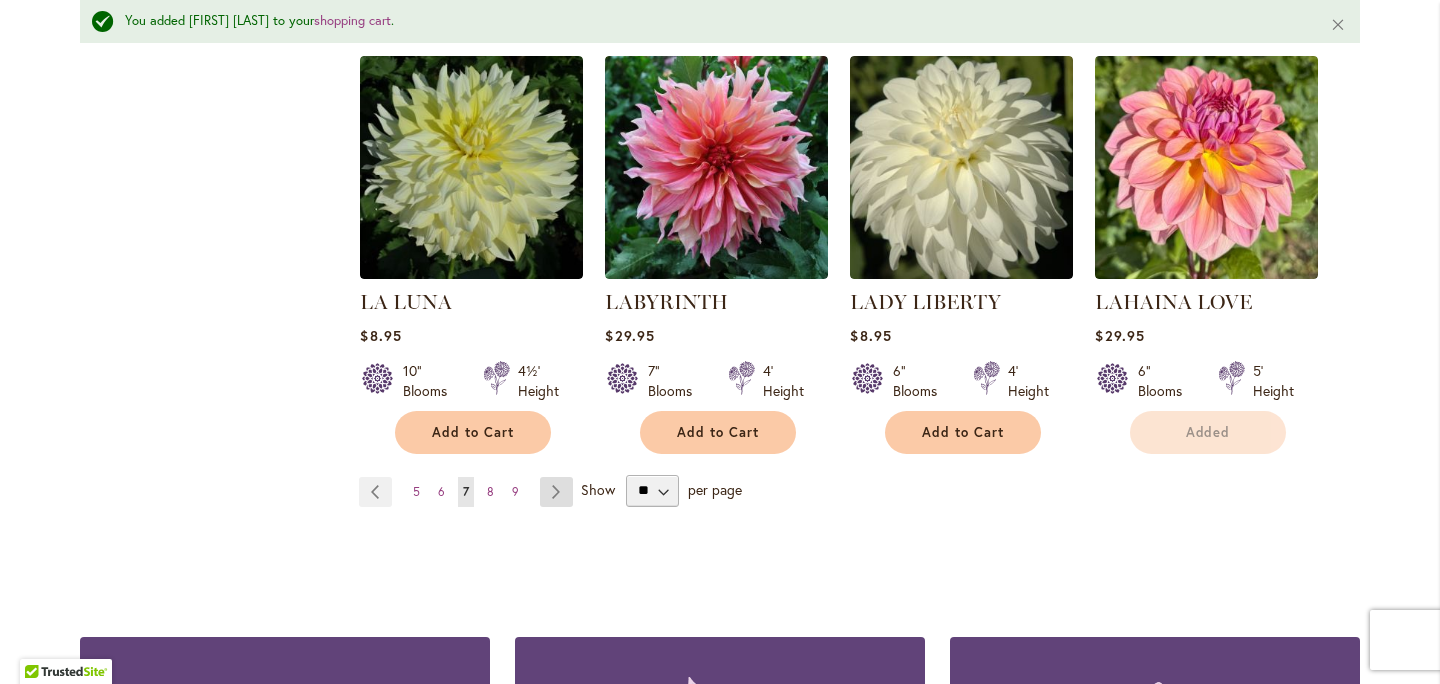 click on "Page
Next" at bounding box center [556, 492] 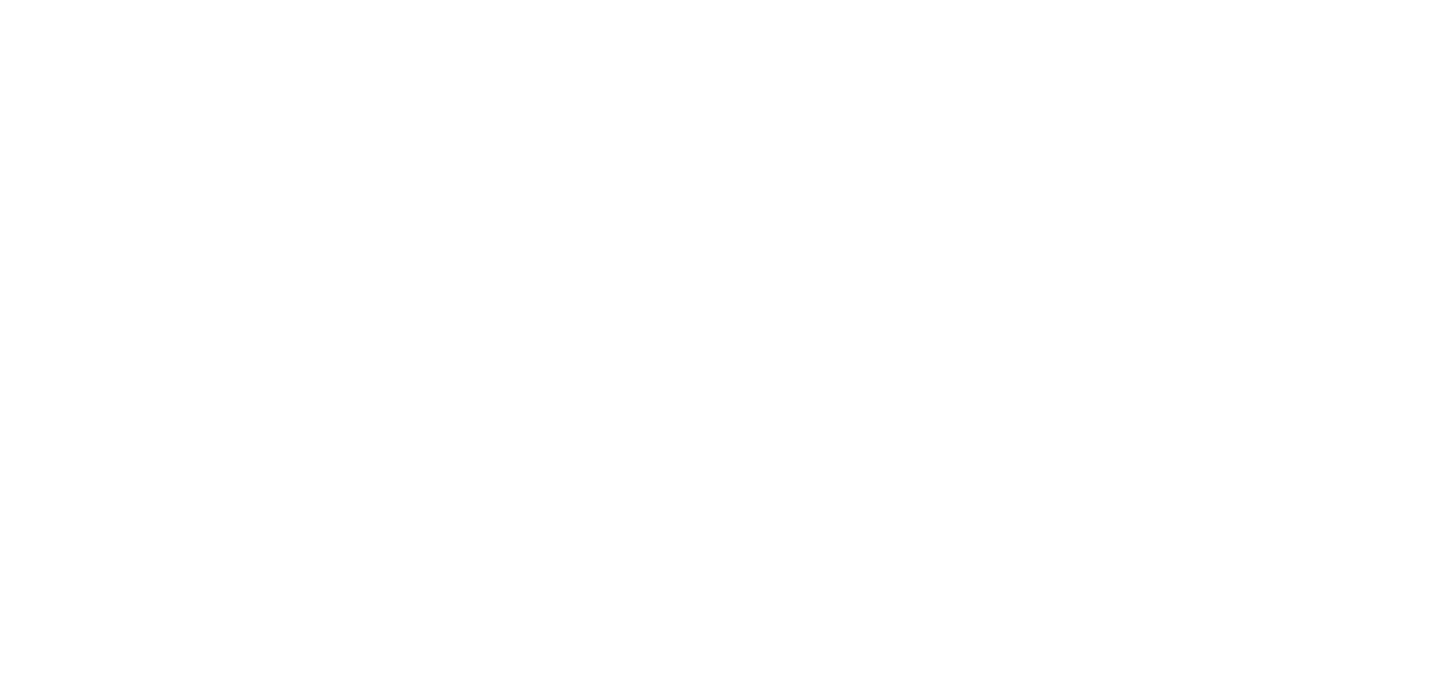 scroll, scrollTop: 0, scrollLeft: 0, axis: both 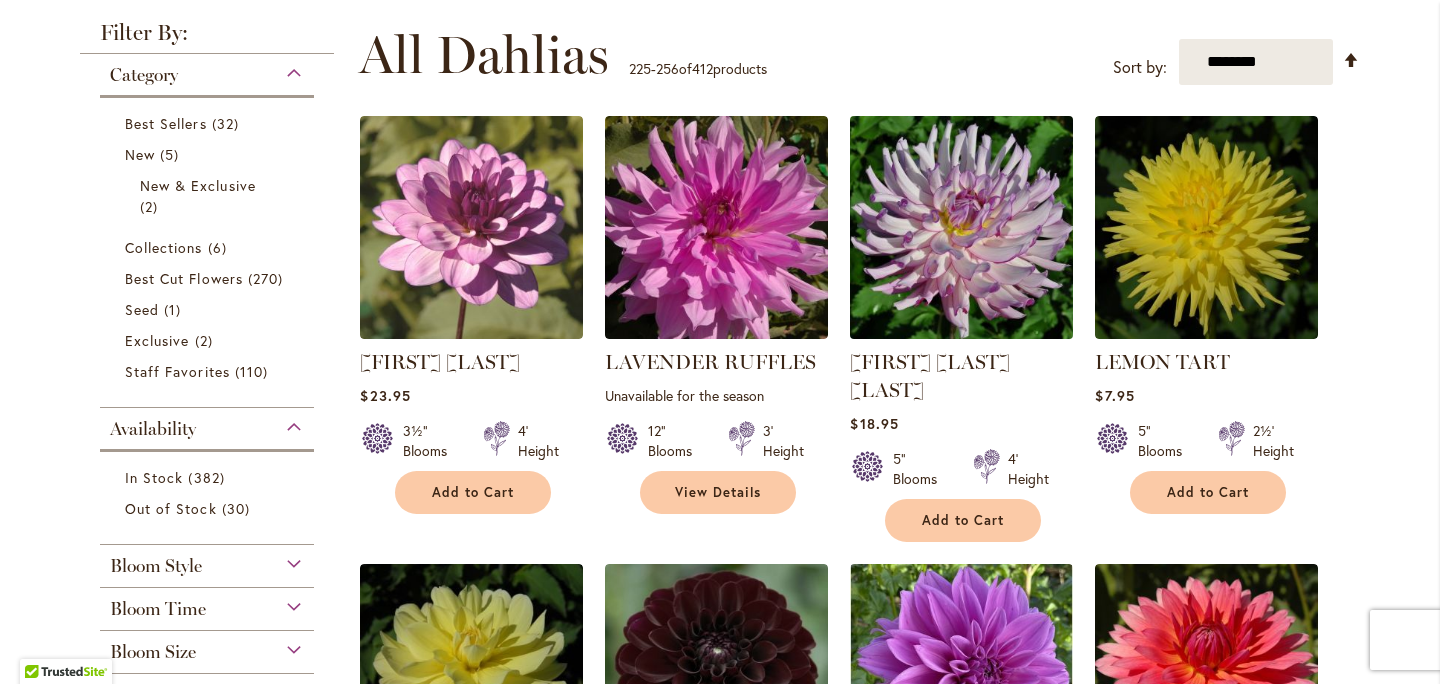 click at bounding box center [962, 228] 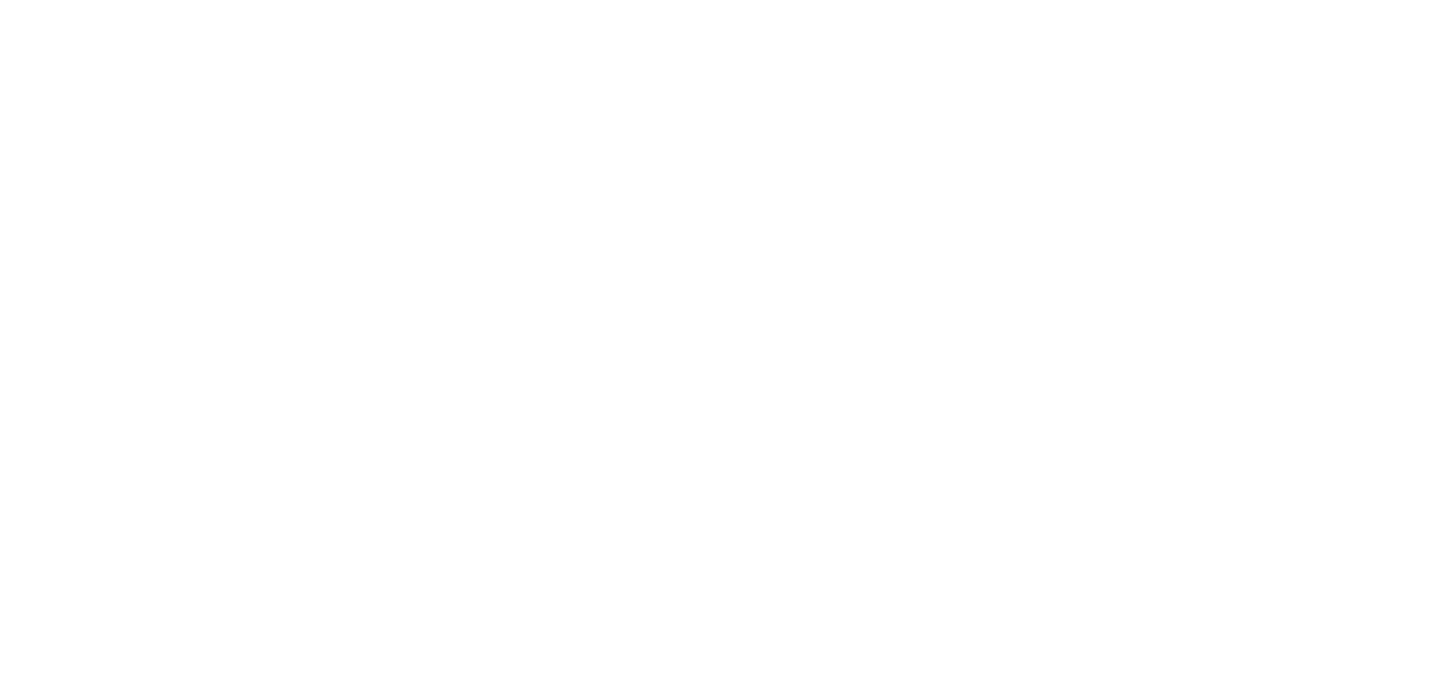 type on "*******" 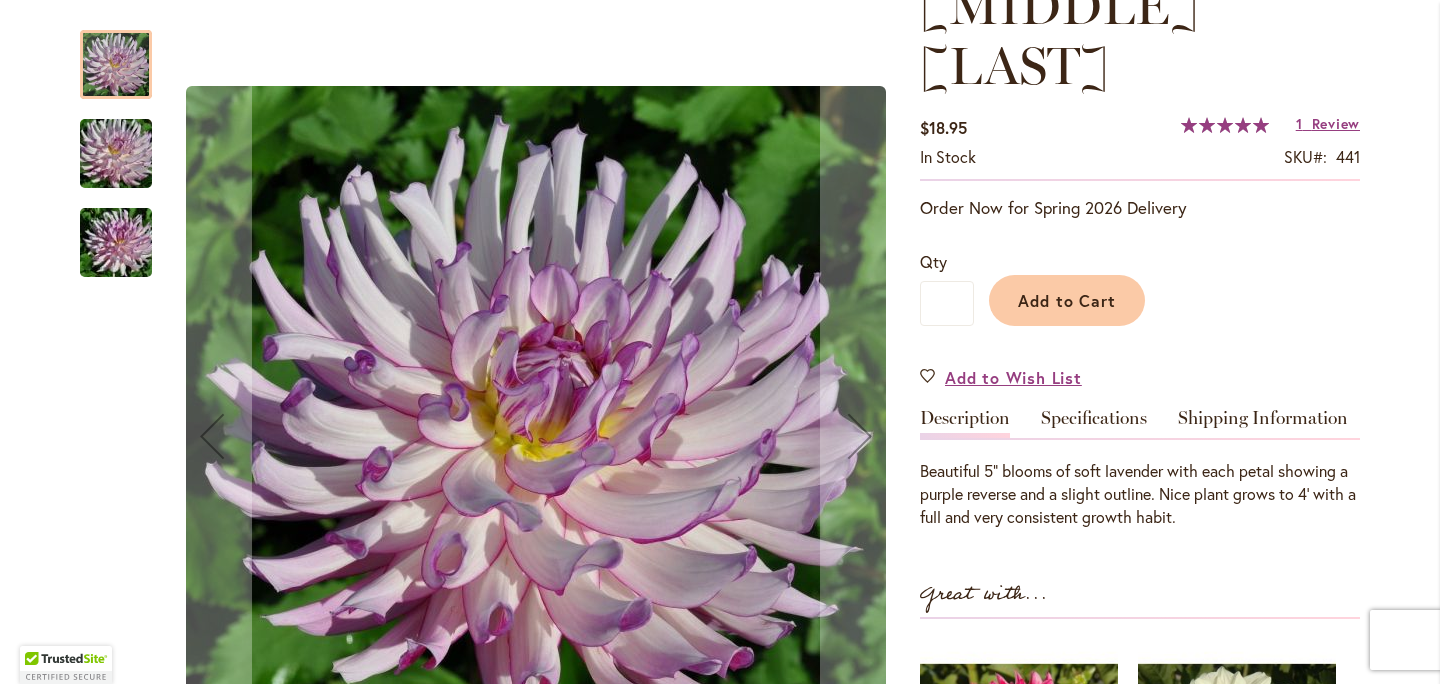 scroll, scrollTop: 393, scrollLeft: 0, axis: vertical 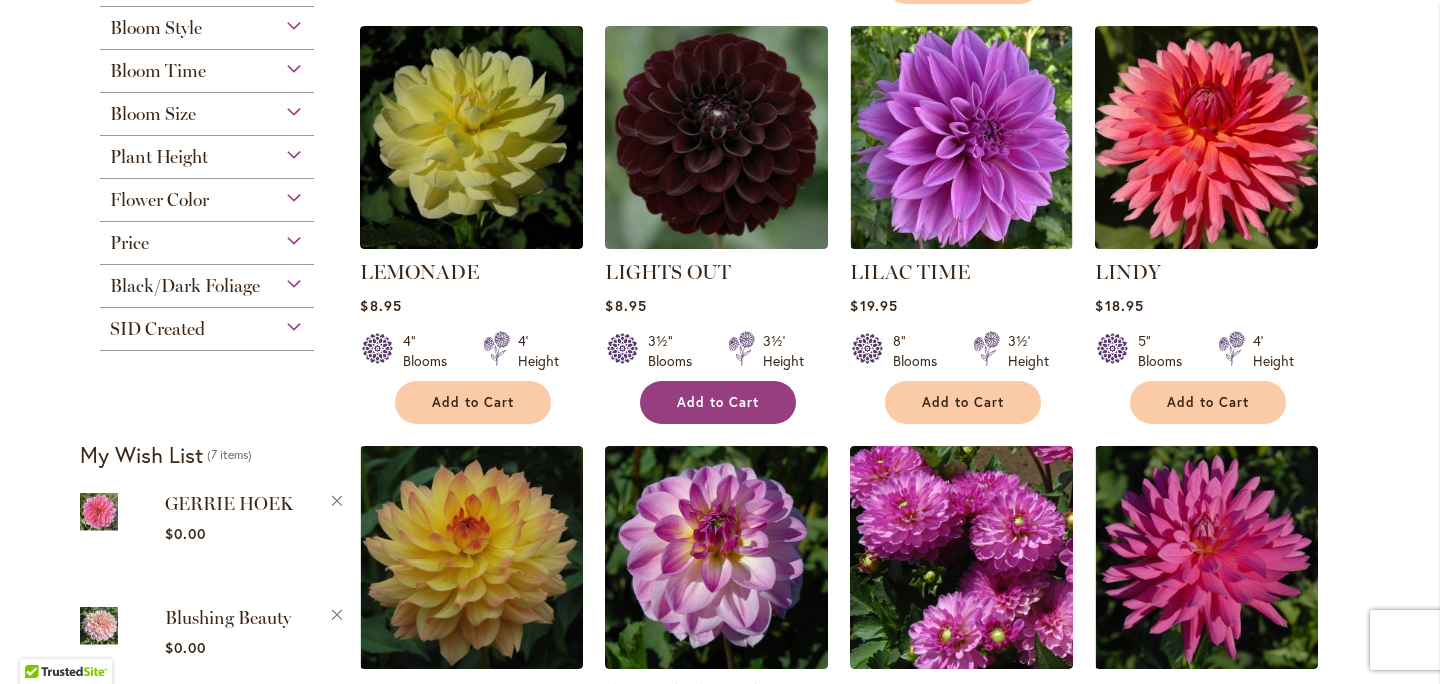 click on "Add to Cart" at bounding box center [718, 402] 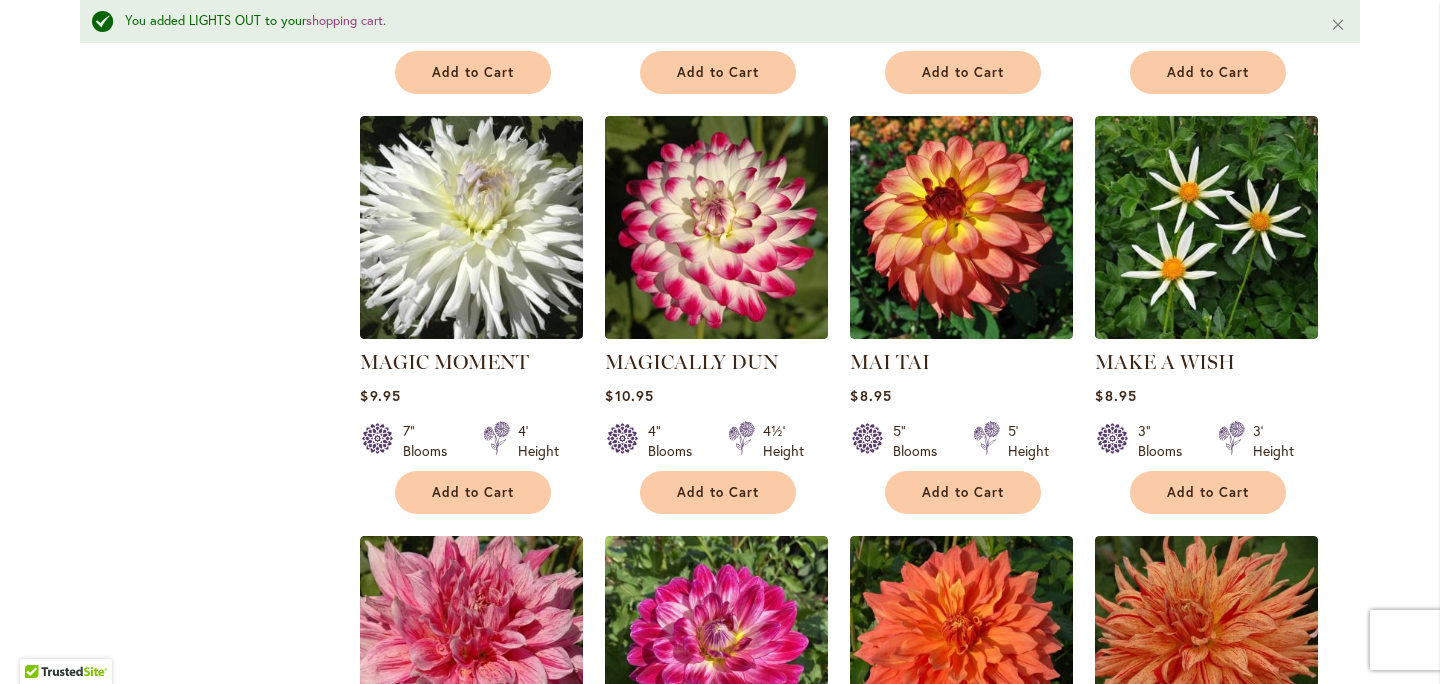 scroll, scrollTop: 2551, scrollLeft: 0, axis: vertical 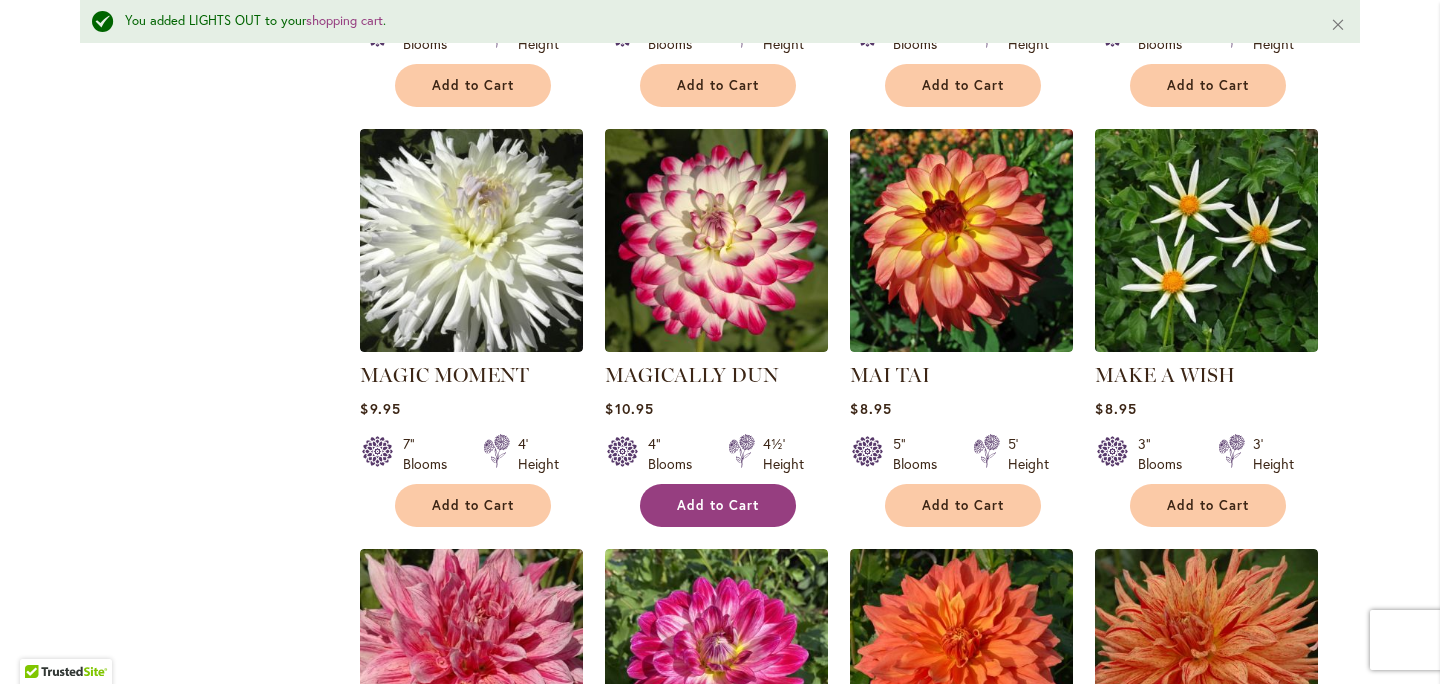 click on "Add to Cart" at bounding box center (718, 505) 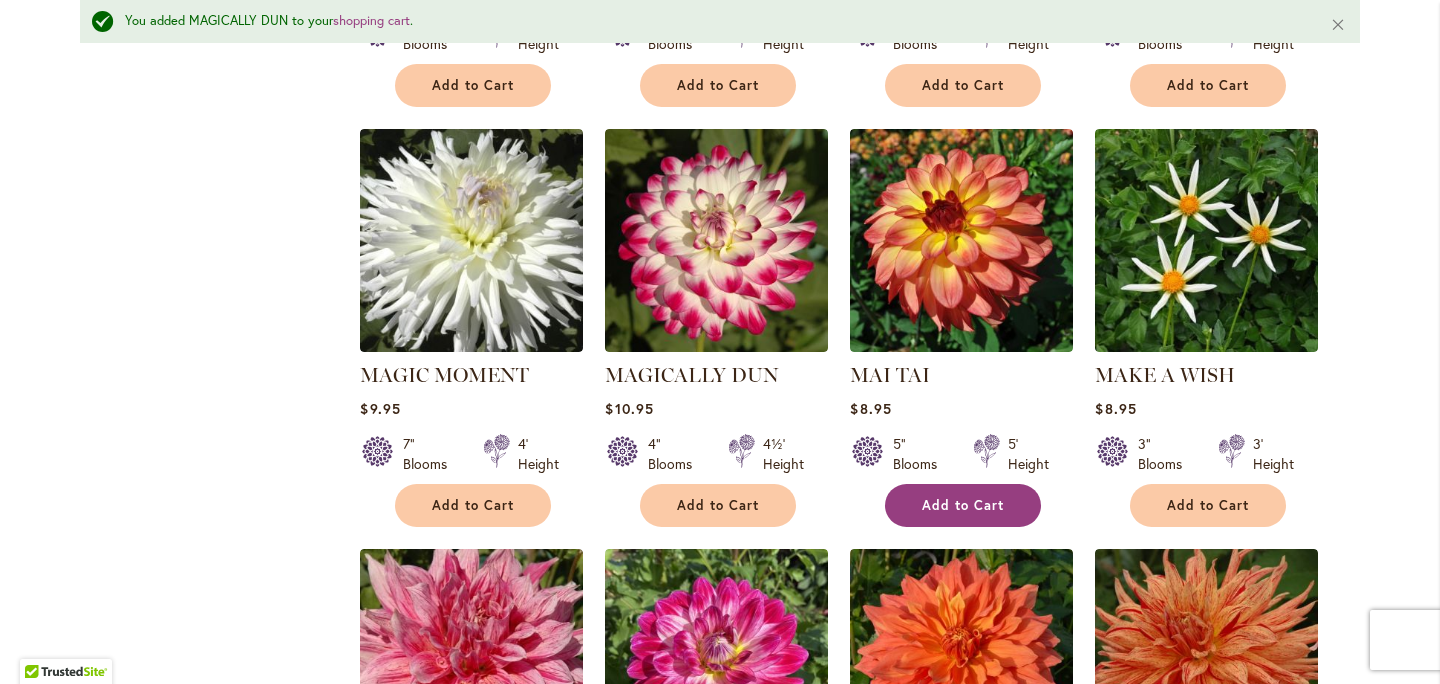 click on "Add to Cart" at bounding box center (963, 505) 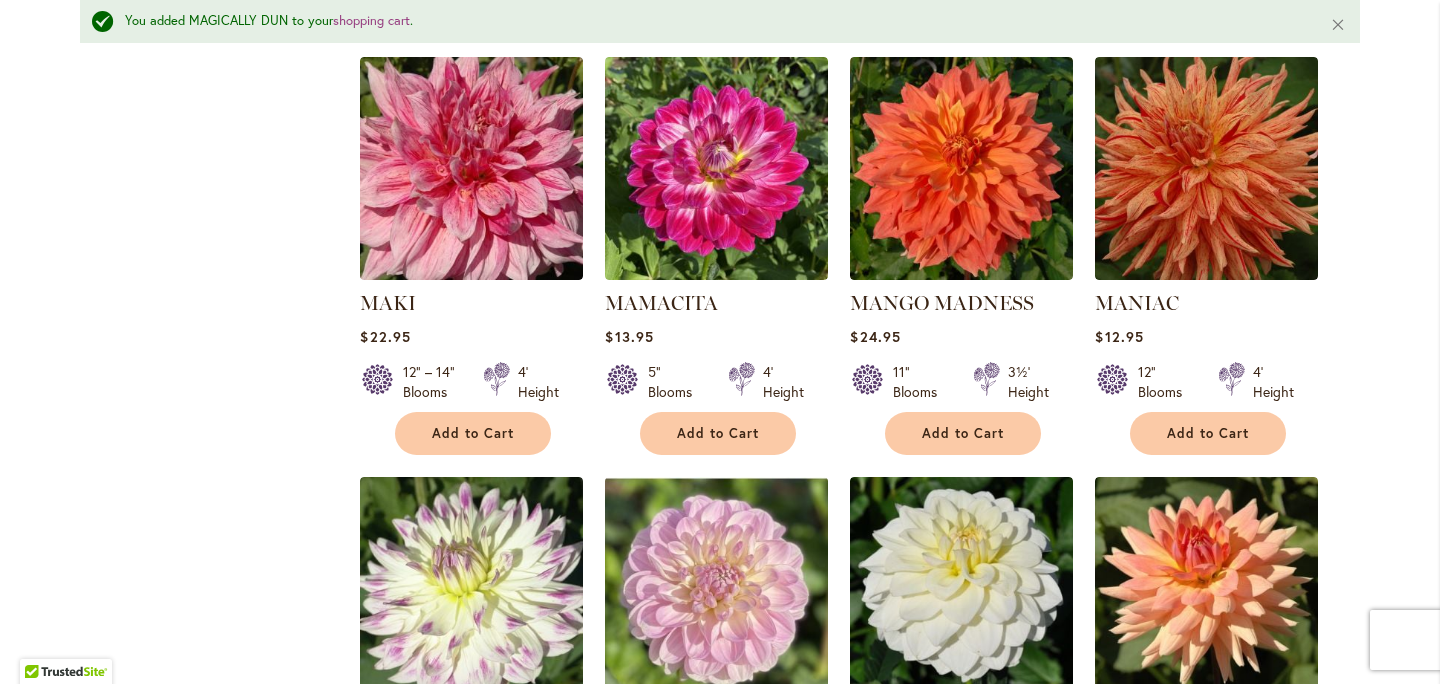 scroll, scrollTop: 3045, scrollLeft: 0, axis: vertical 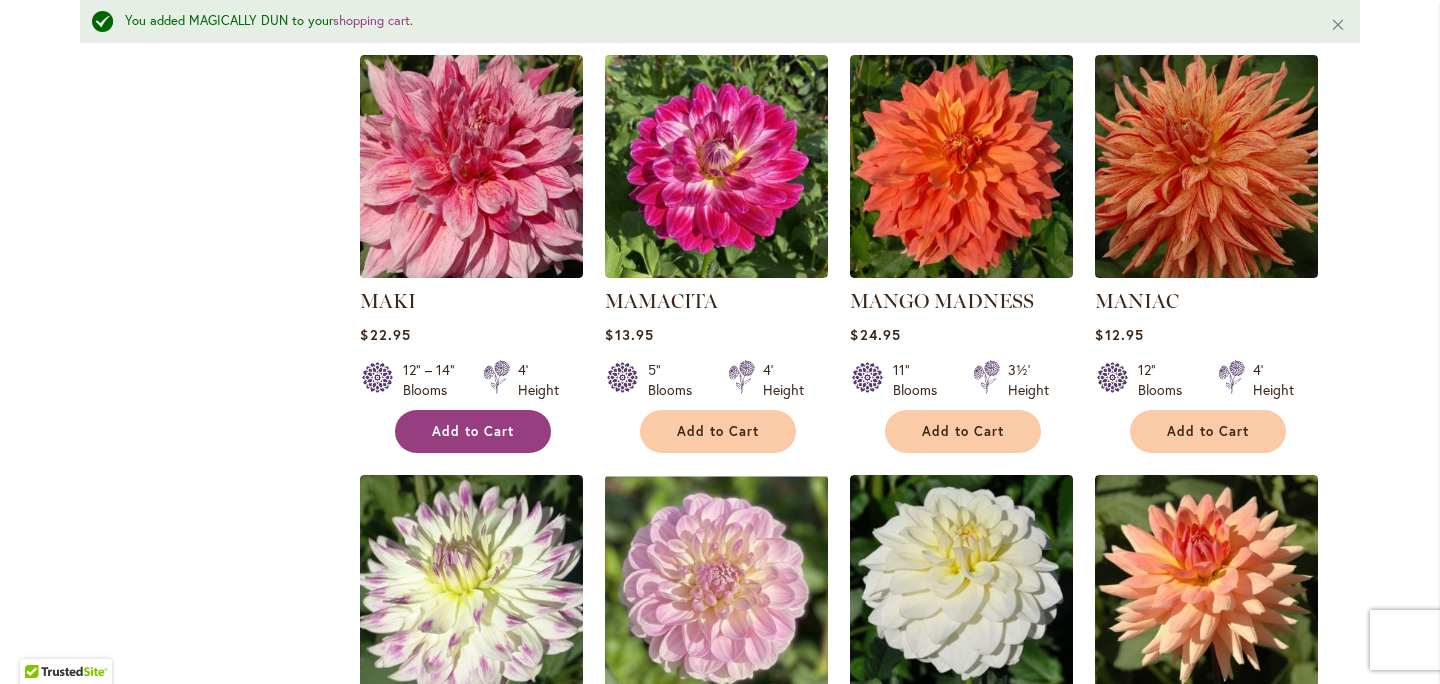 click on "Add to Cart" at bounding box center (473, 431) 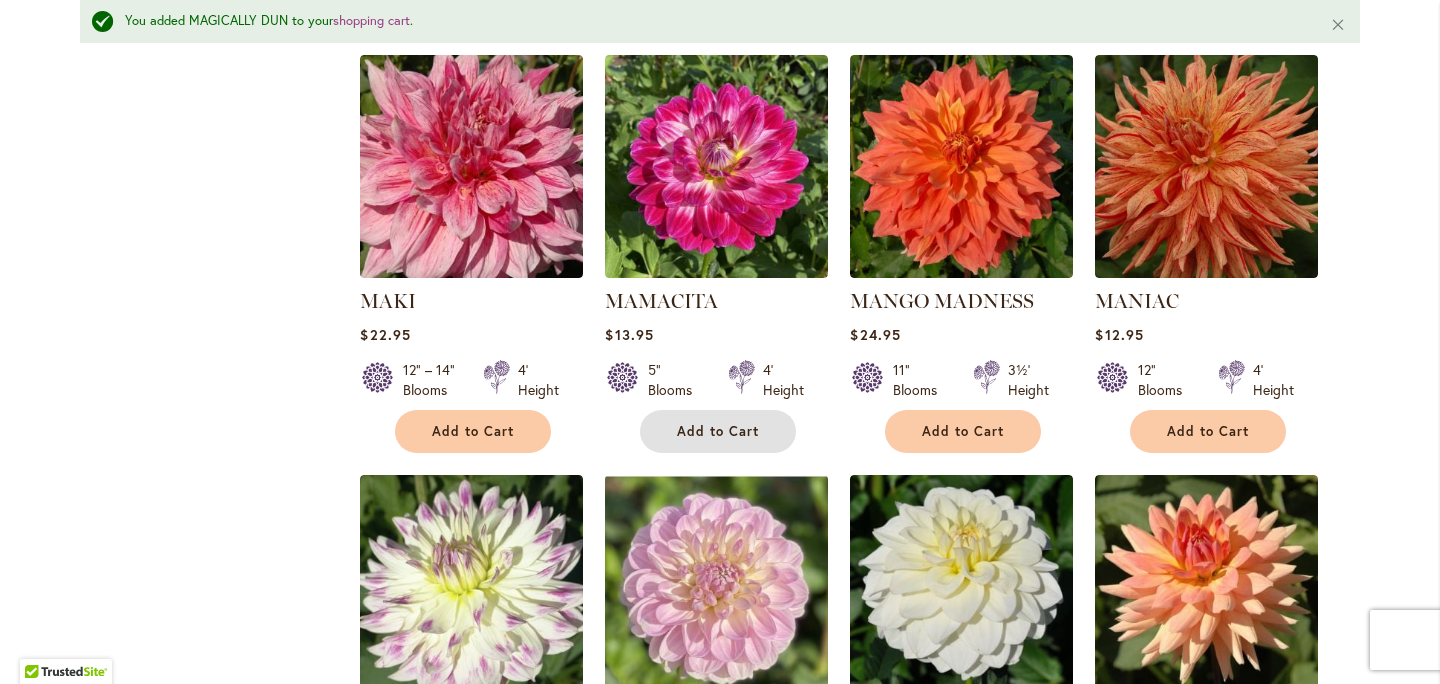 click on "Add to Cart" at bounding box center [718, 431] 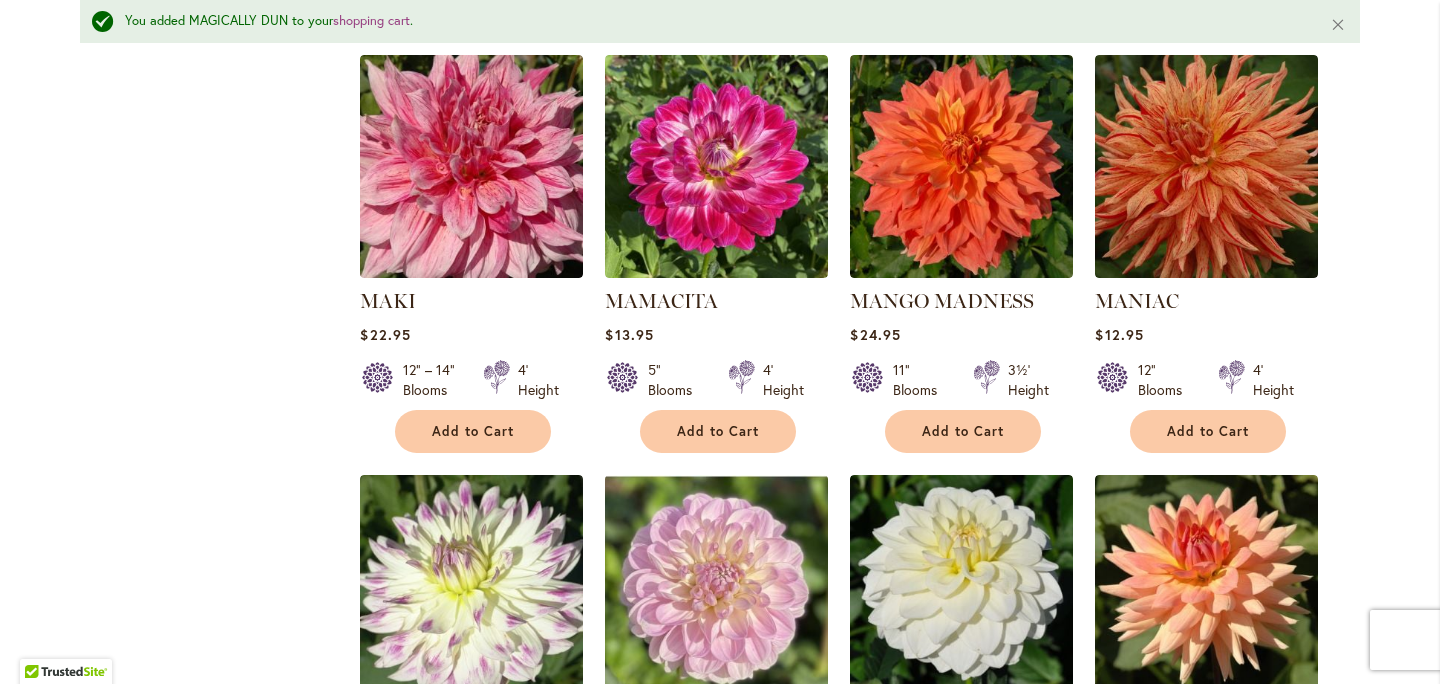 click on "Add to Cart" at bounding box center (718, 431) 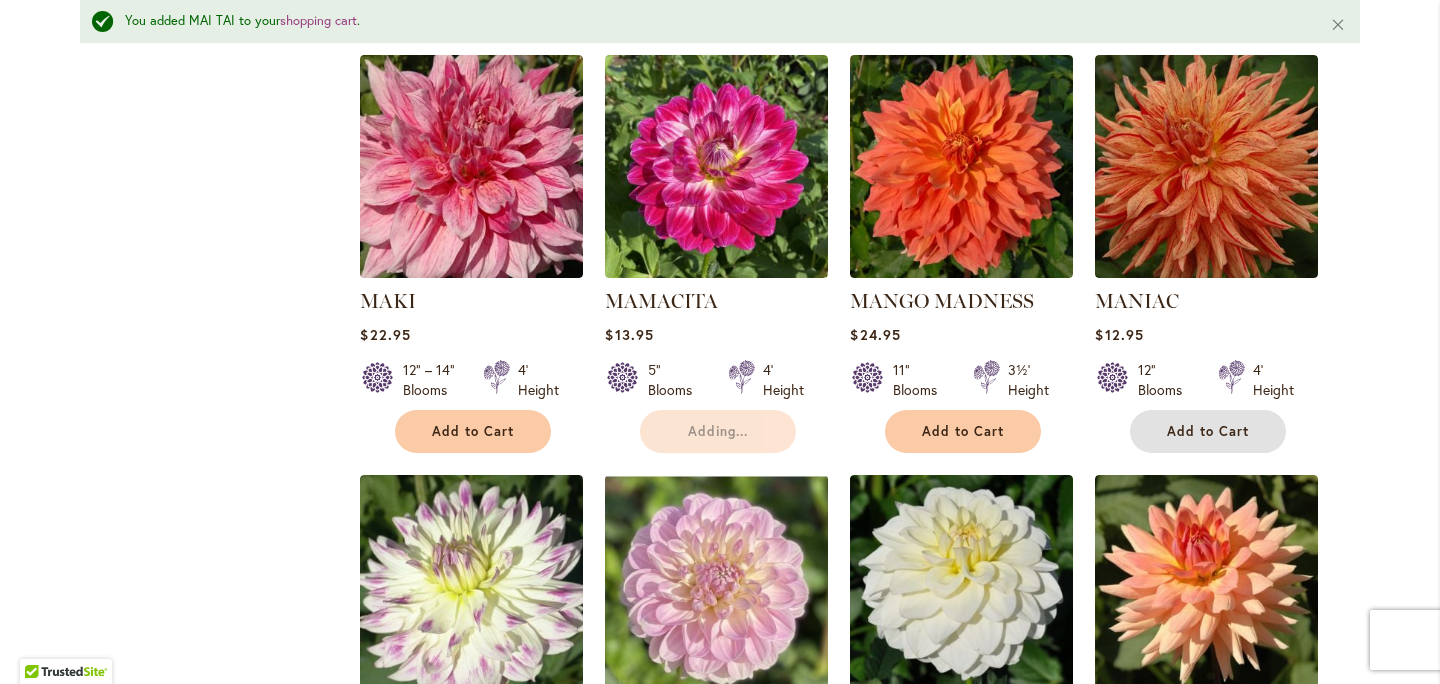 click on "Add to Cart" at bounding box center (1208, 431) 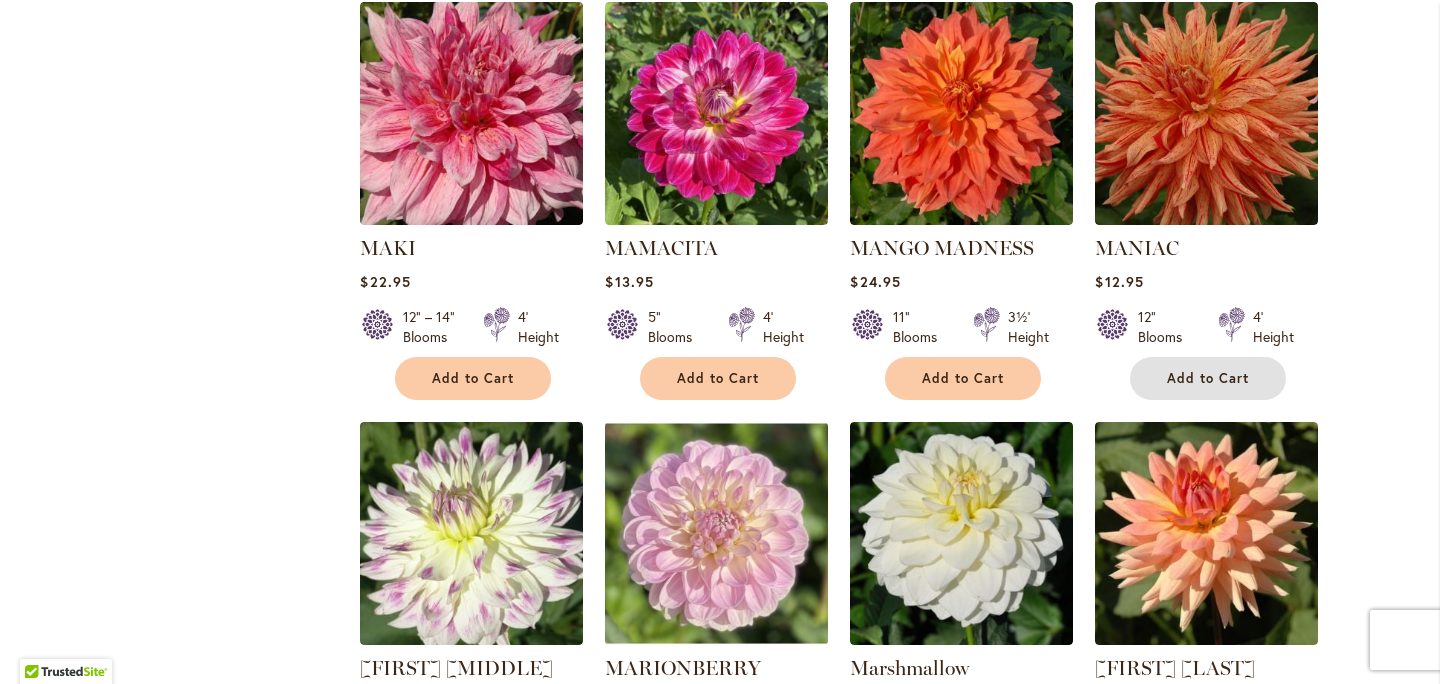 scroll, scrollTop: 3317, scrollLeft: 0, axis: vertical 